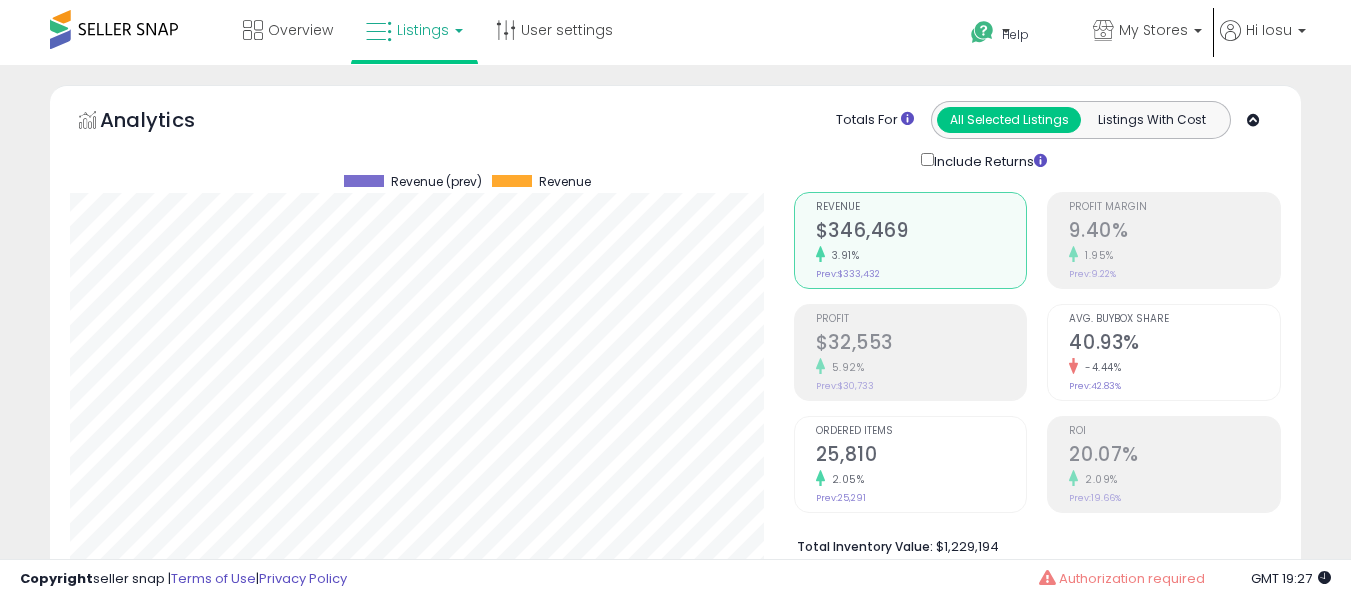 select on "**" 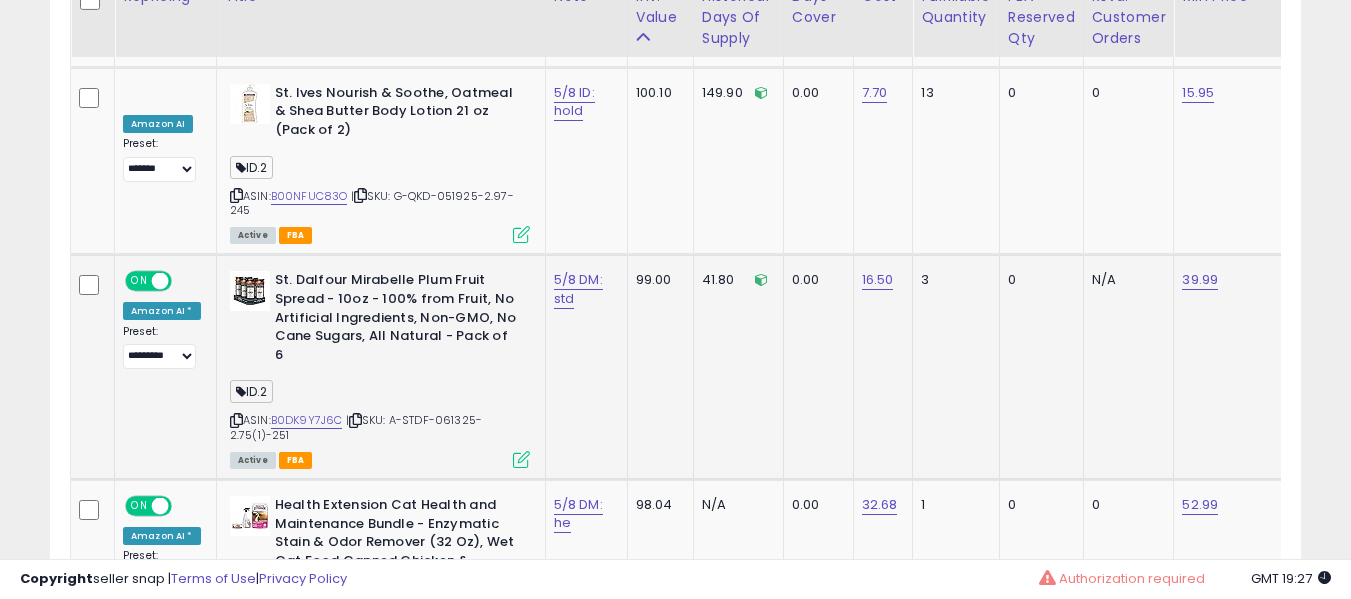 scroll, scrollTop: 10367, scrollLeft: 0, axis: vertical 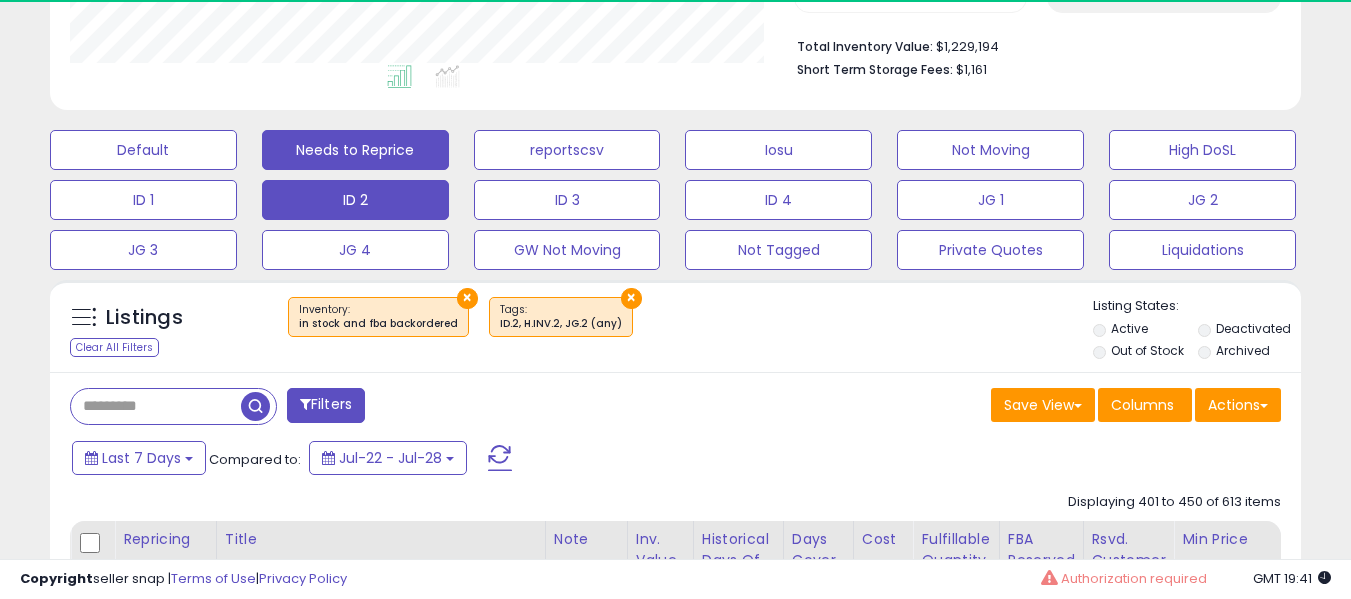 click on "Needs to Reprice" at bounding box center [143, 150] 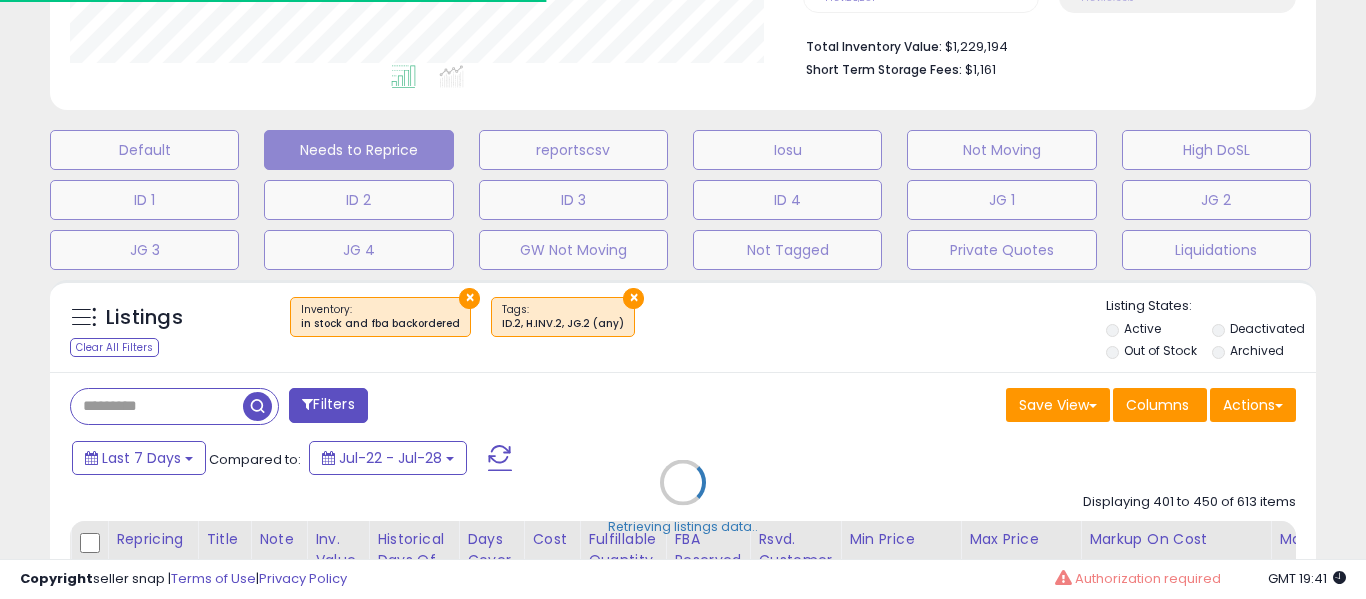 scroll, scrollTop: 999590, scrollLeft: 999267, axis: both 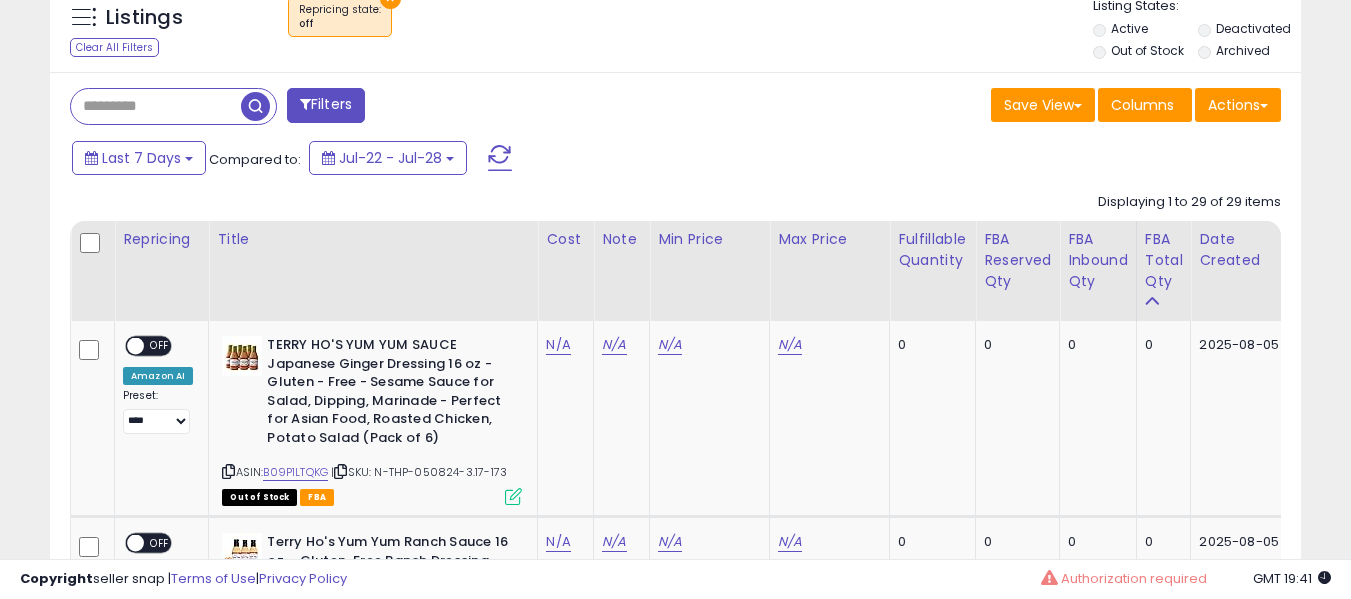 click on "Filters
Save View
Save As New View" at bounding box center [675, 2791] 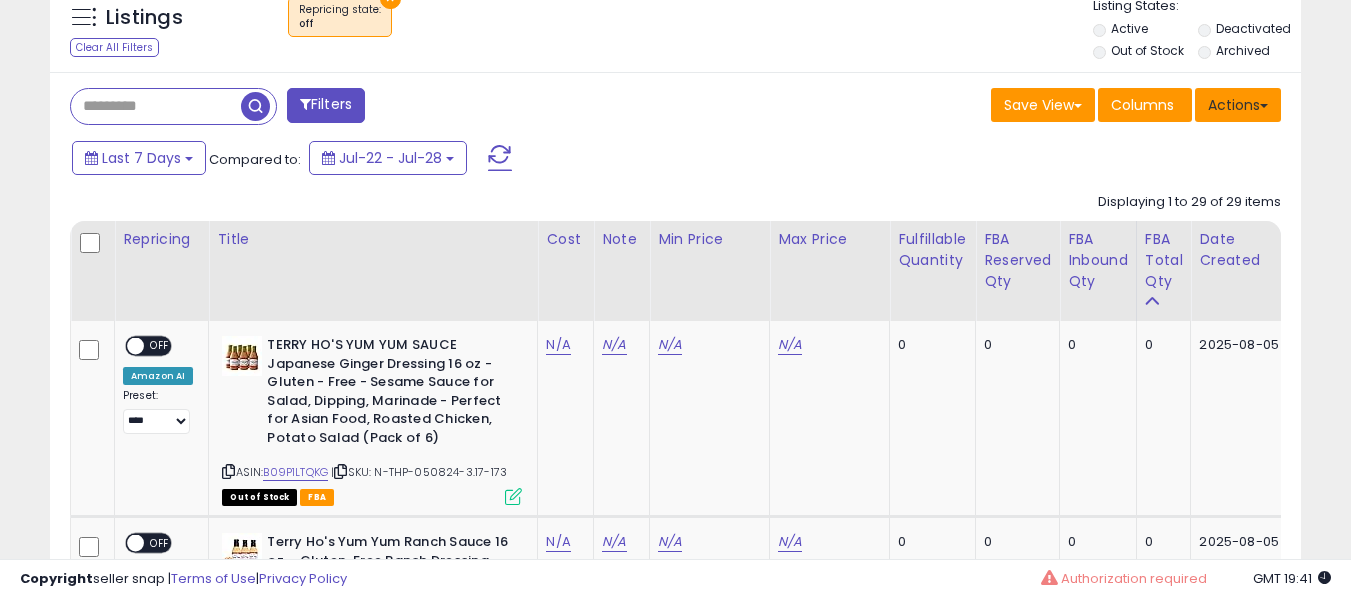 click on "Actions" at bounding box center [1238, 105] 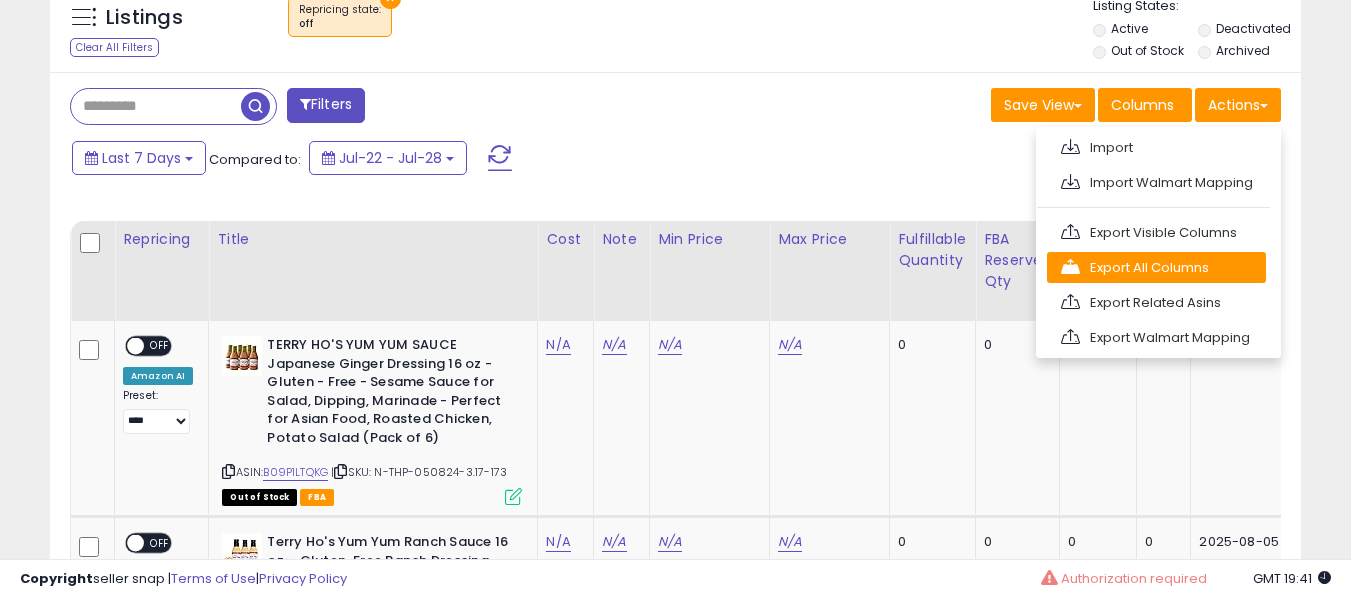 click on "Export All Columns" at bounding box center (1156, 267) 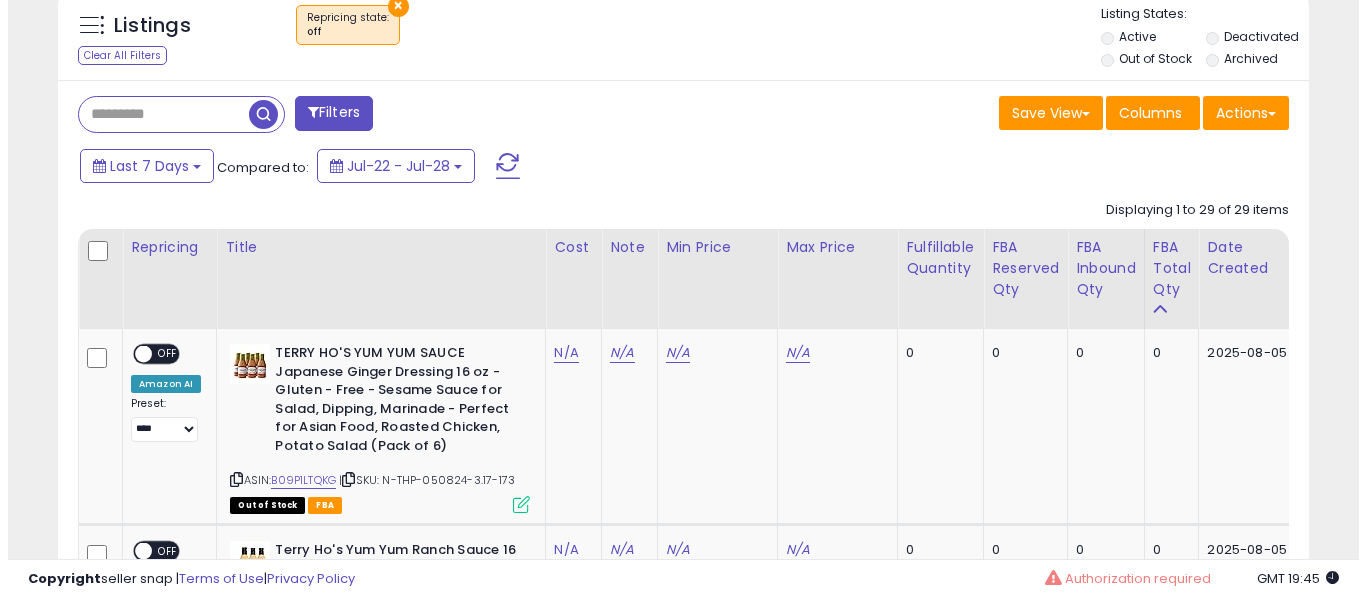 scroll, scrollTop: 500, scrollLeft: 0, axis: vertical 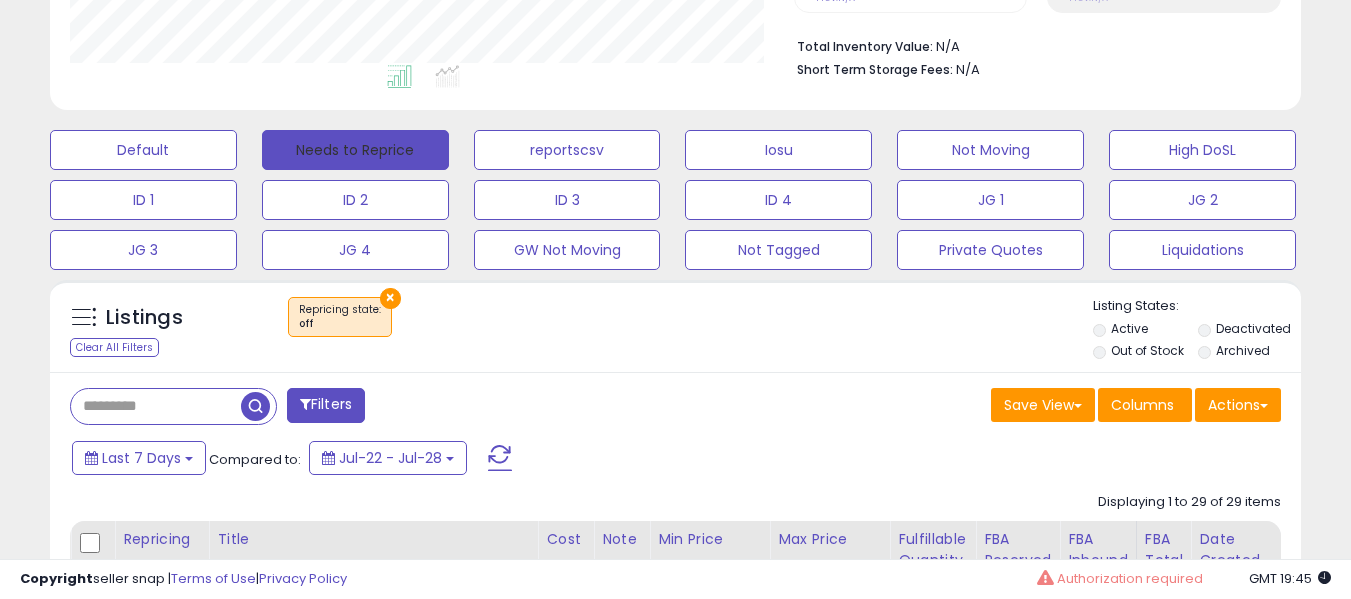 click on "Needs to Reprice" at bounding box center [355, 150] 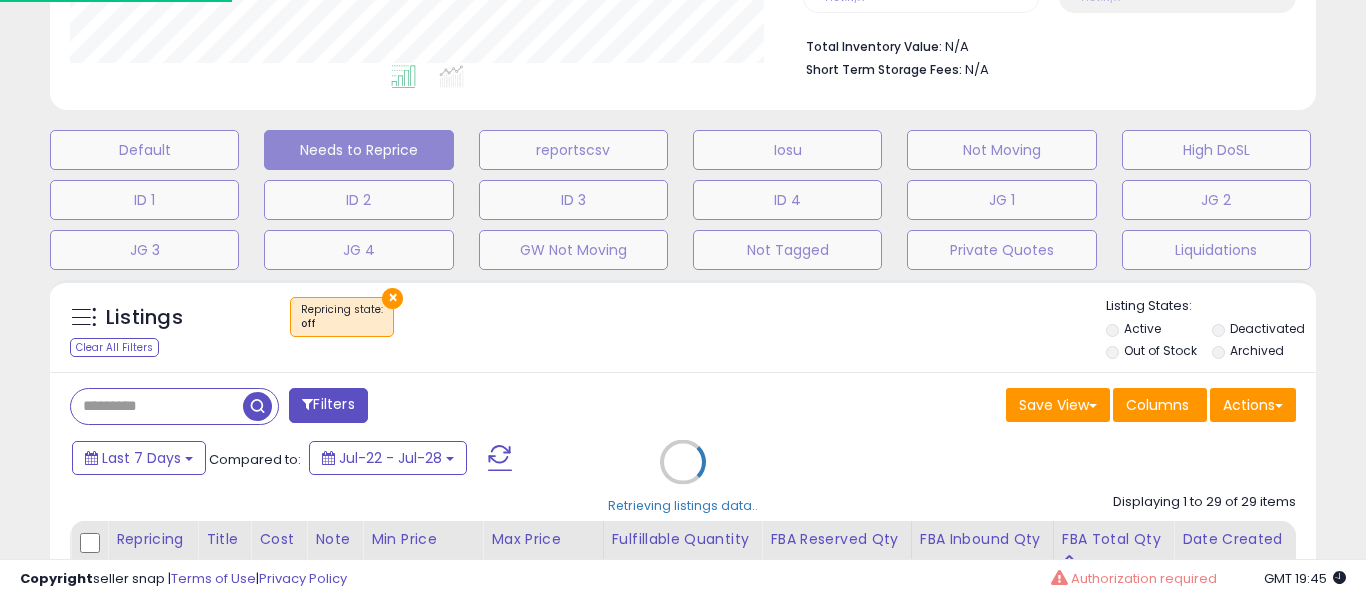 scroll, scrollTop: 999590, scrollLeft: 999267, axis: both 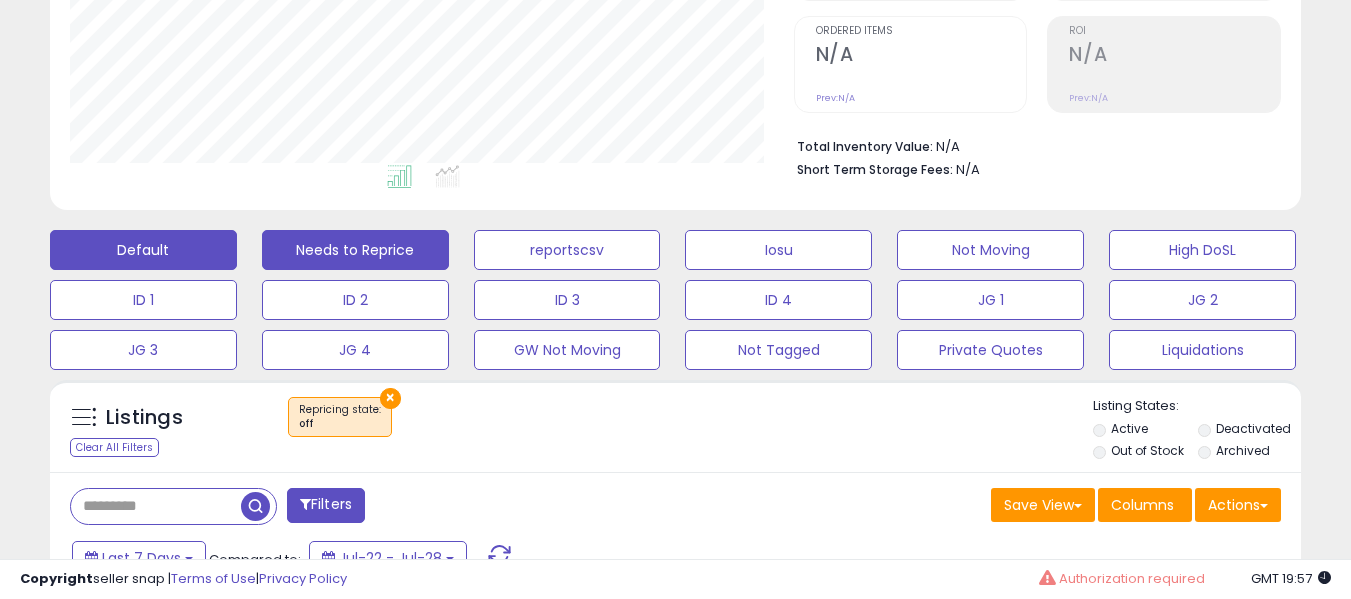 click on "Default" at bounding box center [143, 250] 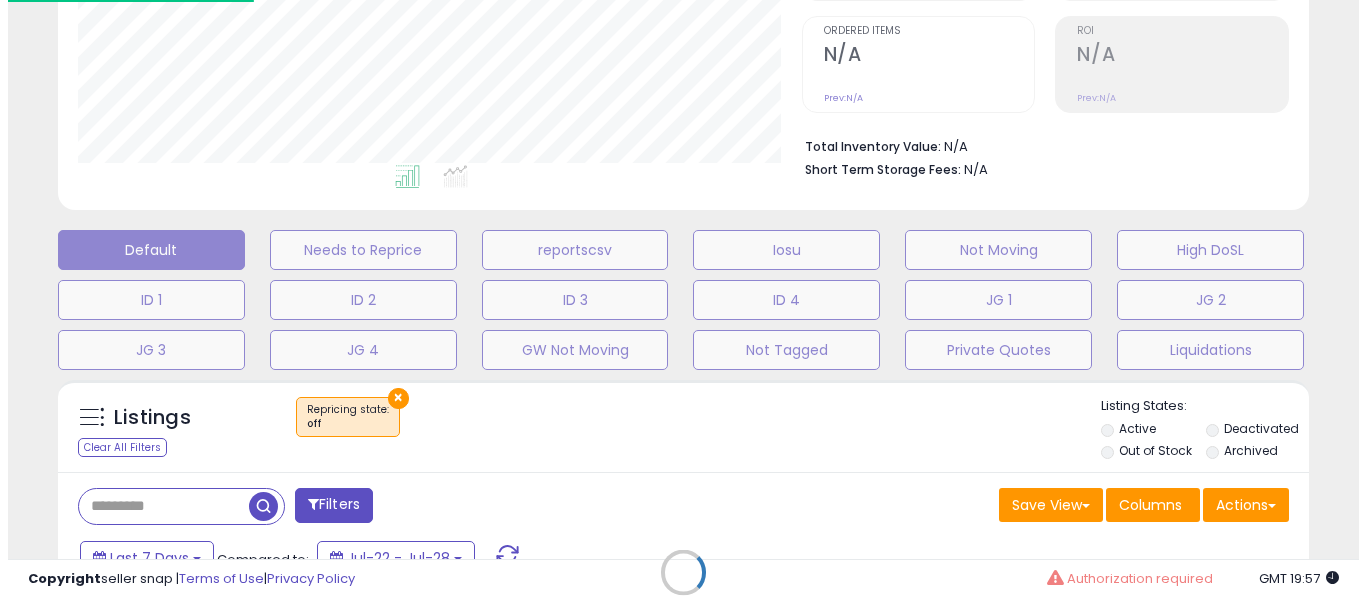 scroll, scrollTop: 999590, scrollLeft: 999267, axis: both 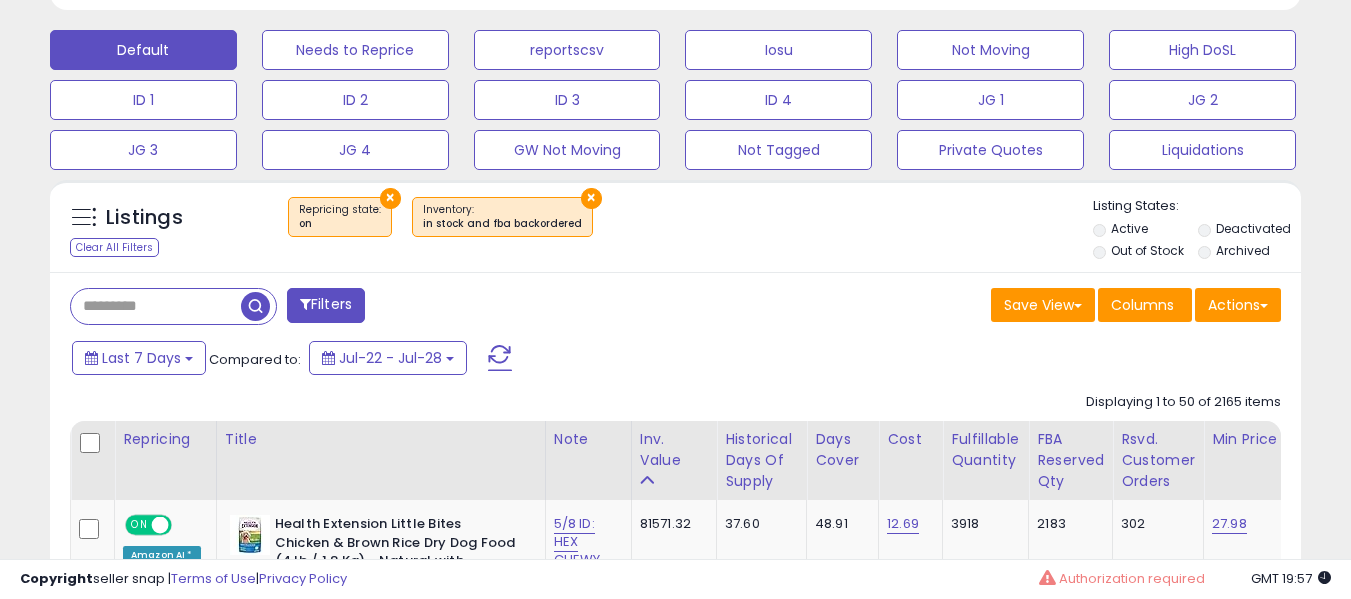 click at bounding box center (156, 306) 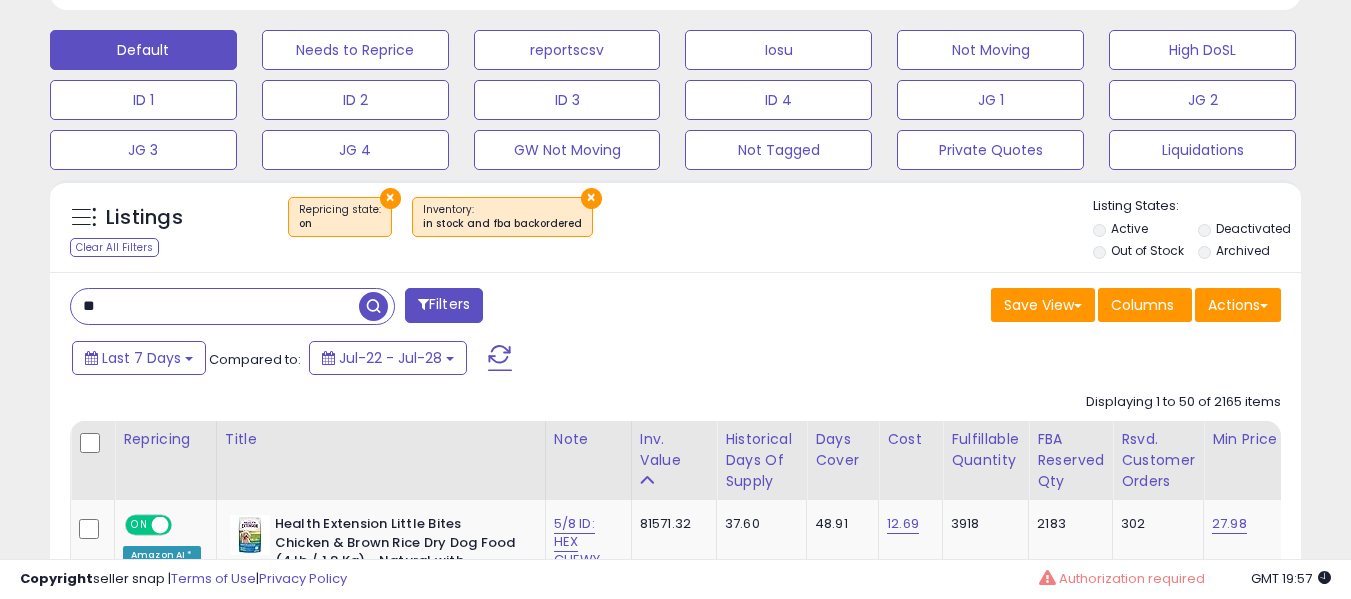 type on "*" 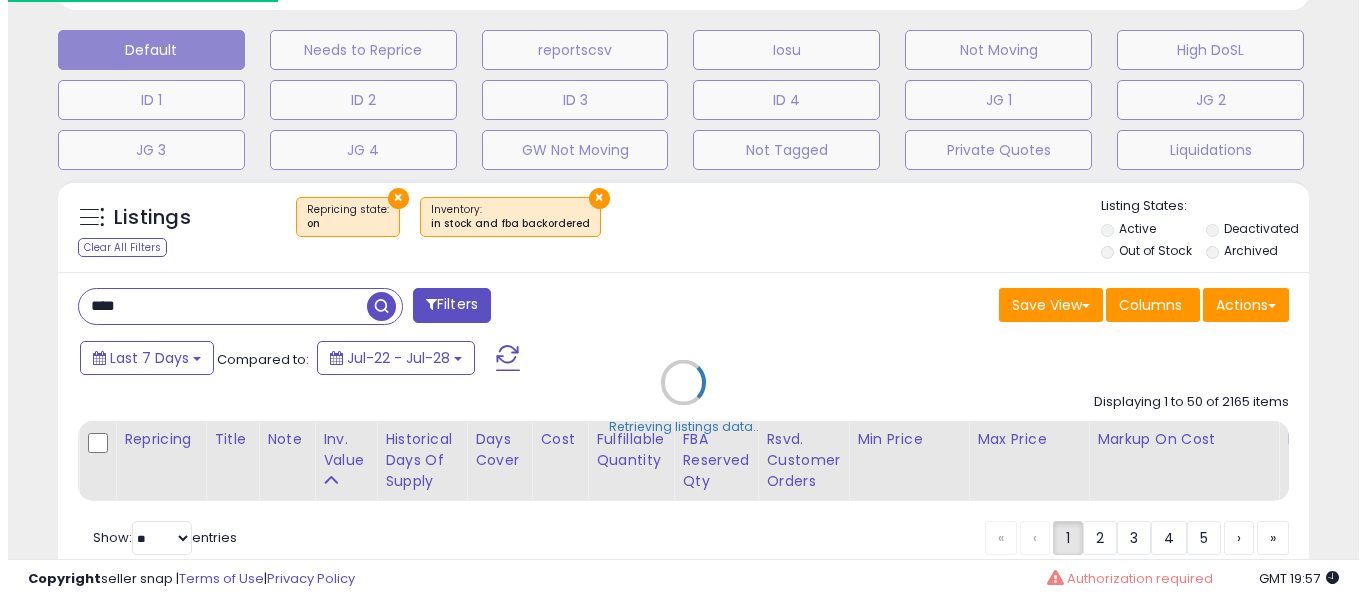 scroll, scrollTop: 999590, scrollLeft: 999267, axis: both 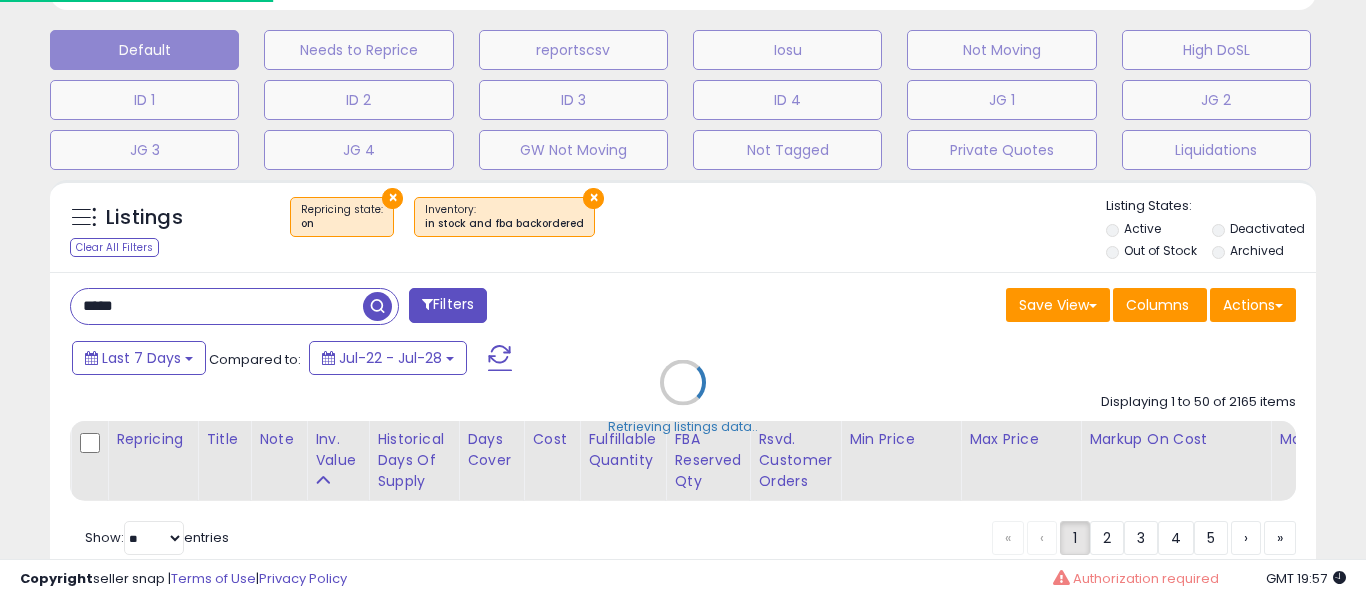 type on "*****" 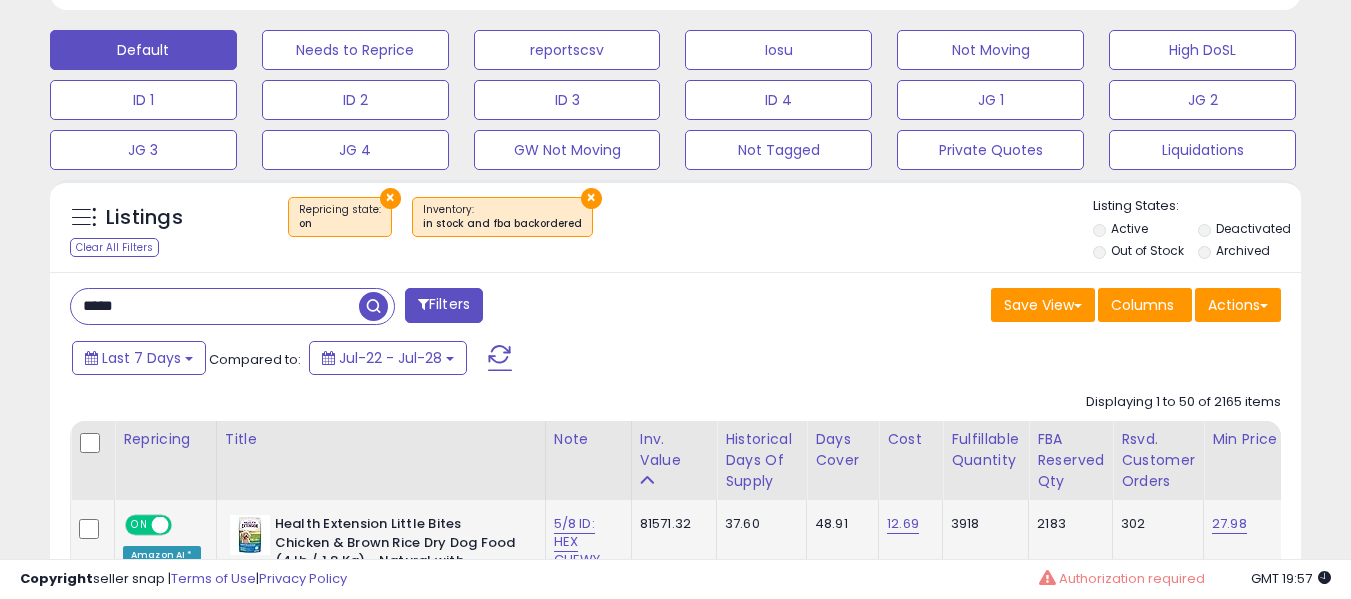 scroll, scrollTop: 1290, scrollLeft: 0, axis: vertical 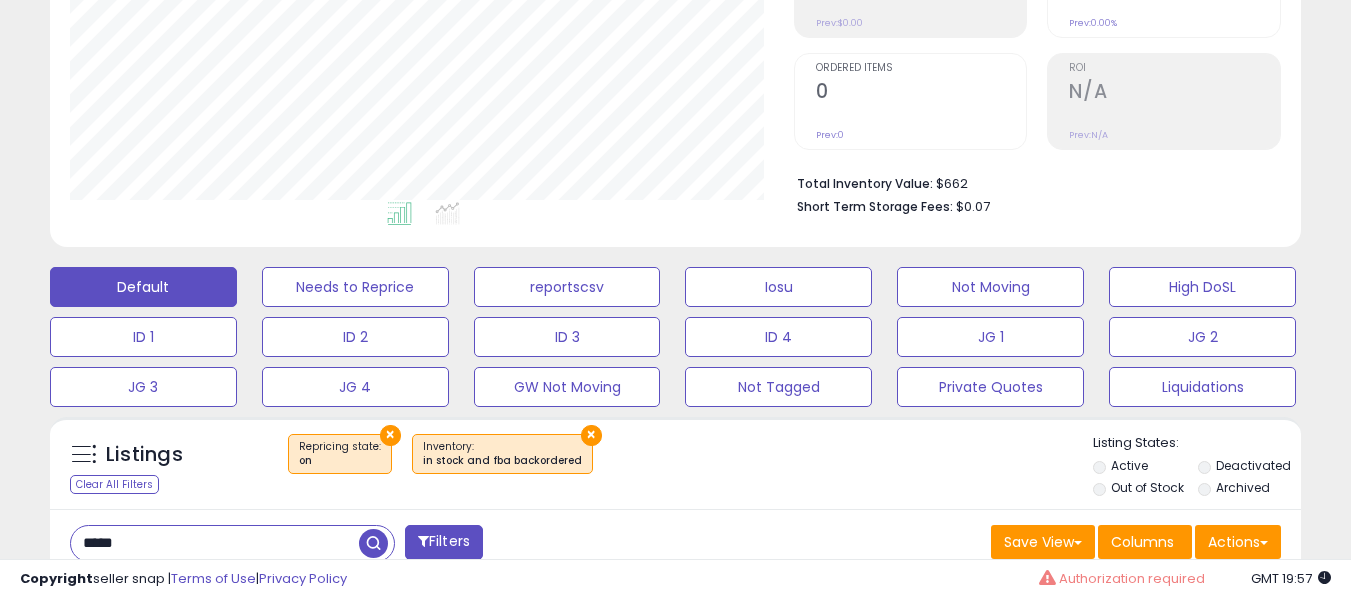 click on "Total Inventory Value:   $662" at bounding box center [1031, 182] 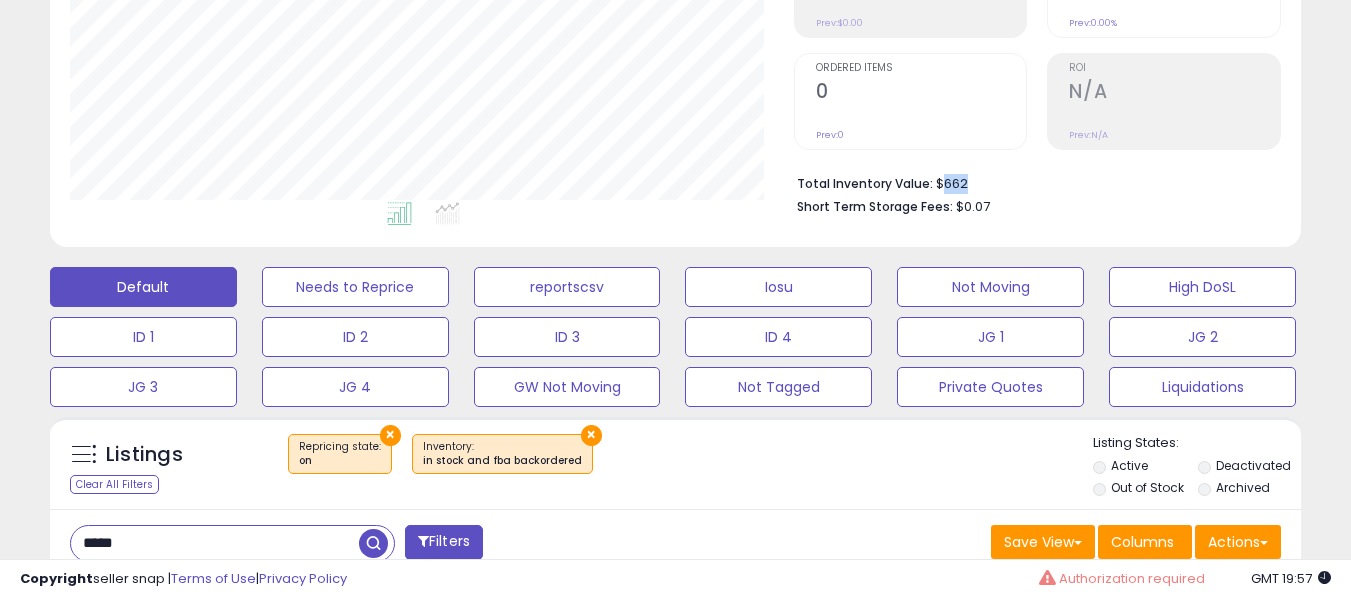 click on "Total Inventory Value:   $662" at bounding box center [1031, 182] 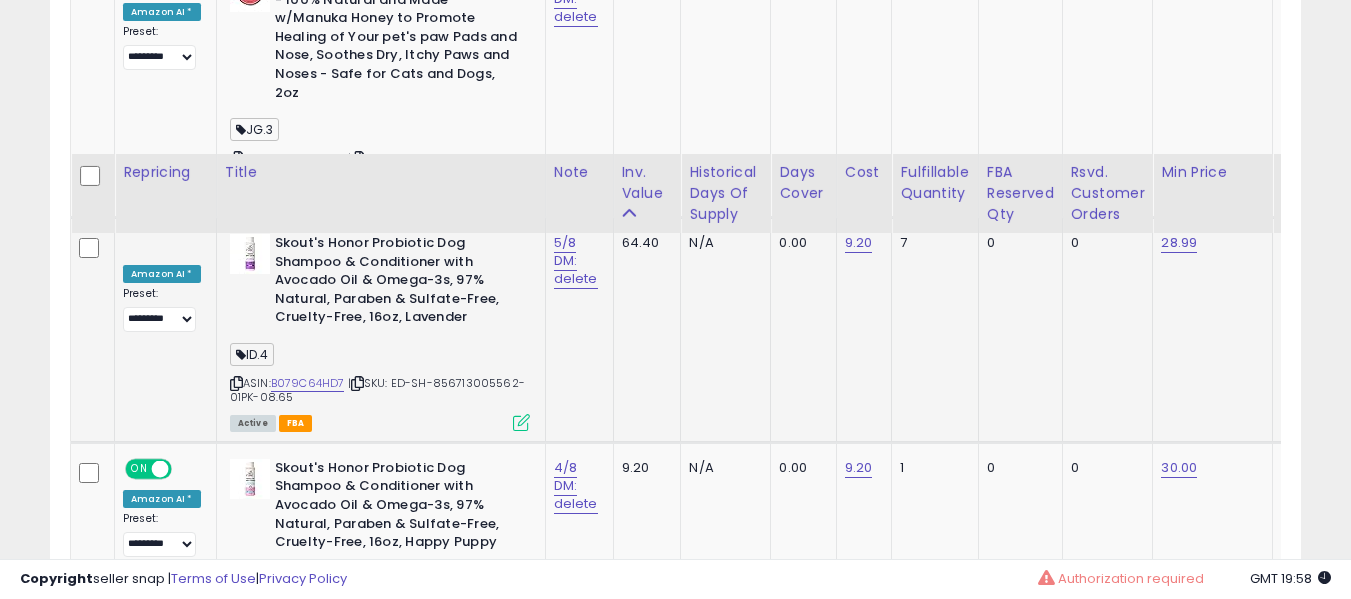 scroll, scrollTop: 1063, scrollLeft: 0, axis: vertical 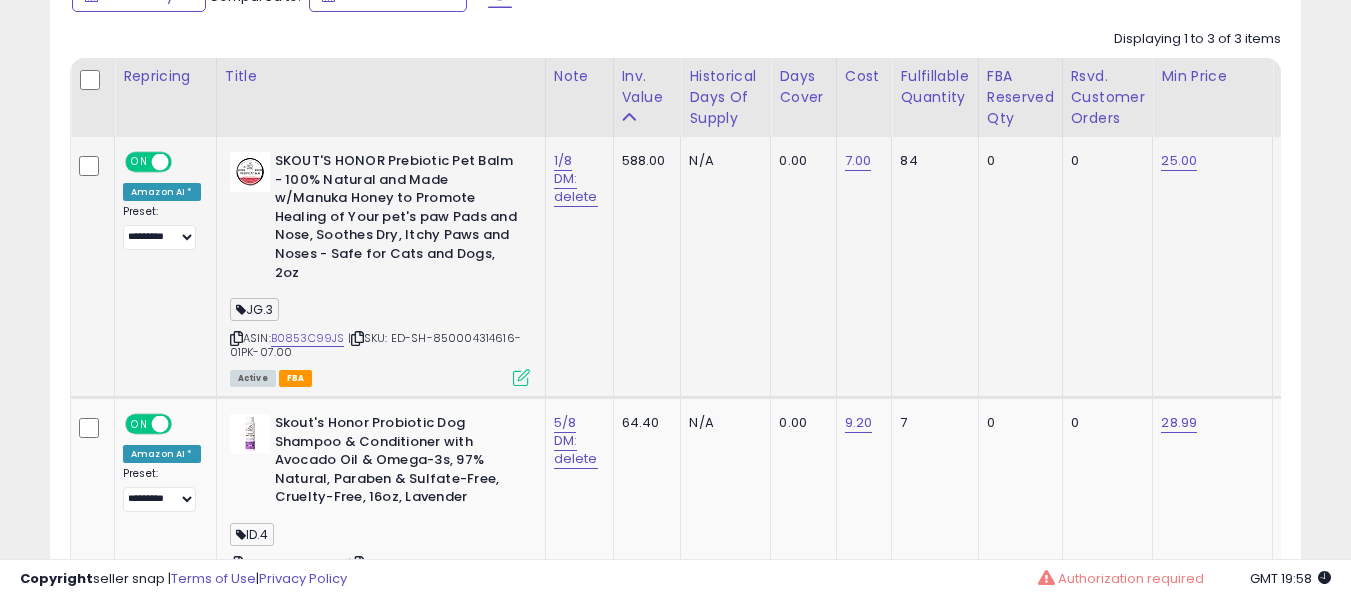 click at bounding box center (236, 338) 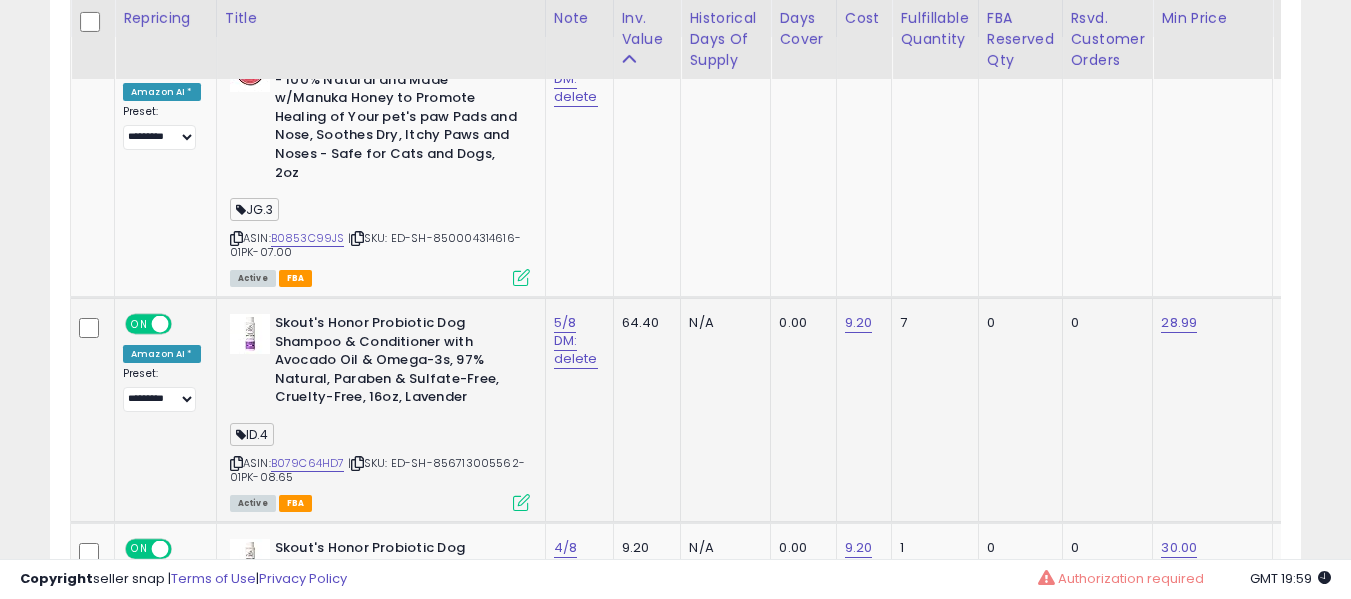 click at bounding box center [236, 463] 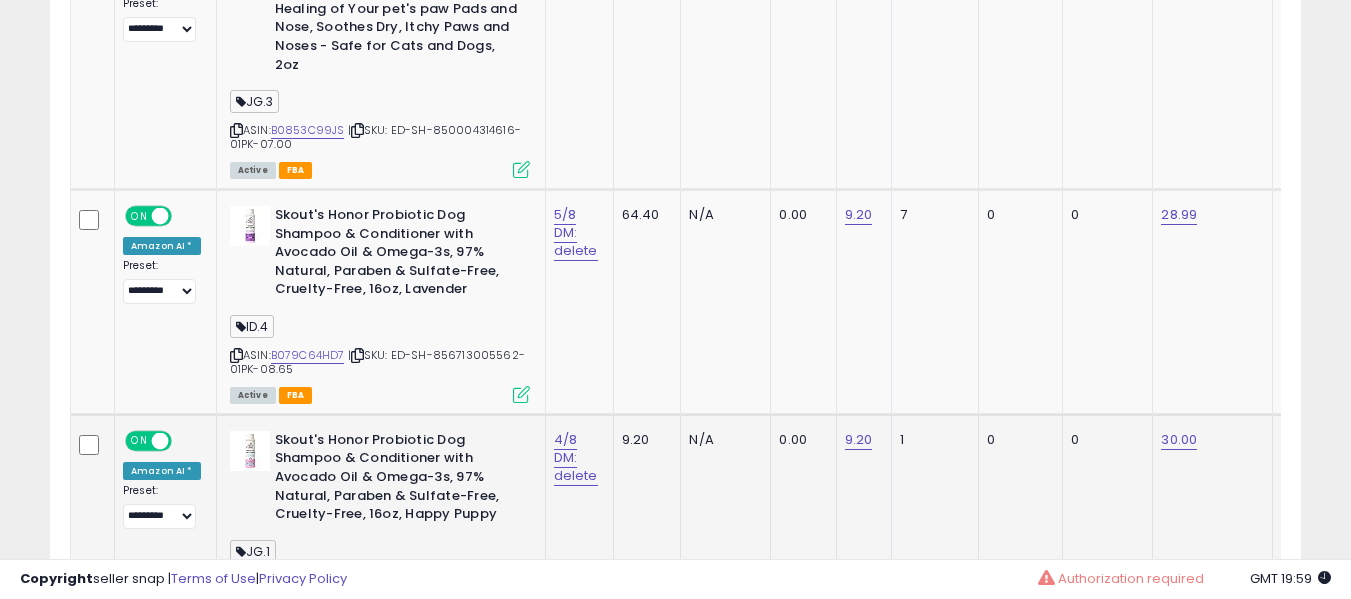 scroll, scrollTop: 1363, scrollLeft: 0, axis: vertical 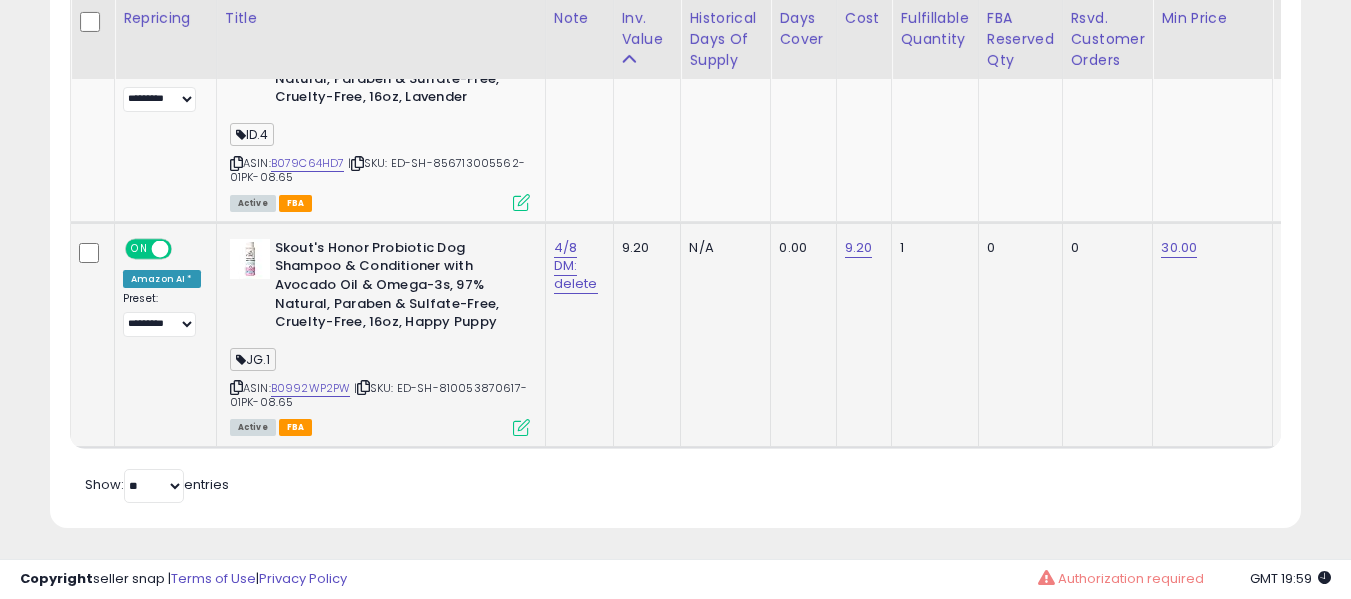 click at bounding box center [236, 387] 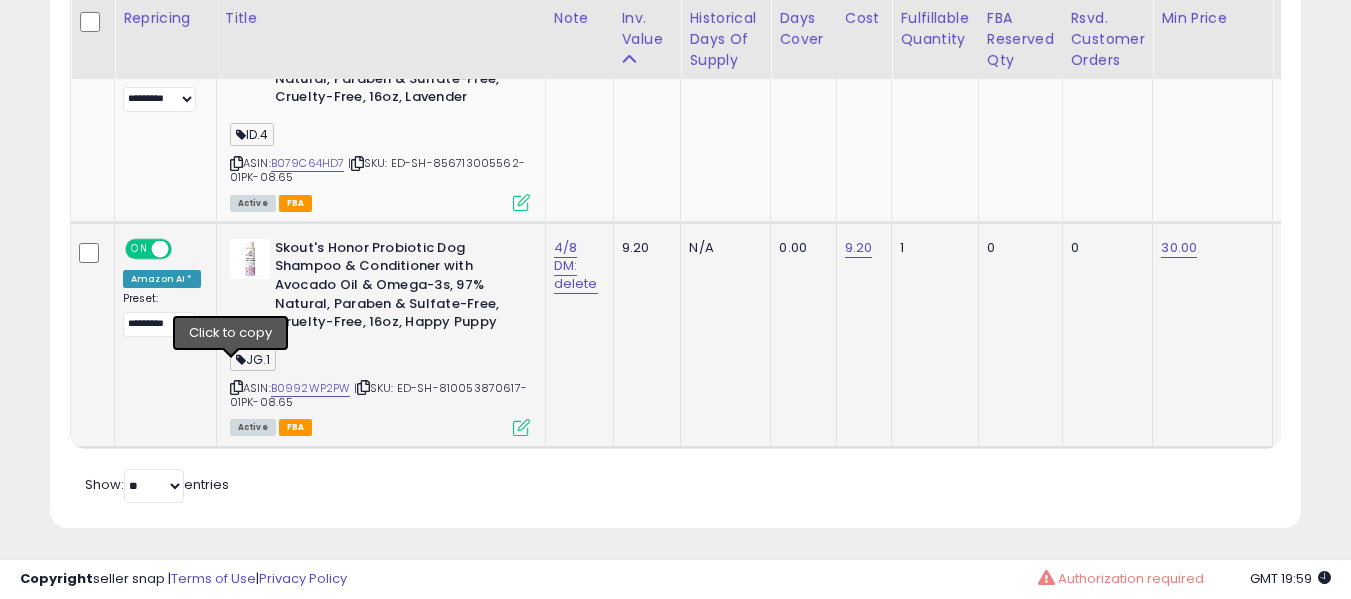 click at bounding box center (236, 387) 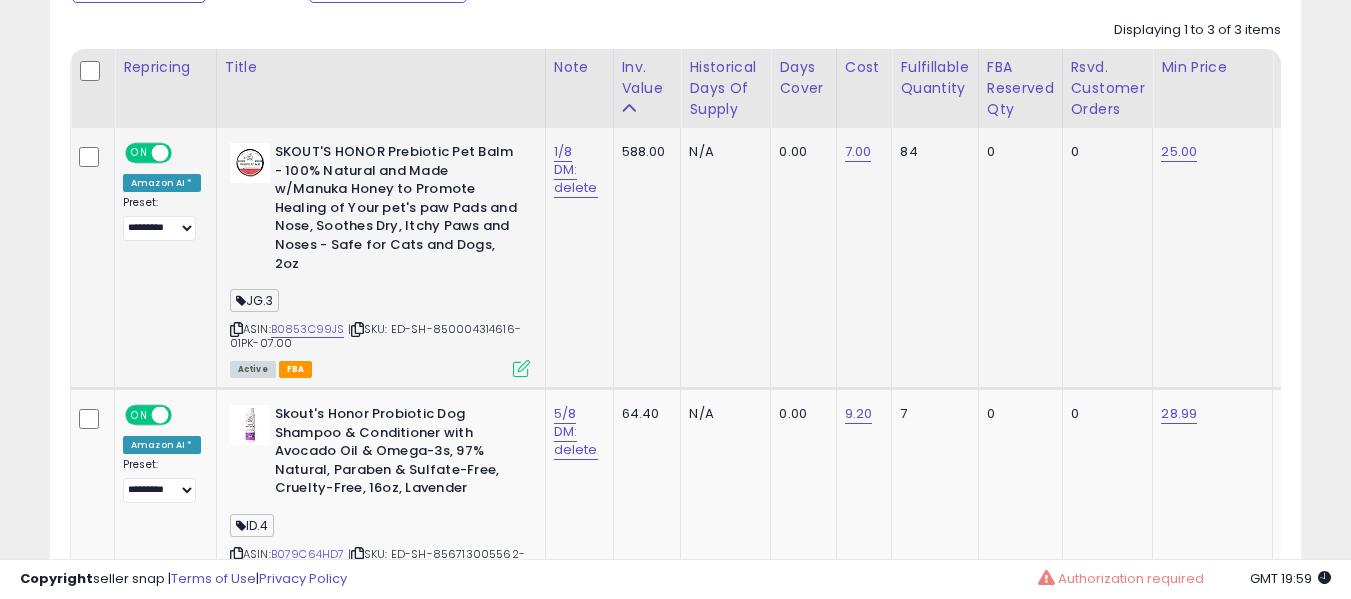 scroll, scrollTop: 963, scrollLeft: 0, axis: vertical 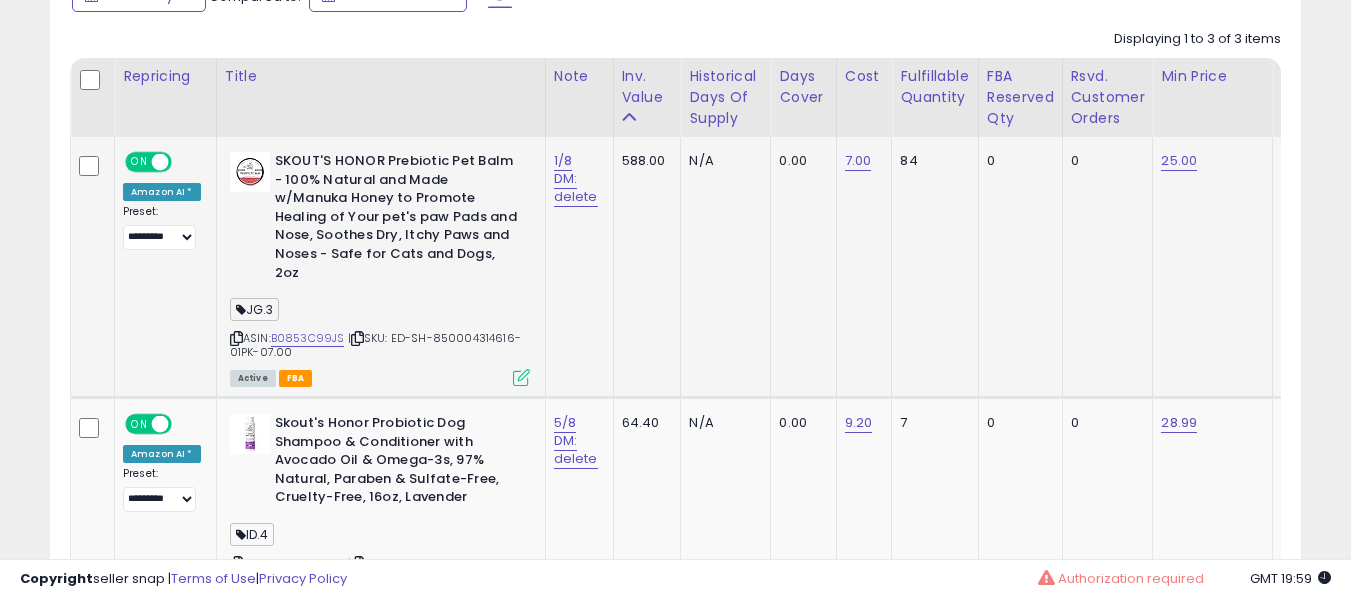 click at bounding box center [236, 338] 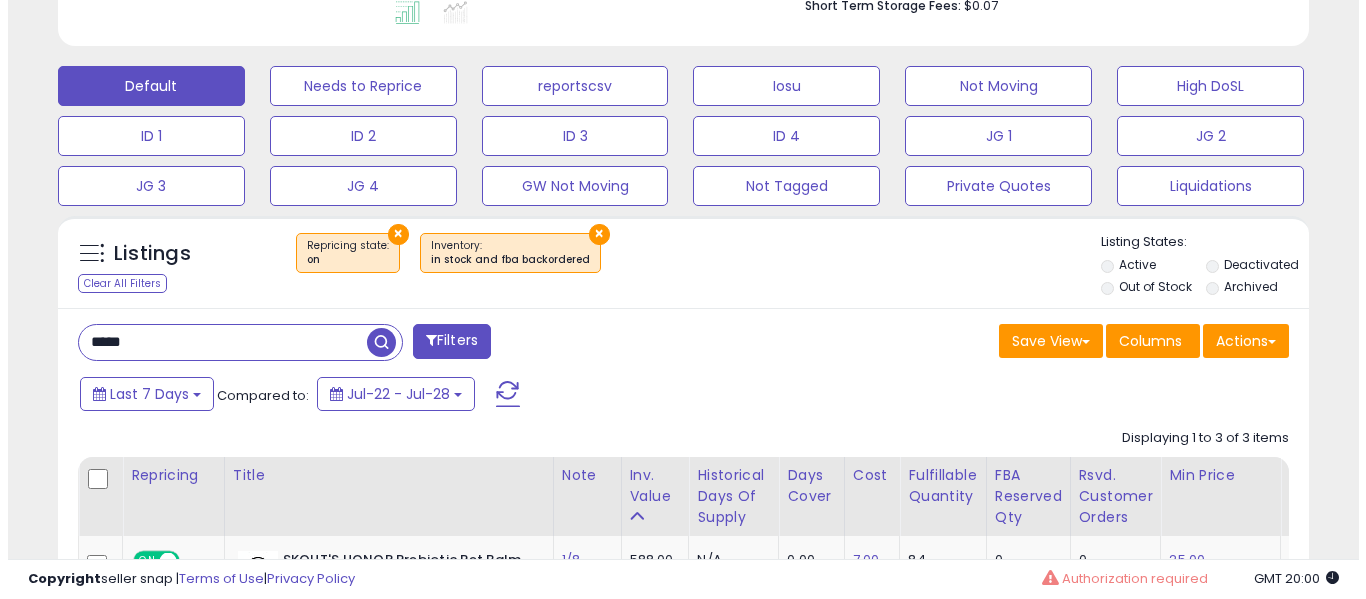 scroll, scrollTop: 563, scrollLeft: 0, axis: vertical 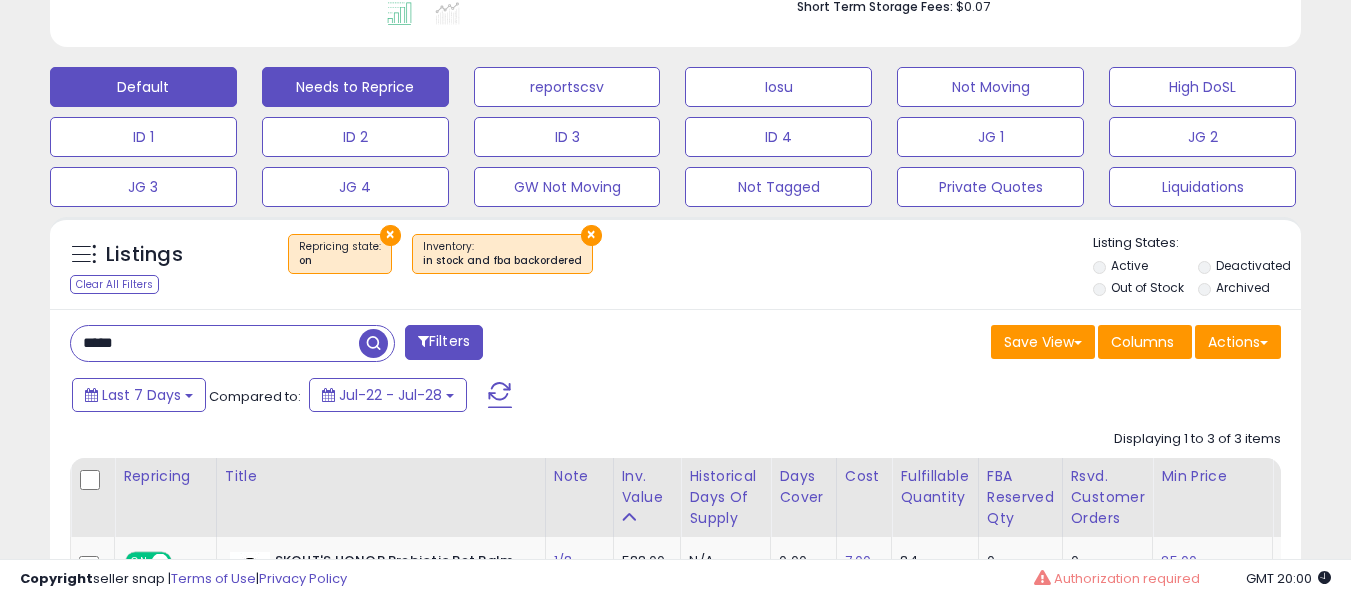 click on "Needs to Reprice" at bounding box center [355, 87] 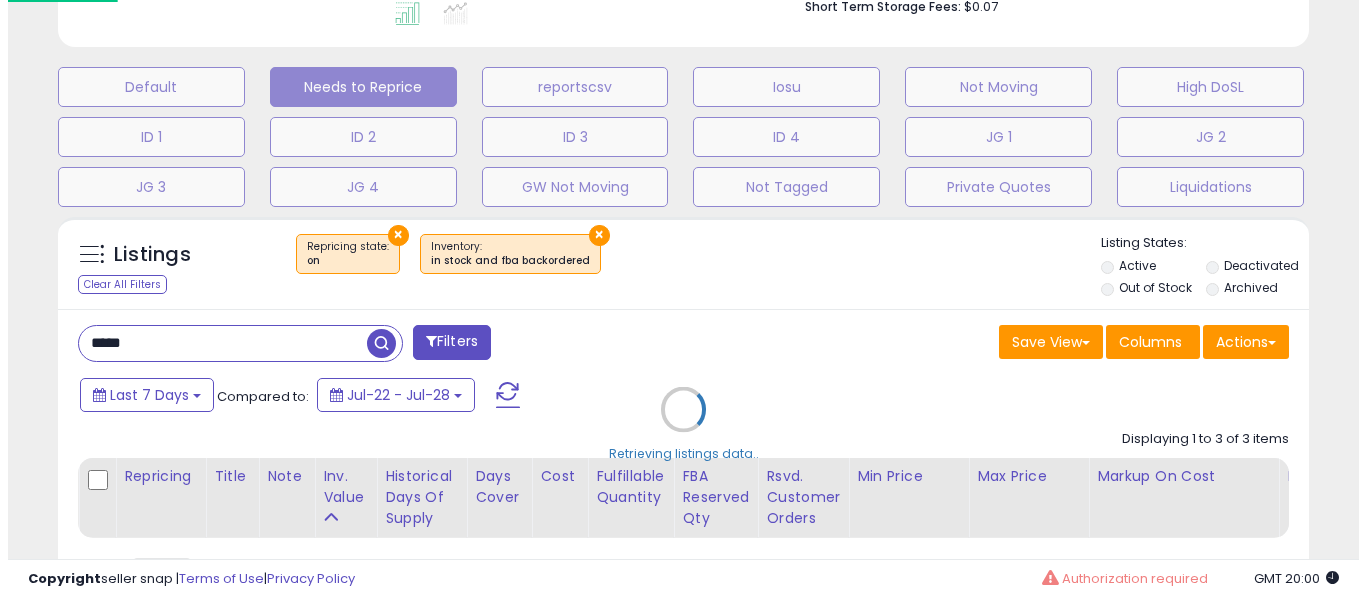 scroll, scrollTop: 999590, scrollLeft: 999267, axis: both 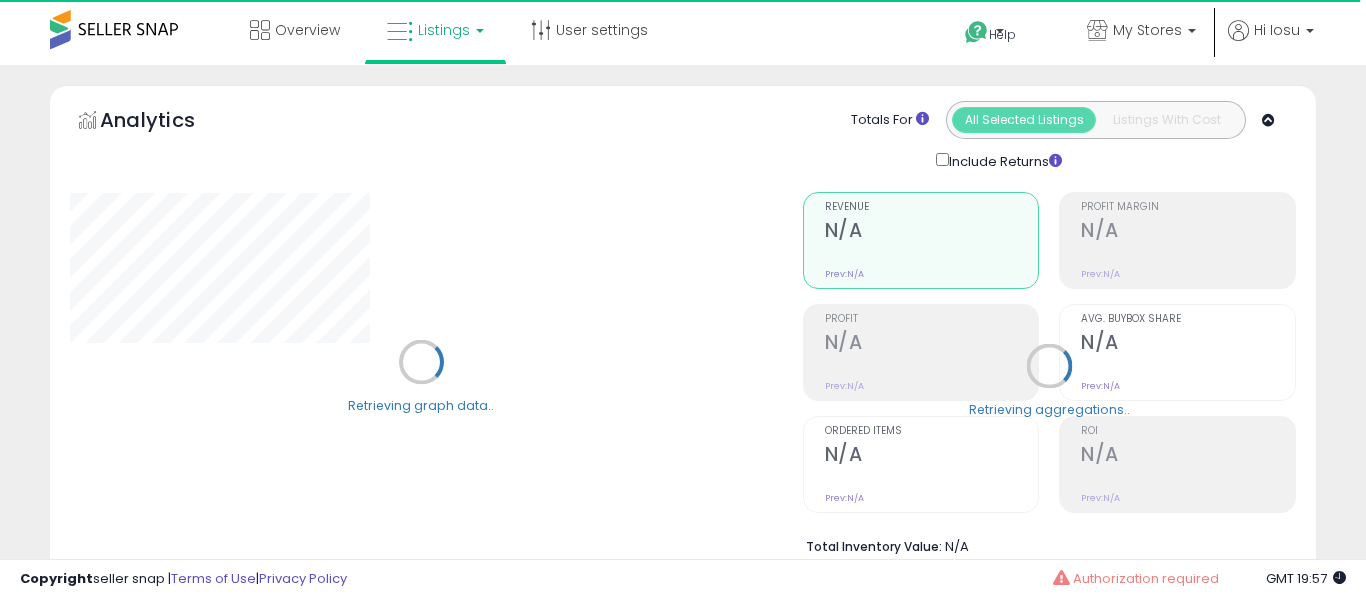 select on "**" 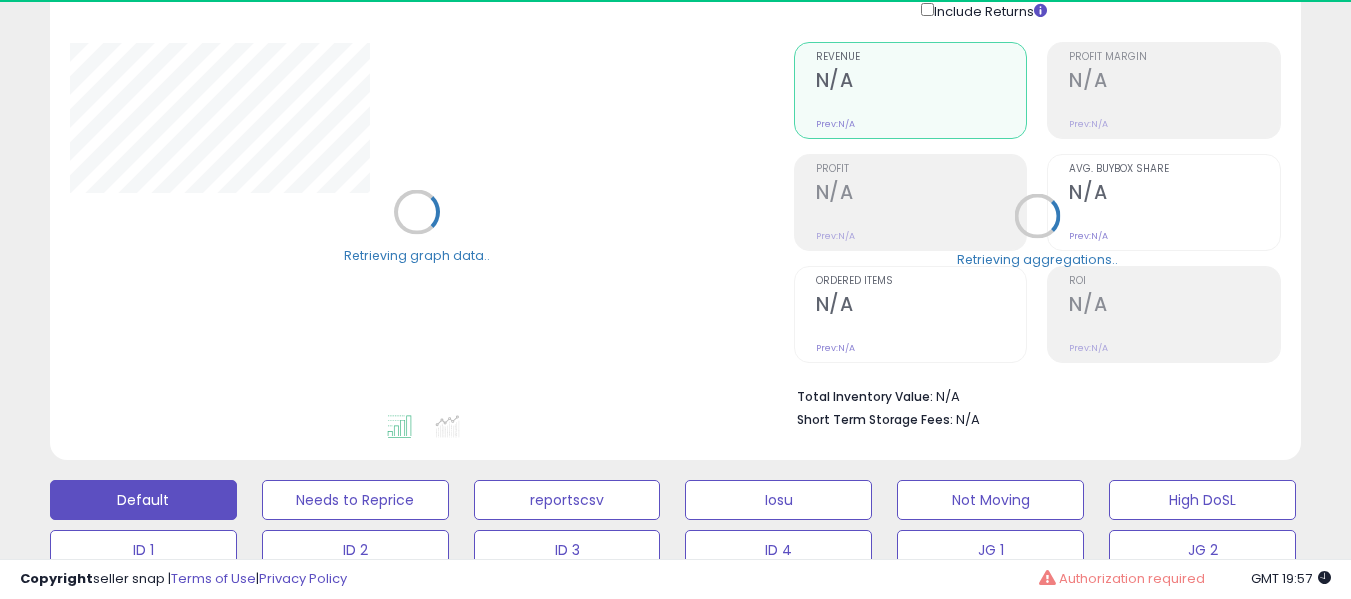 scroll, scrollTop: 200, scrollLeft: 0, axis: vertical 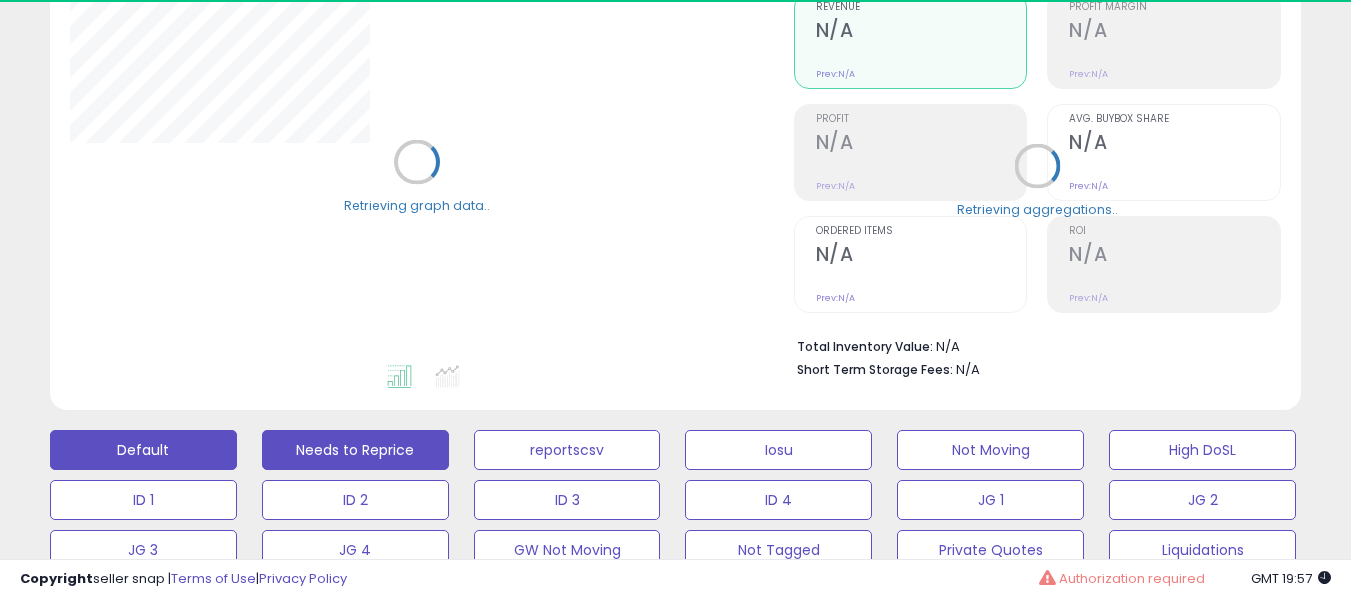 click on "Needs to Reprice" at bounding box center (355, 450) 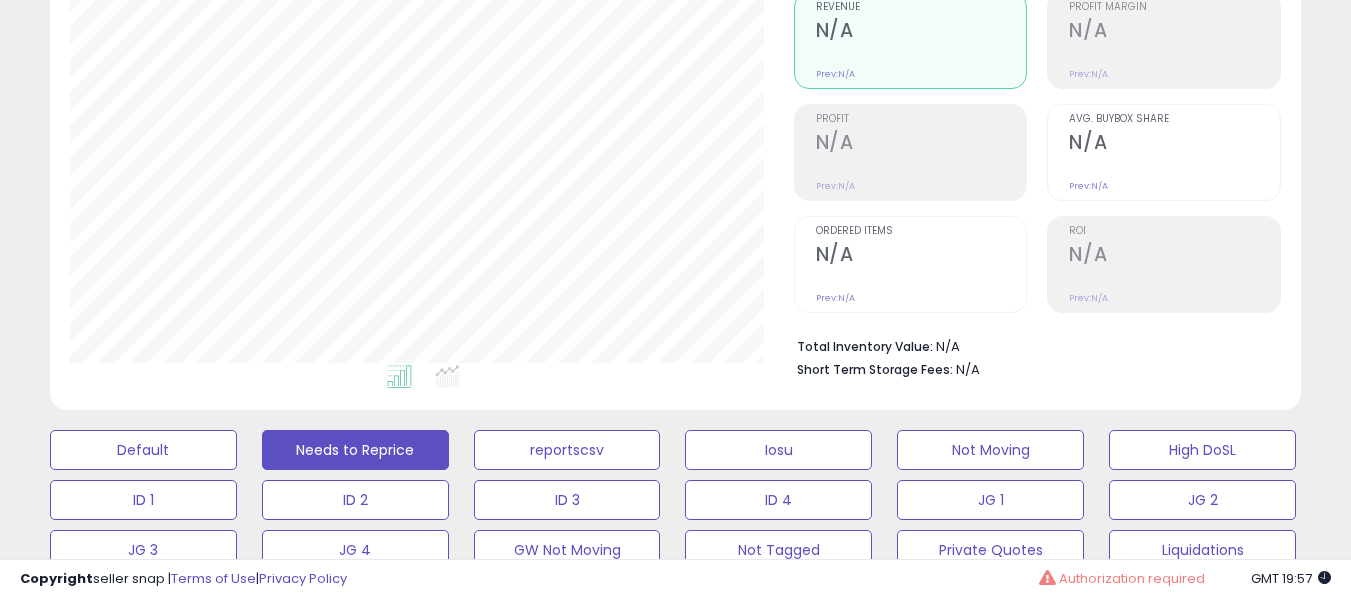 scroll, scrollTop: 999590, scrollLeft: 999276, axis: both 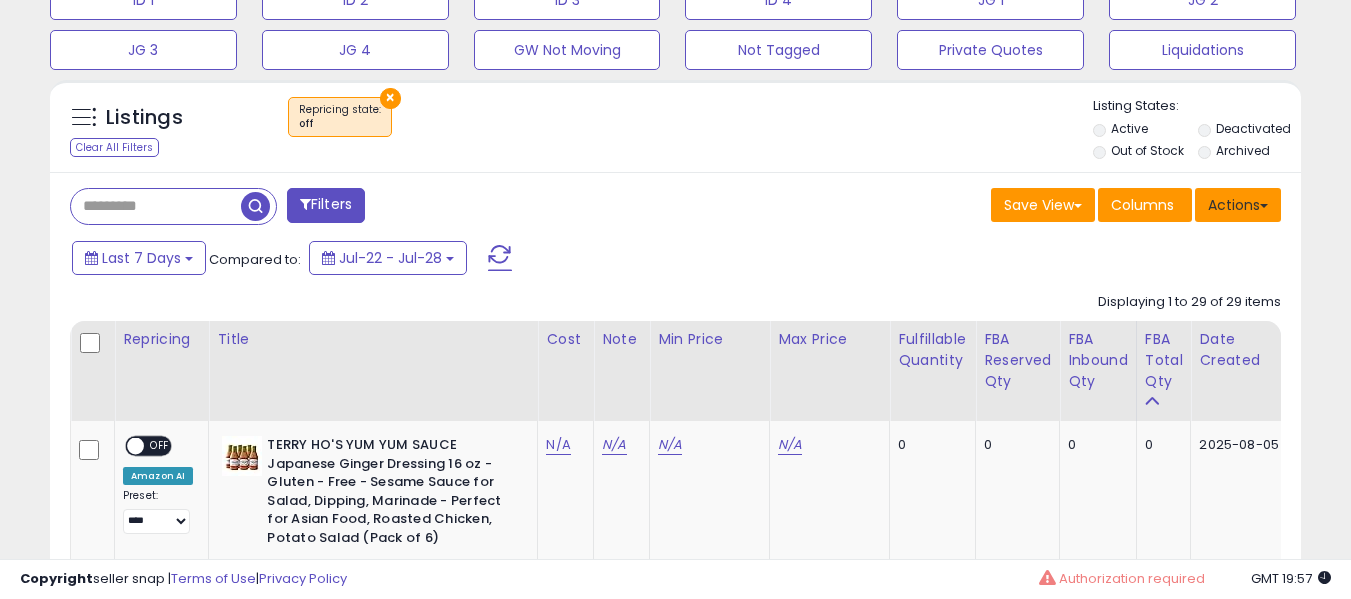 click on "Actions" at bounding box center [1238, 205] 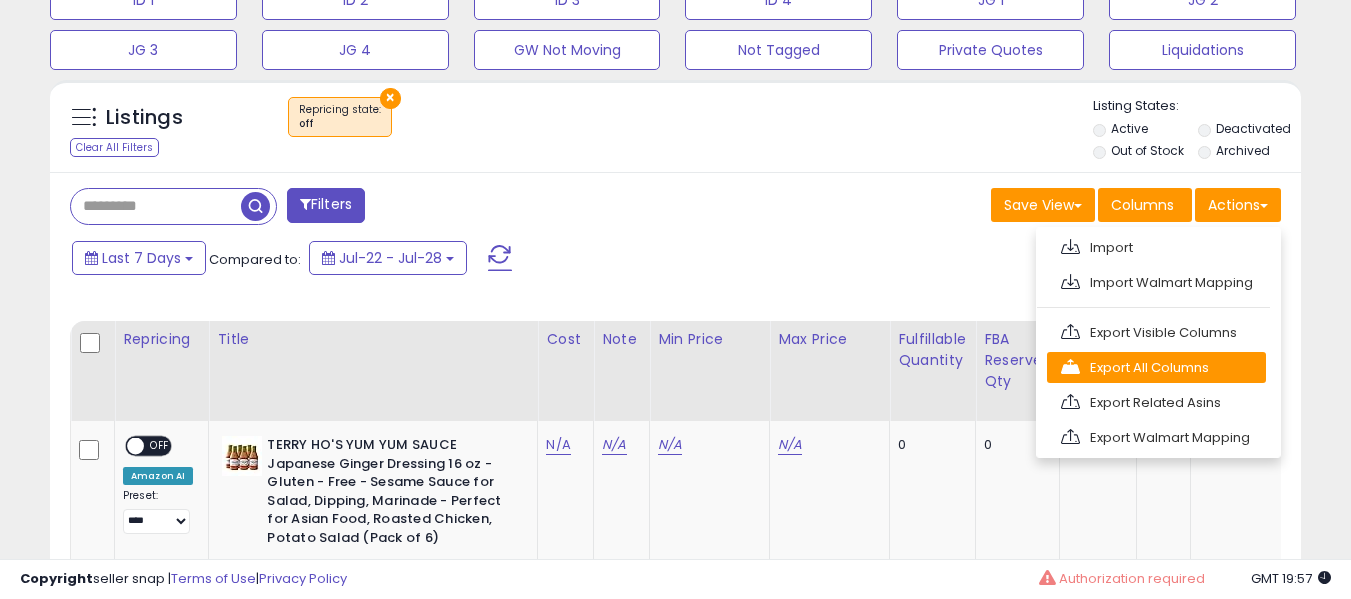 click on "Export All Columns" at bounding box center [1156, 367] 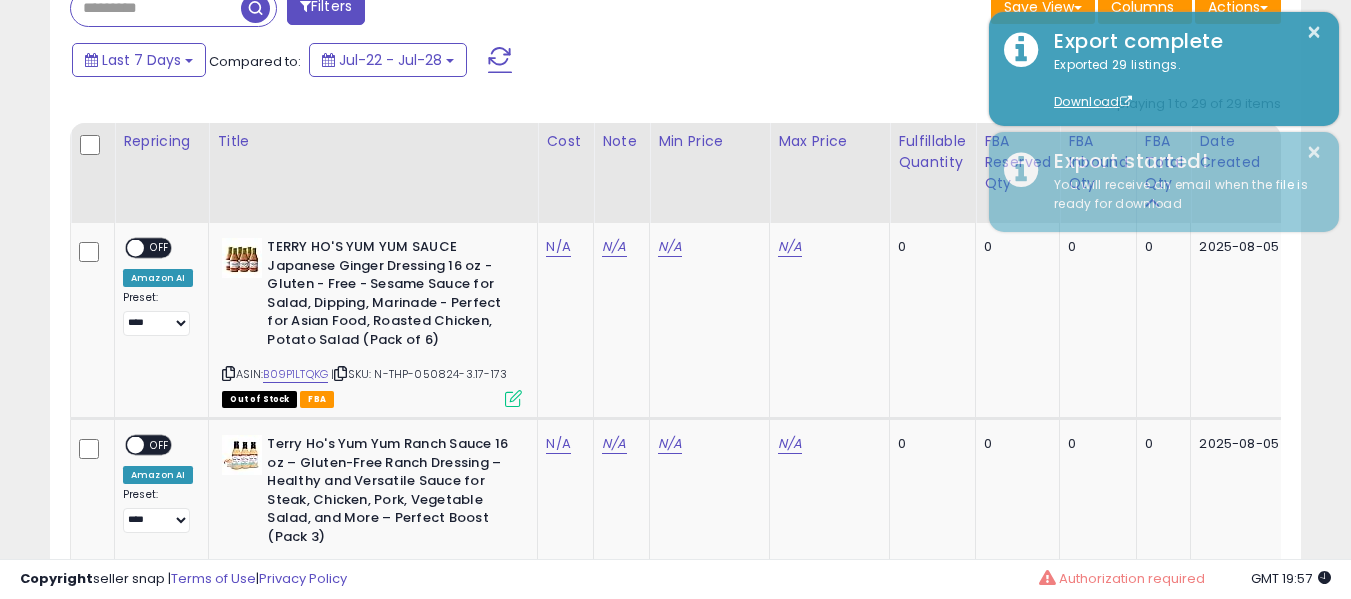 scroll, scrollTop: 900, scrollLeft: 0, axis: vertical 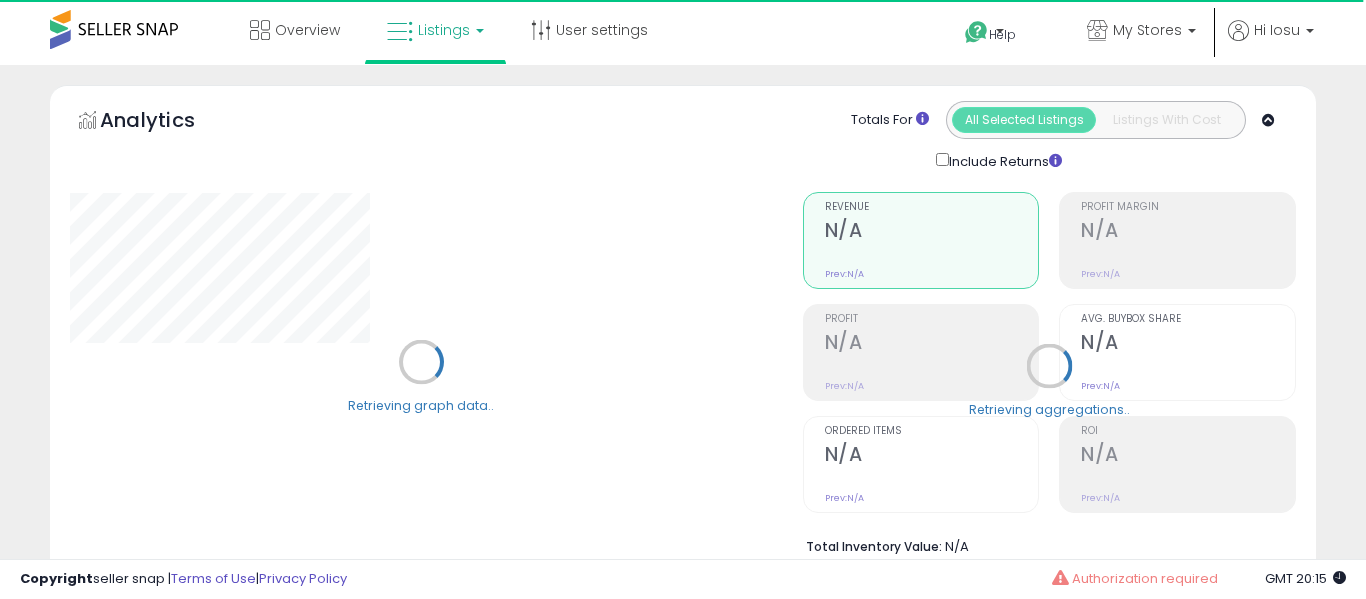 select on "**" 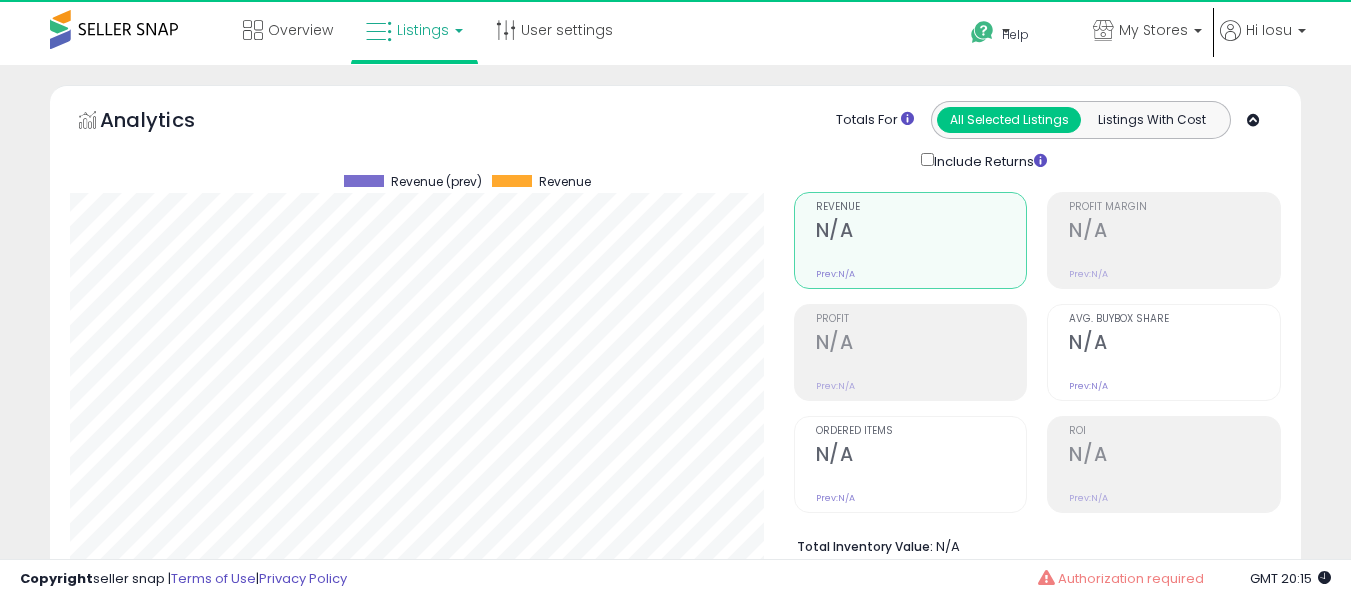 scroll, scrollTop: 999590, scrollLeft: 999276, axis: both 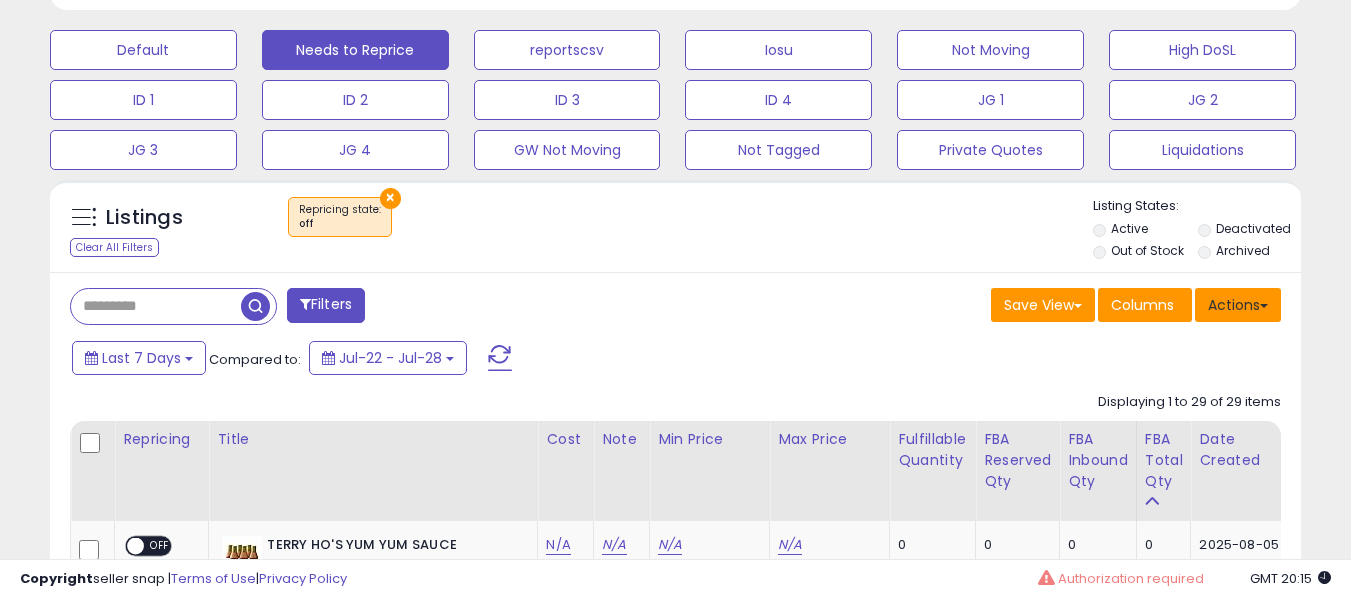 click on "Actions" at bounding box center [1238, 305] 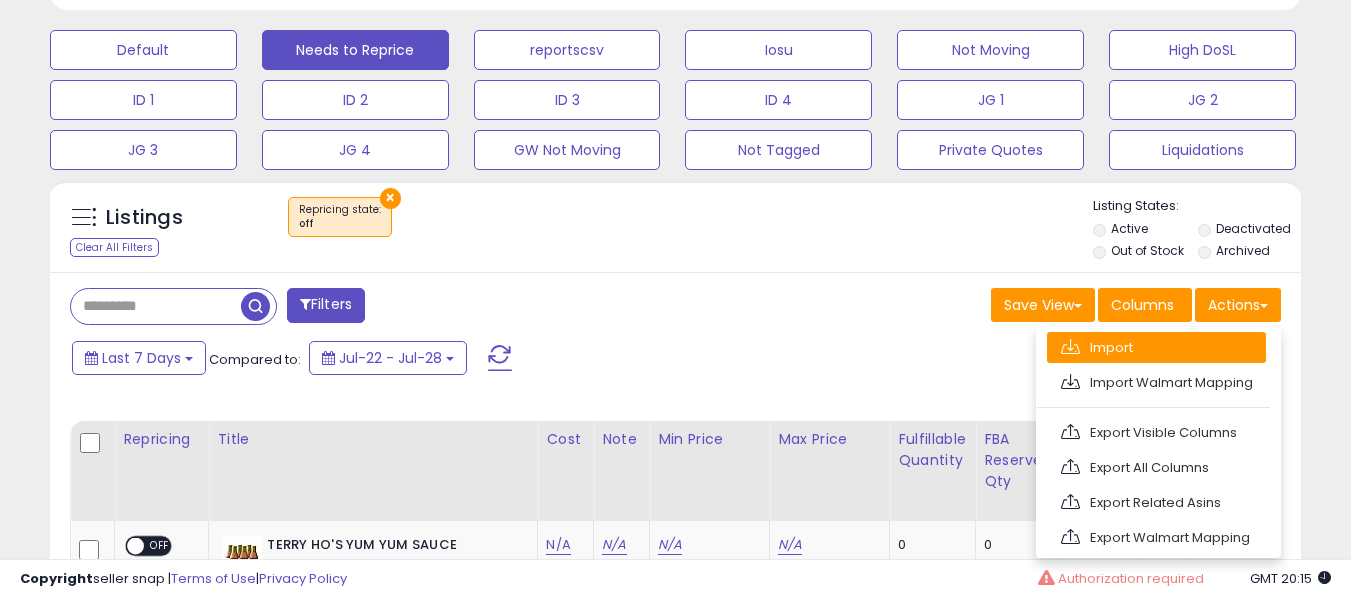 click on "Import" at bounding box center (1156, 347) 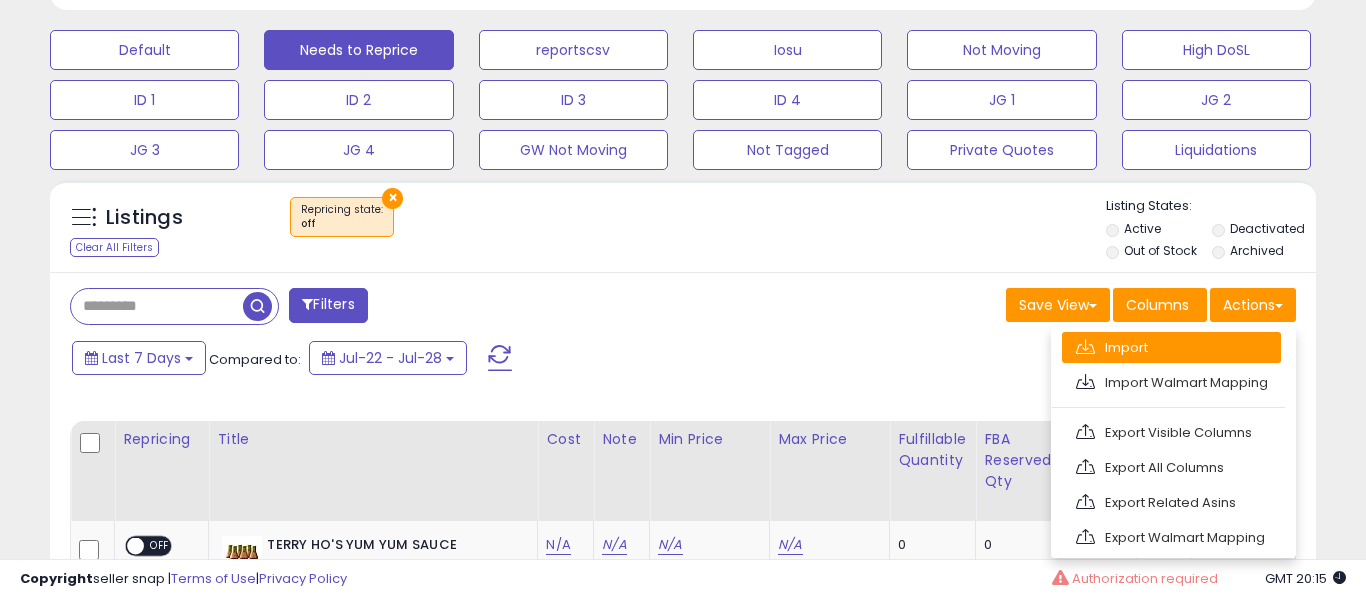 scroll, scrollTop: 999590, scrollLeft: 999267, axis: both 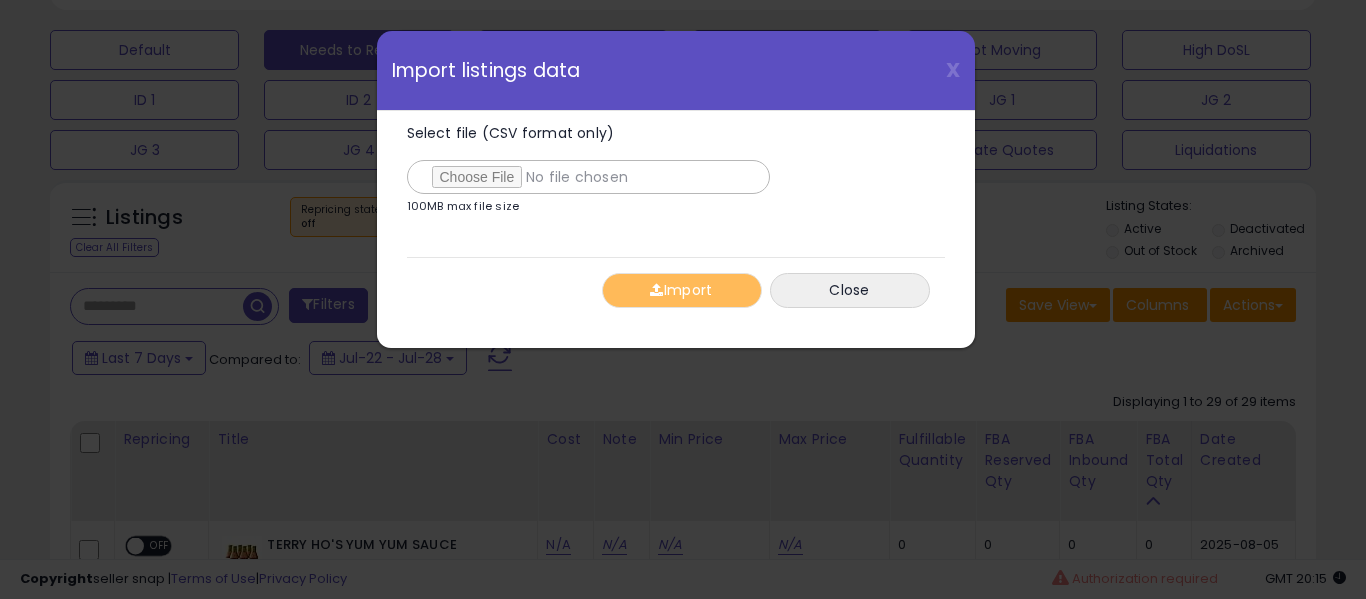 type on "**********" 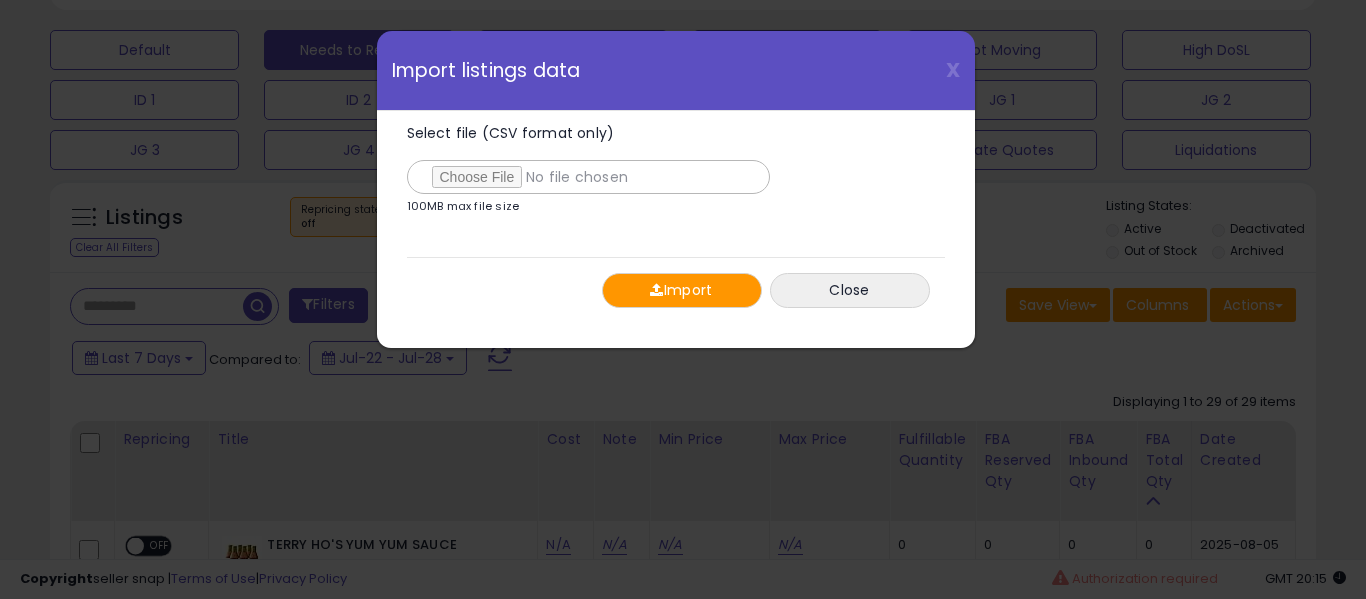 click on "Import" at bounding box center [682, 290] 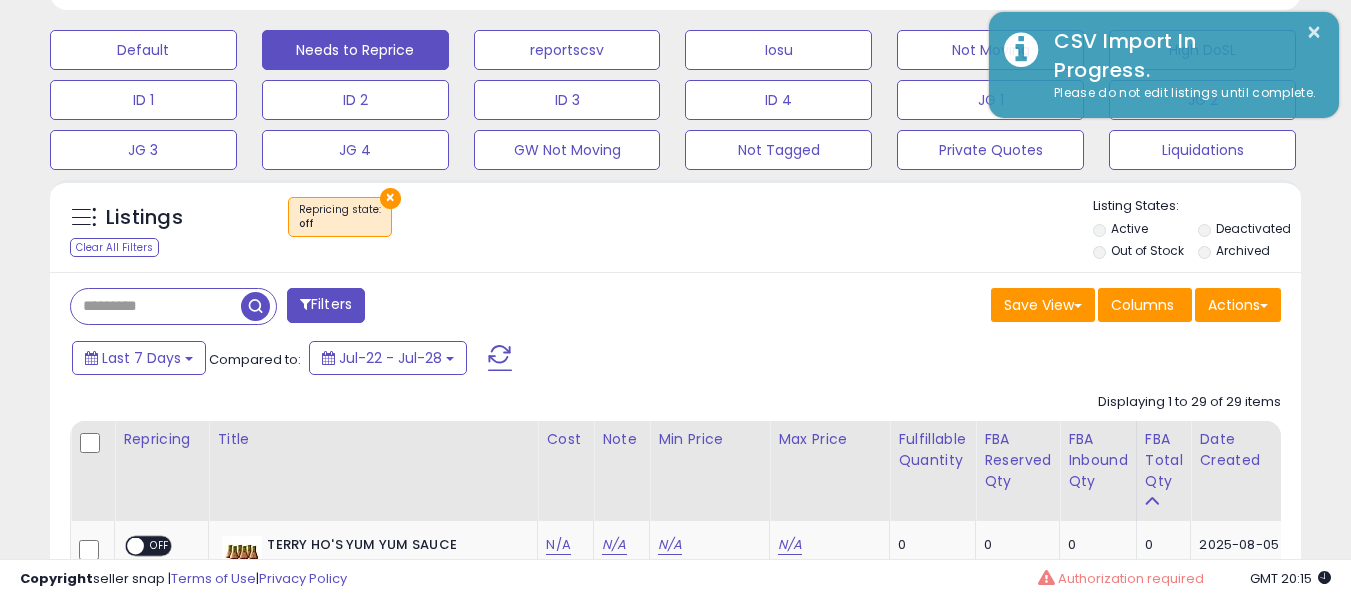 scroll, scrollTop: 410, scrollLeft: 724, axis: both 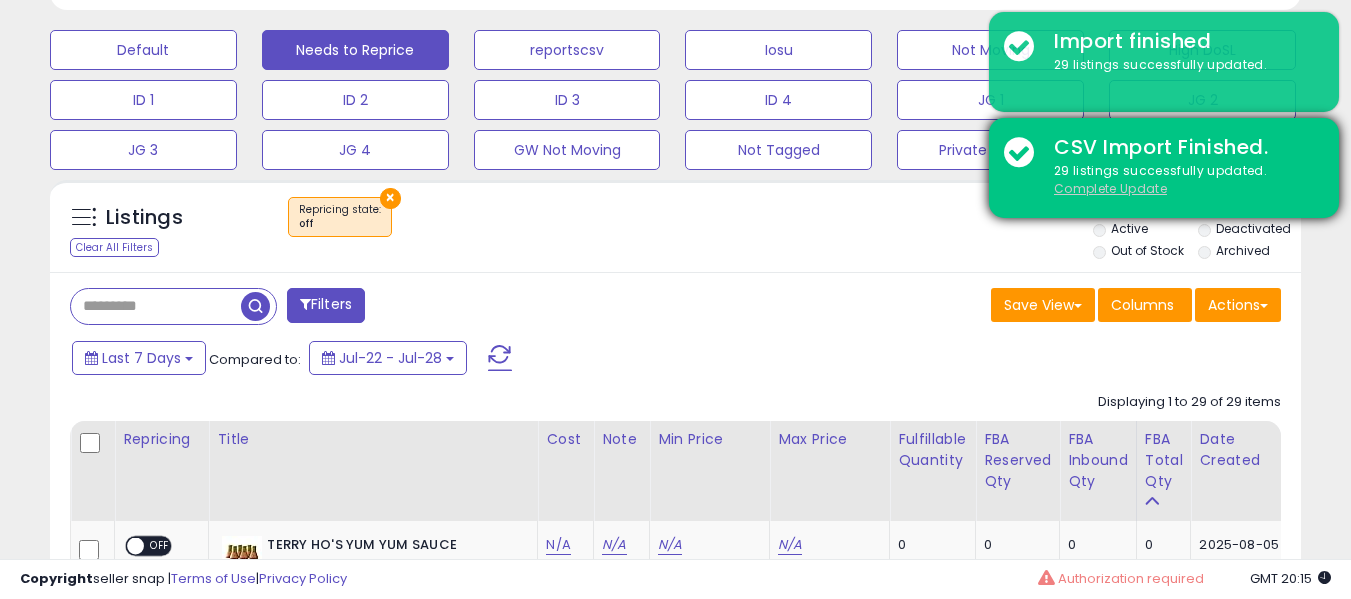 click on "Complete Update" at bounding box center [1110, 188] 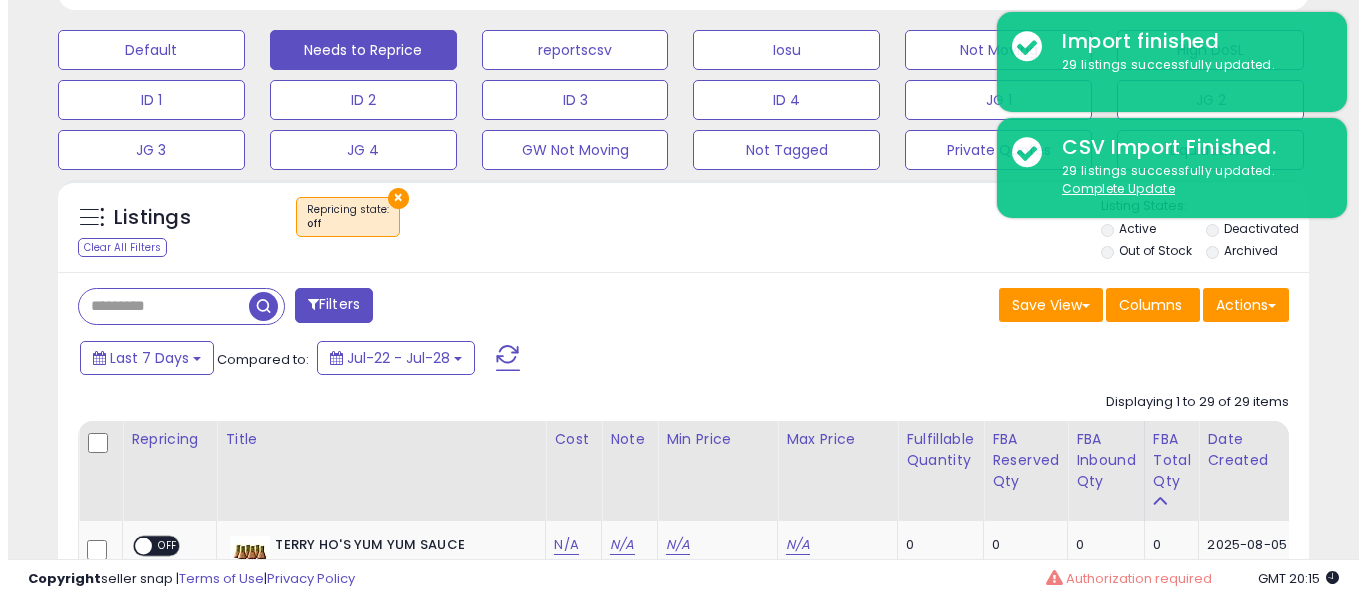 scroll, scrollTop: 999590, scrollLeft: 999267, axis: both 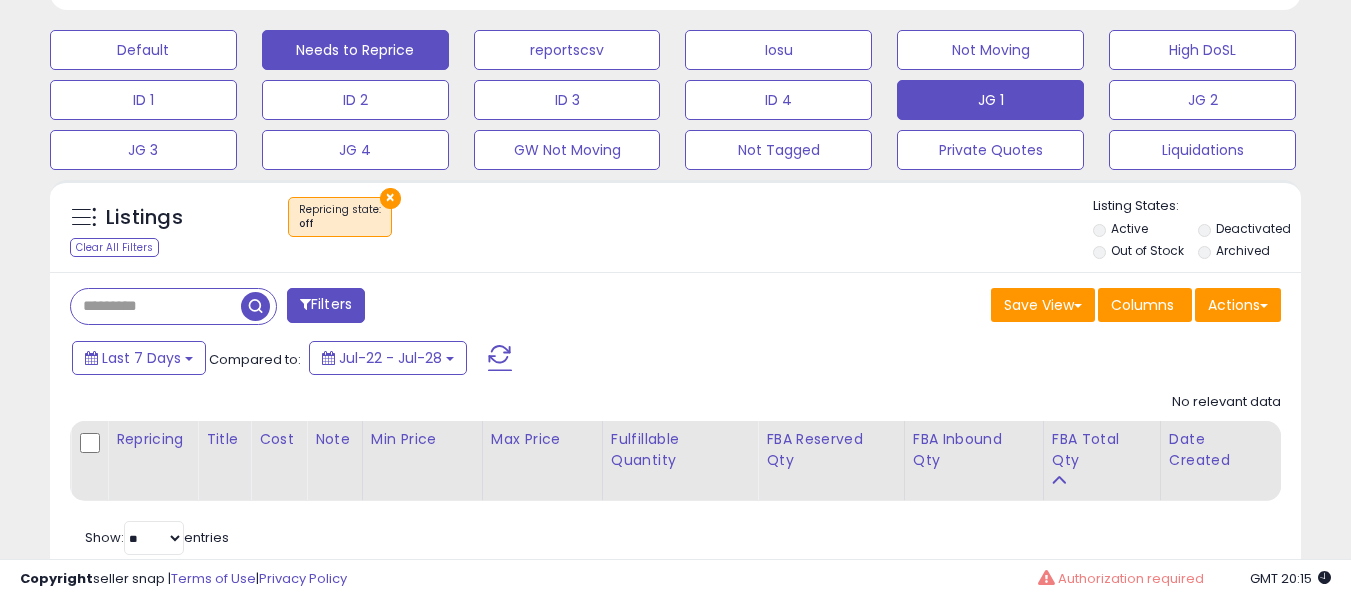 click on "JG 1" at bounding box center [143, 50] 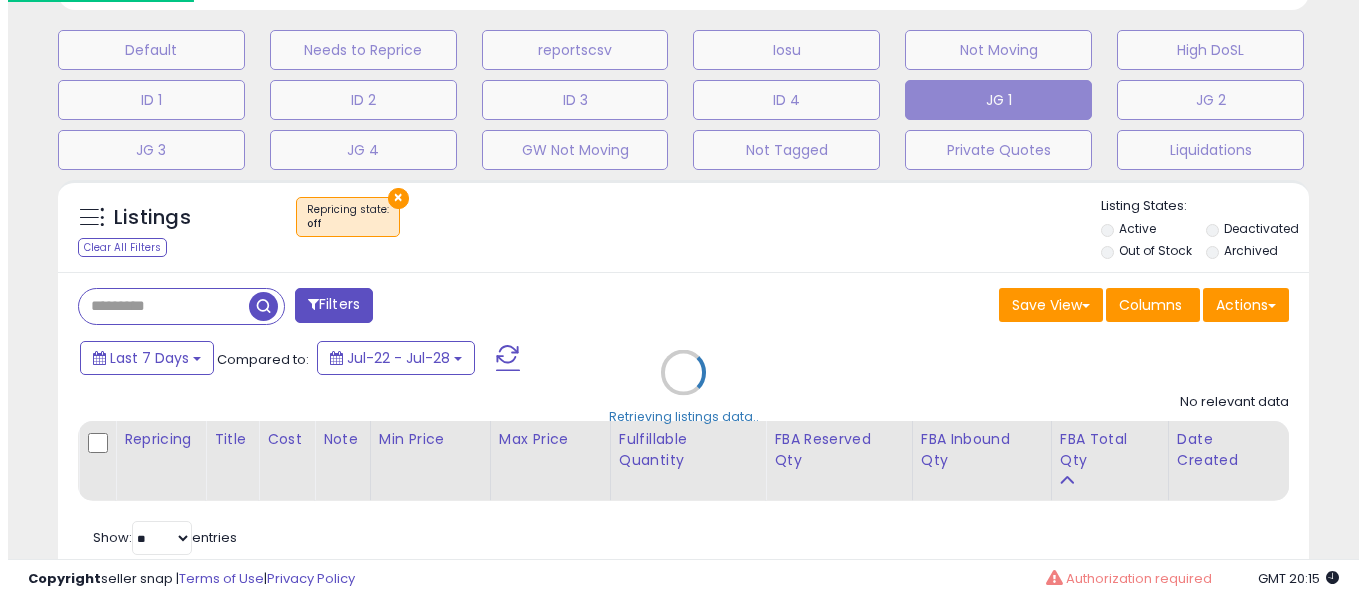 scroll, scrollTop: 999590, scrollLeft: 999267, axis: both 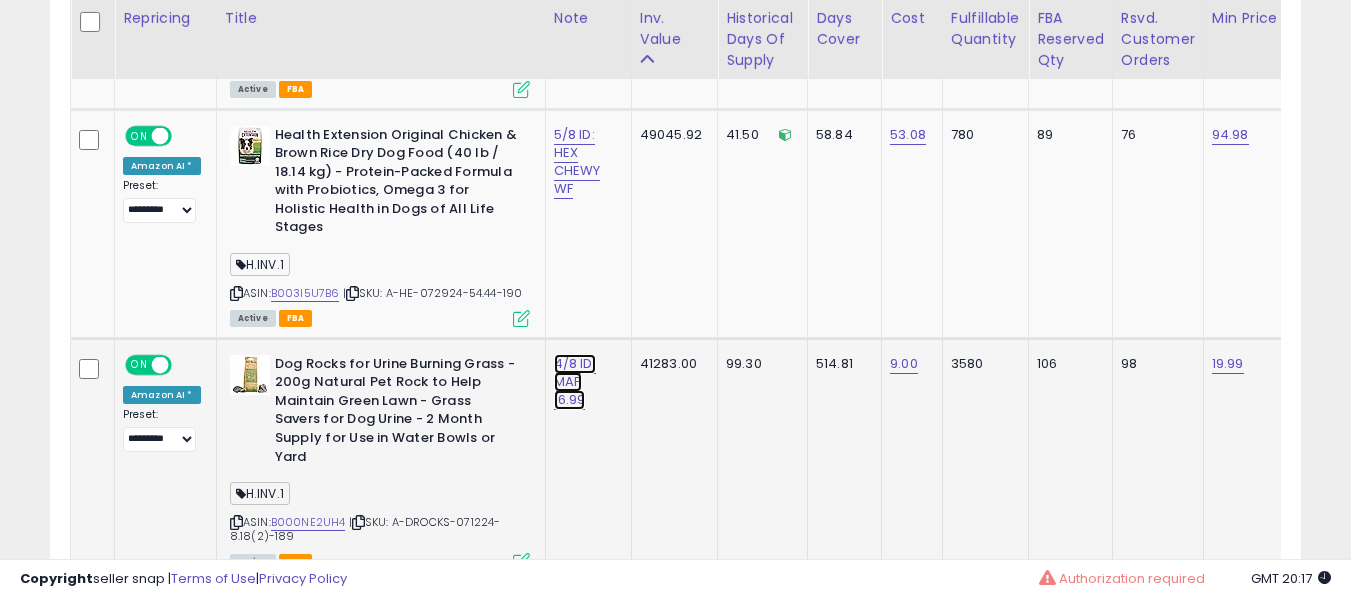 click on "4/8 ID: MAP 16.99" at bounding box center (577, -49) 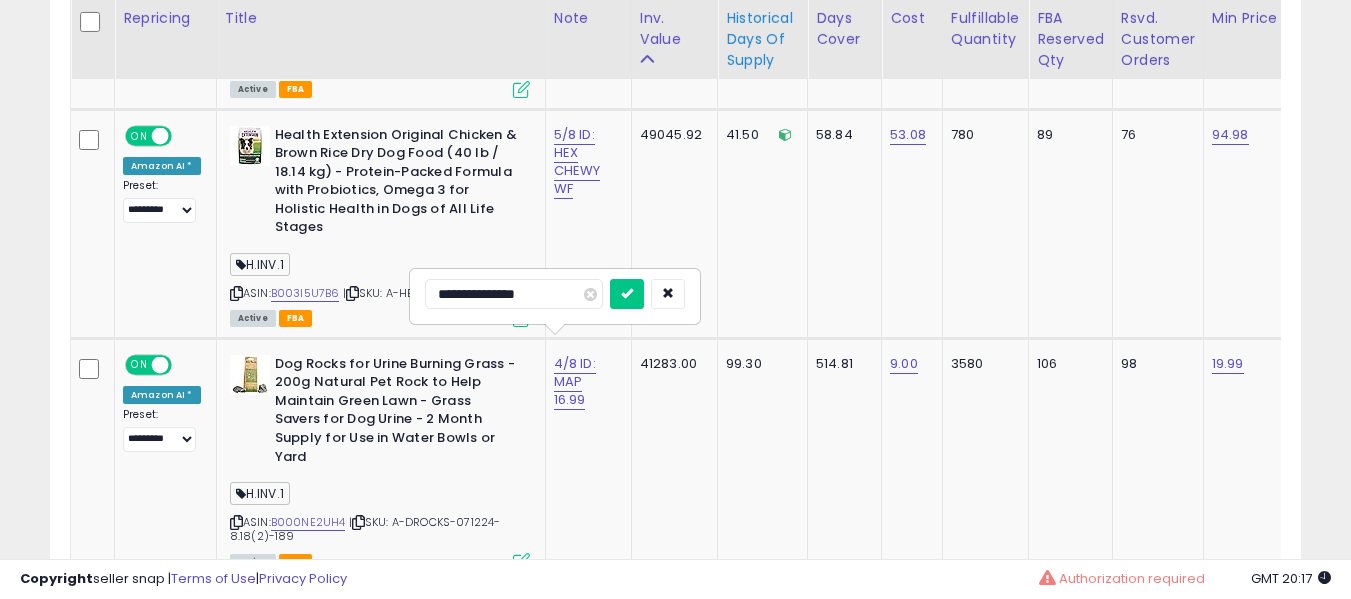 type on "**********" 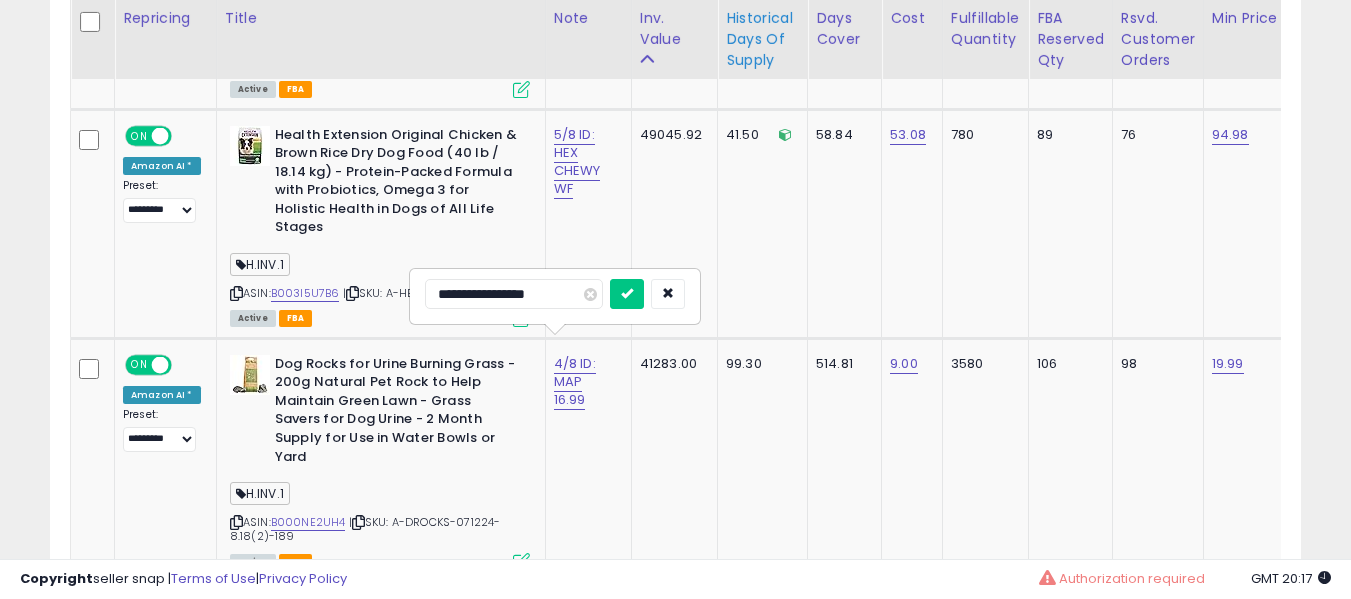click at bounding box center (627, 294) 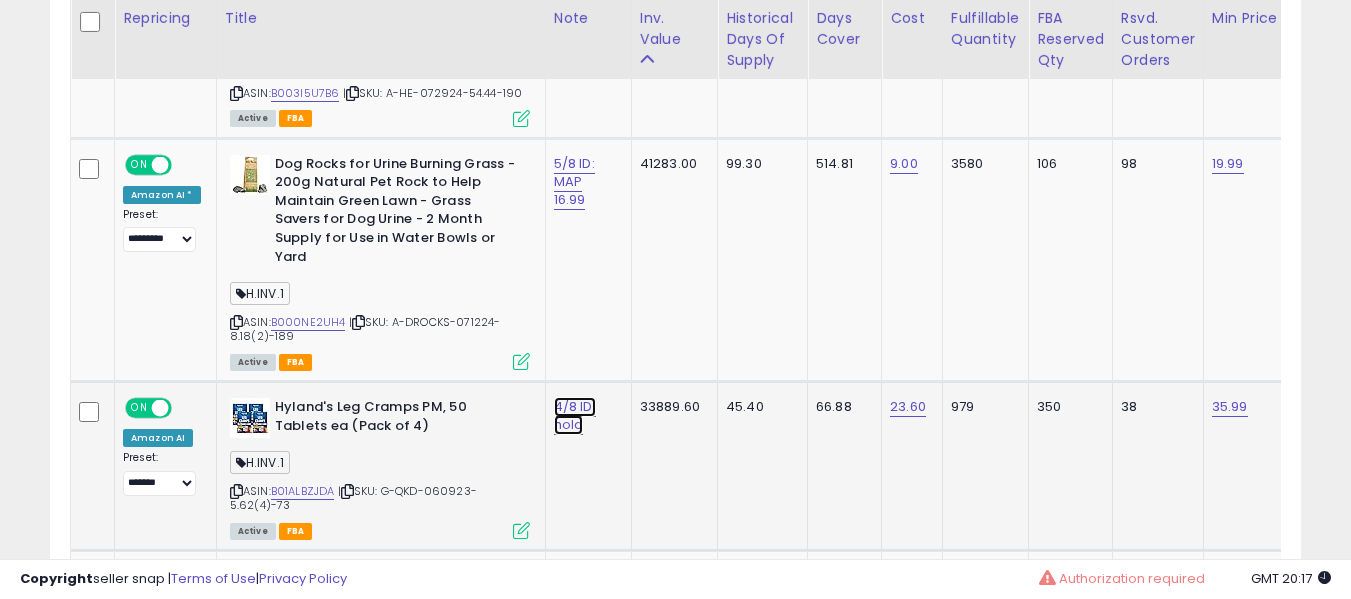 click on "4/8 ID: hold" at bounding box center [577, -249] 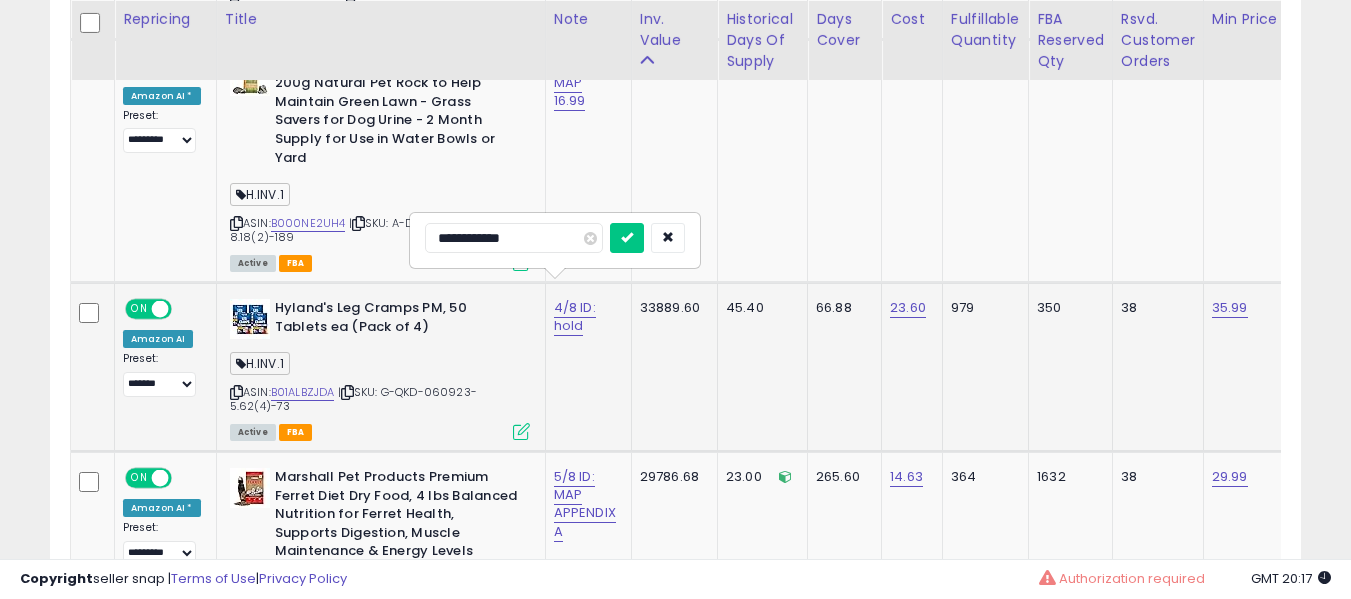 scroll, scrollTop: 1500, scrollLeft: 0, axis: vertical 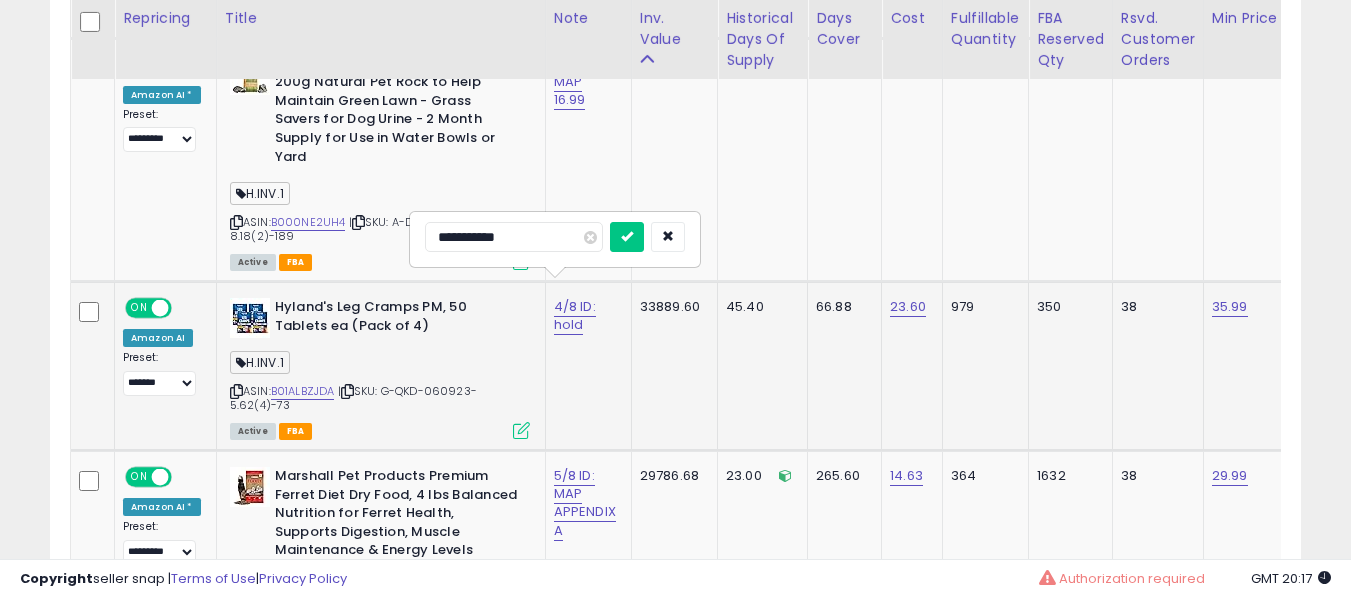 type on "**********" 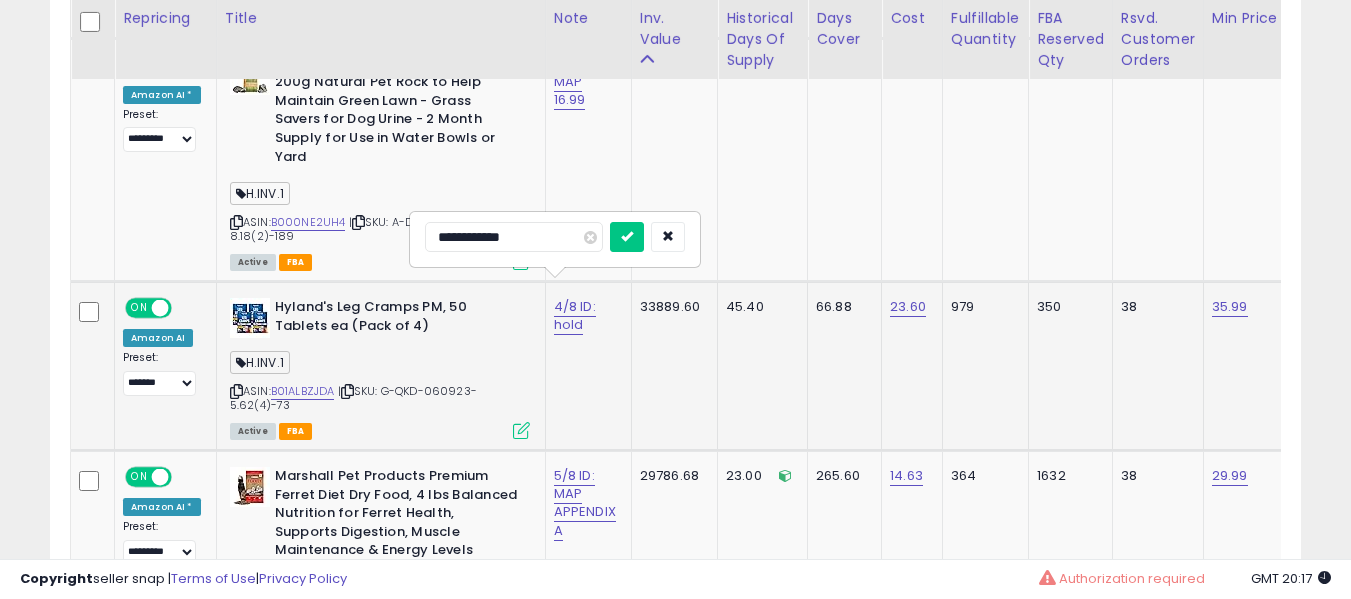 click at bounding box center (627, 237) 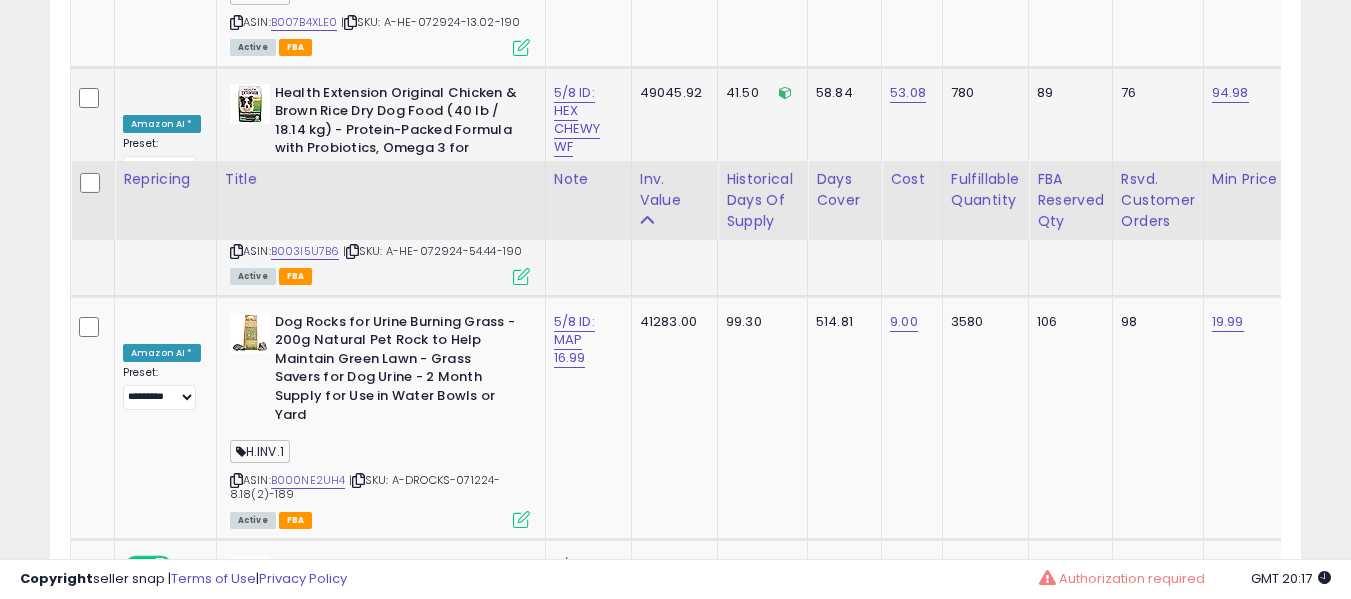scroll, scrollTop: 1200, scrollLeft: 0, axis: vertical 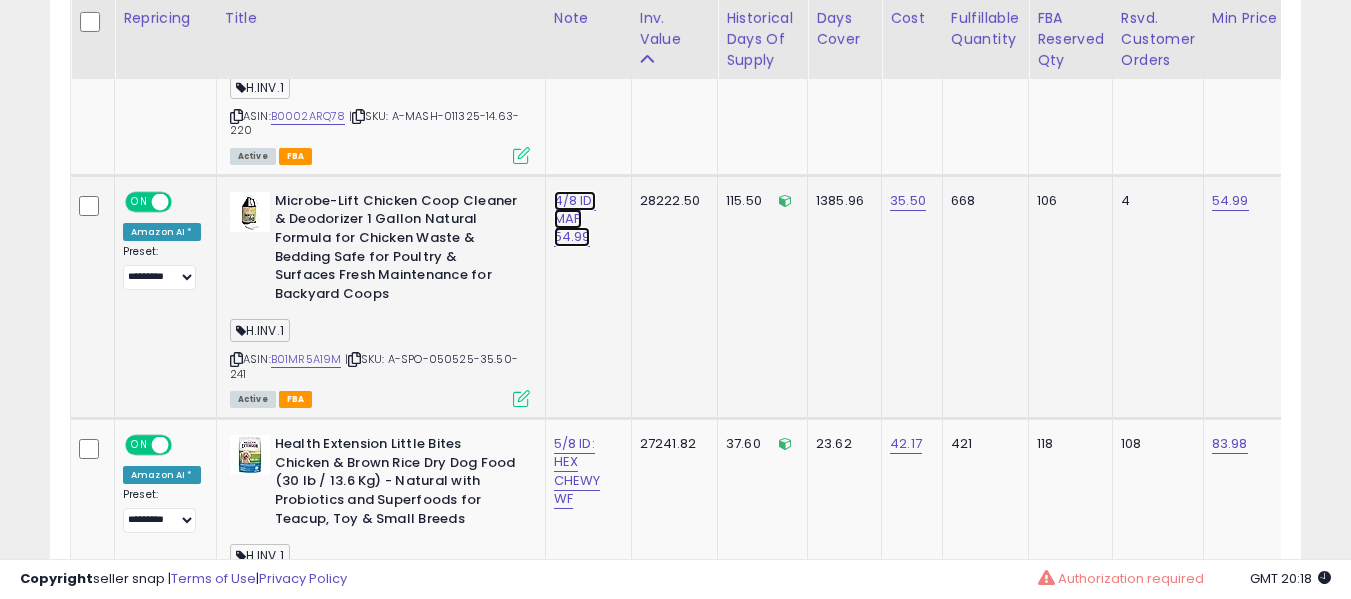 click on "4/8 ID: MAP 54.99" at bounding box center (577, -849) 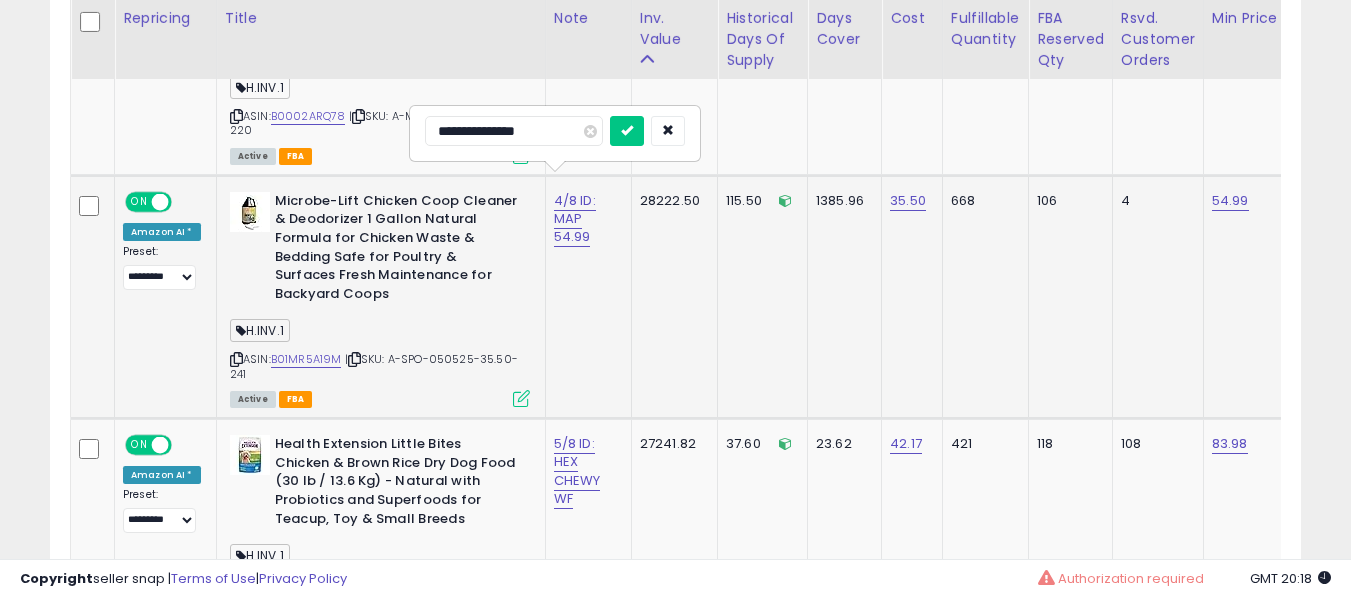 type on "**********" 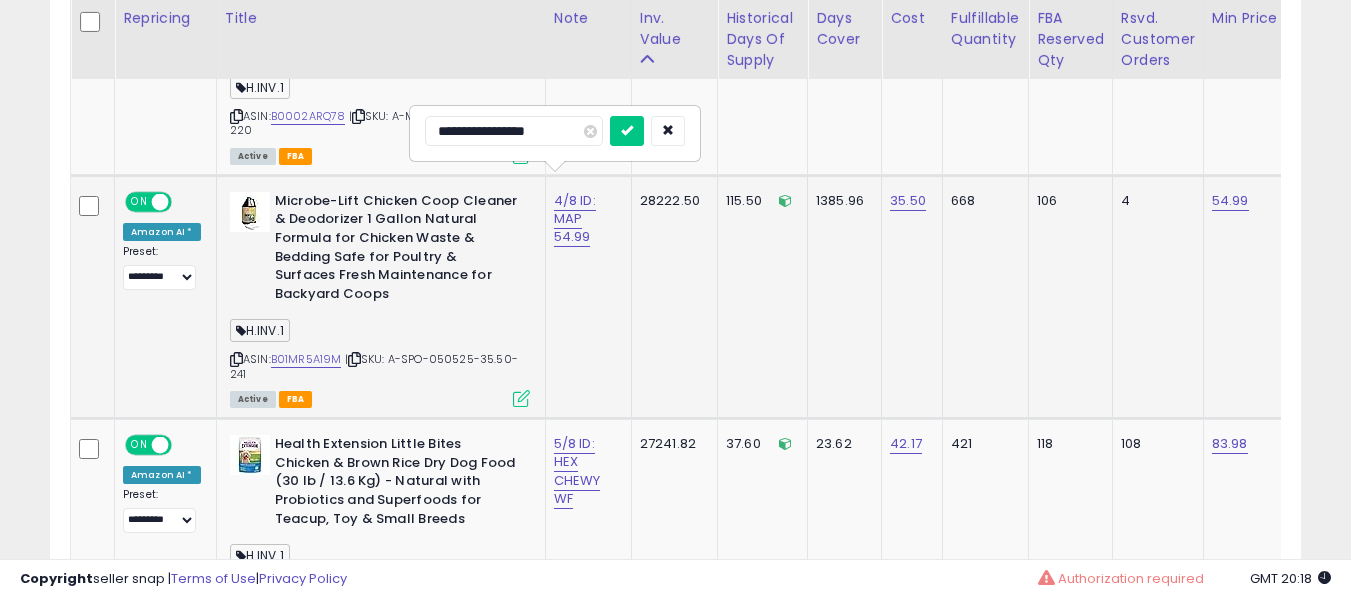 click at bounding box center [627, 131] 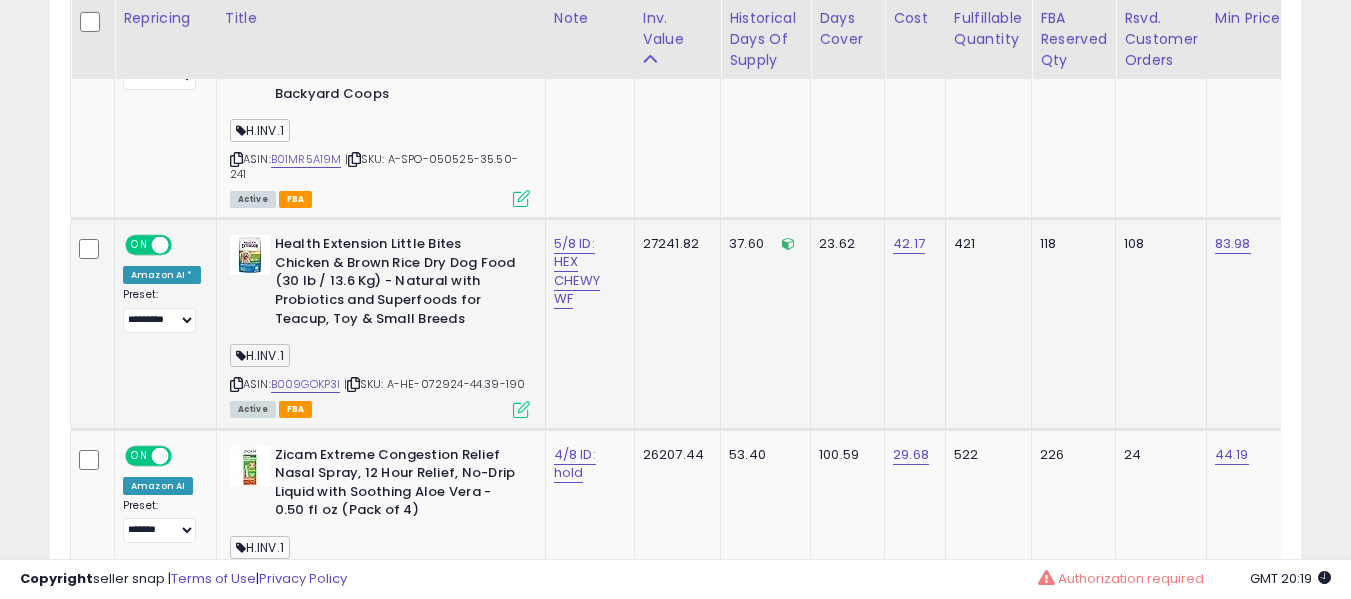 drag, startPoint x: 299, startPoint y: 354, endPoint x: 310, endPoint y: 367, distance: 17.029387 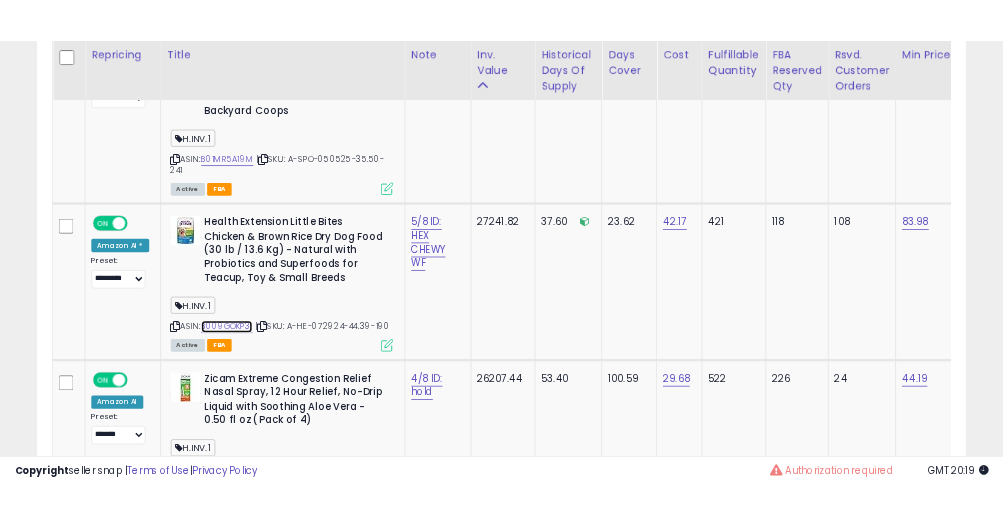 scroll, scrollTop: 410, scrollLeft: 521, axis: both 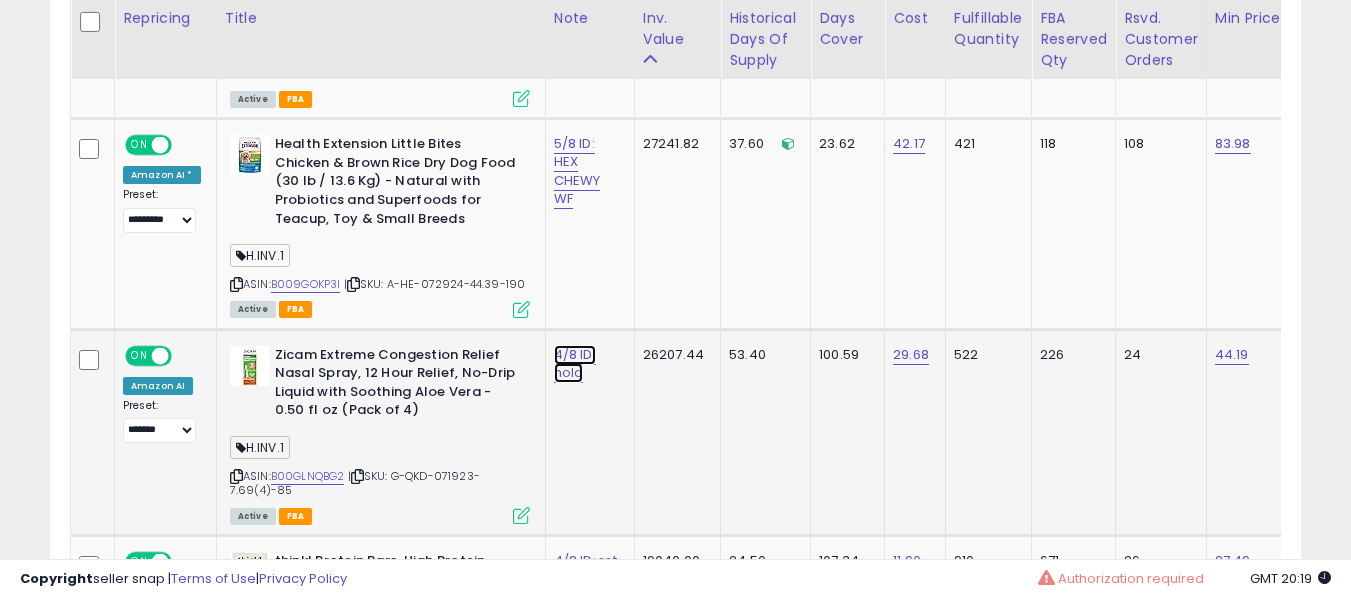 click on "4/8 ID: hold" at bounding box center [577, -1149] 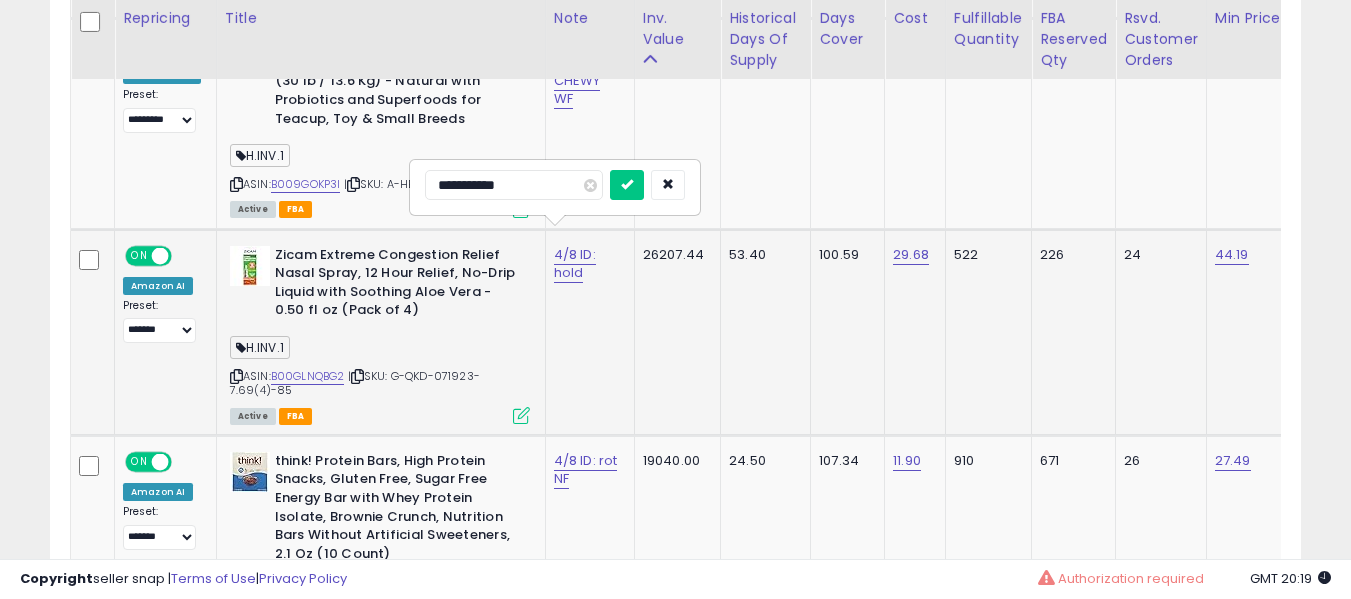 type on "**********" 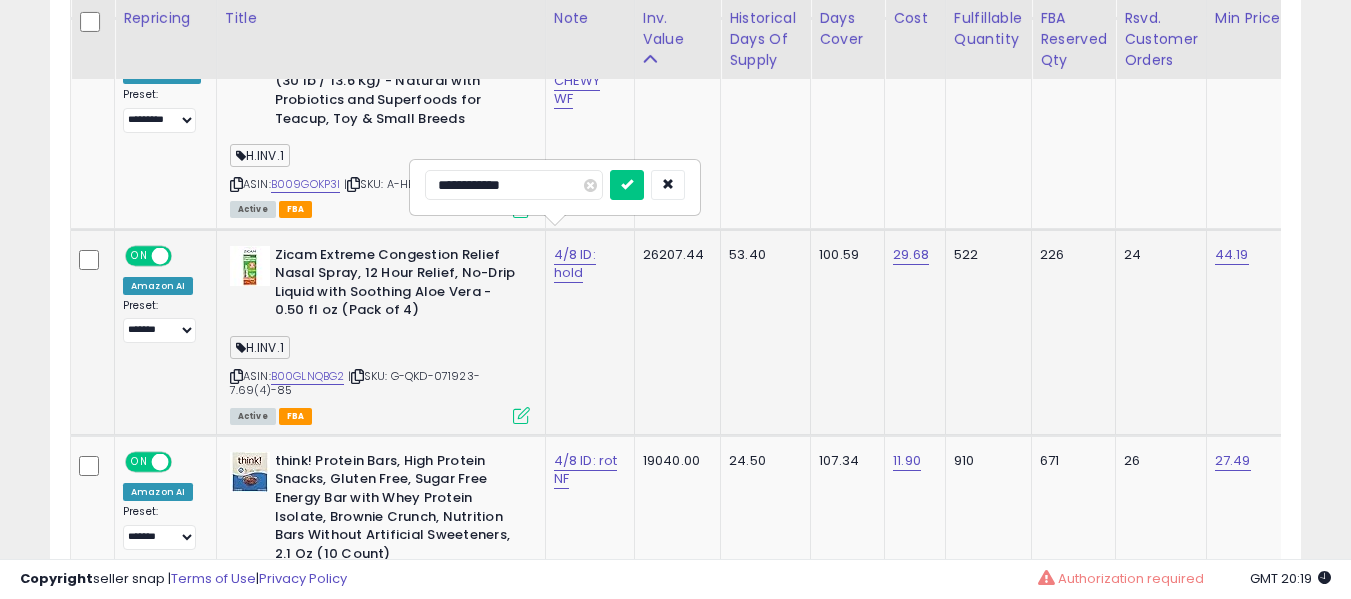 click at bounding box center [627, 185] 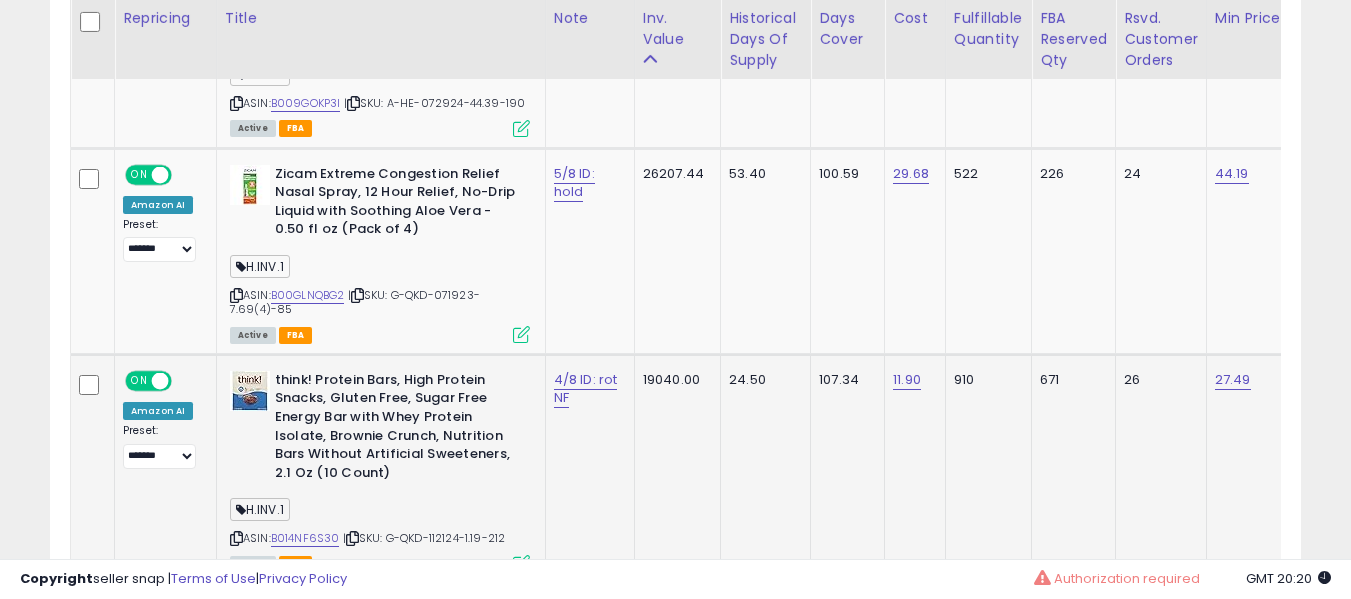 scroll, scrollTop: 2600, scrollLeft: 0, axis: vertical 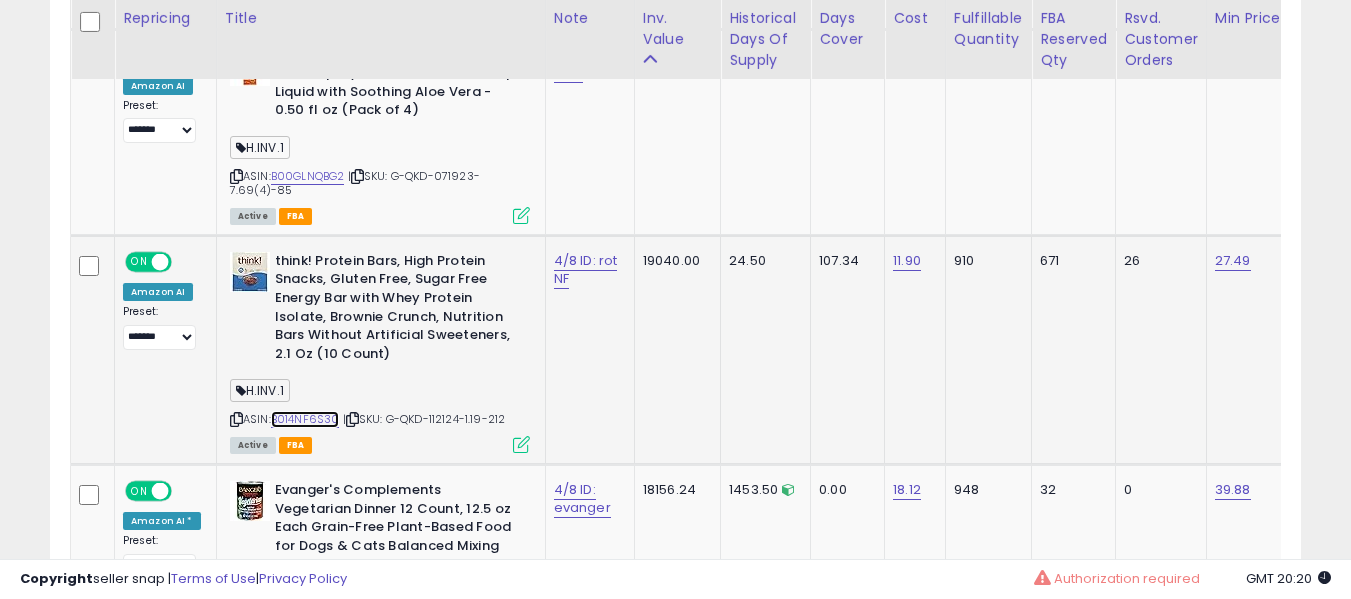 drag, startPoint x: 311, startPoint y: 403, endPoint x: 346, endPoint y: 378, distance: 43.011627 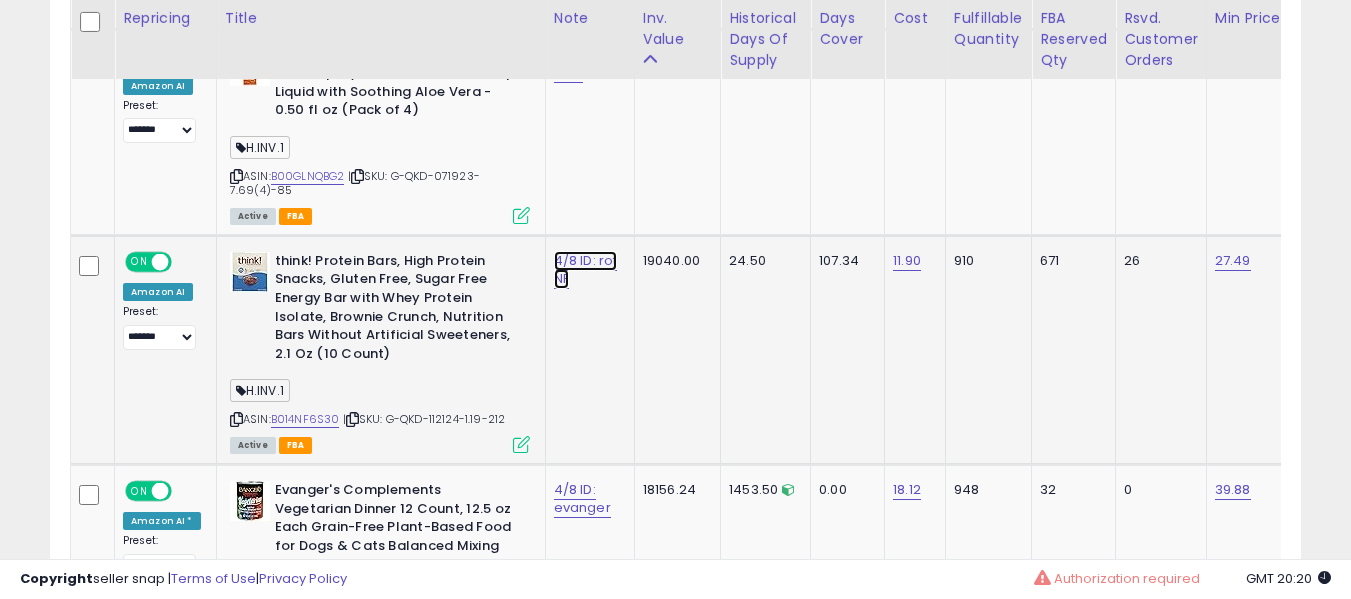 click on "4/8 ID: rot NF" at bounding box center (577, -1449) 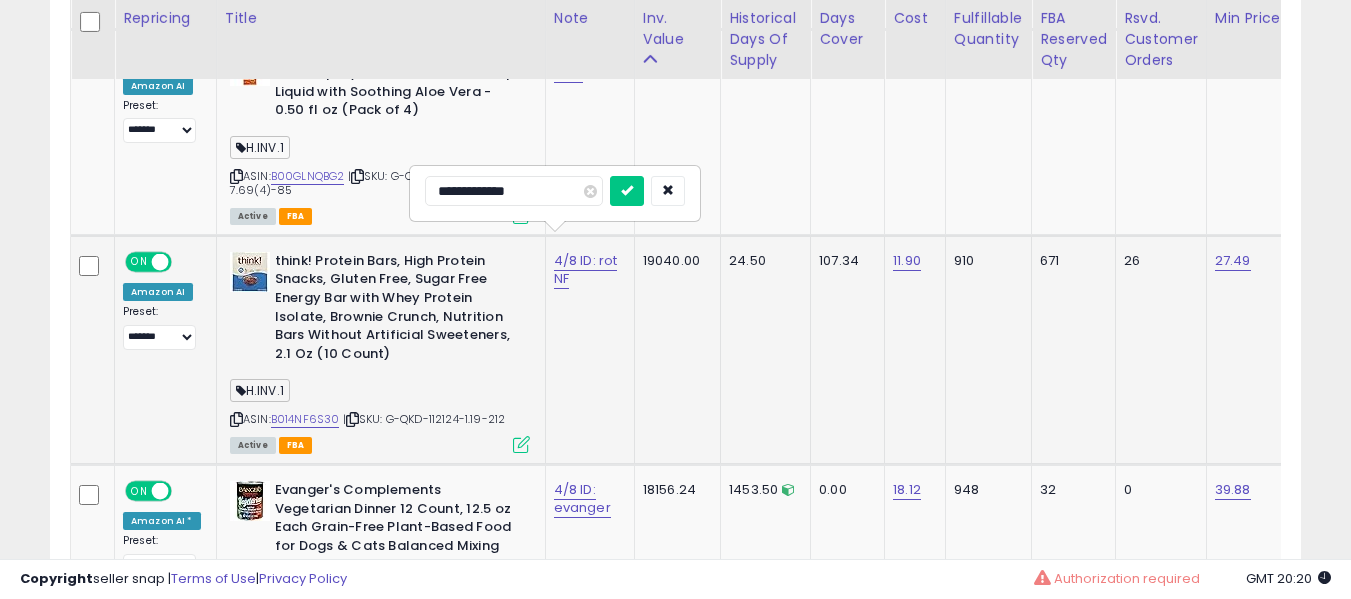 type on "**********" 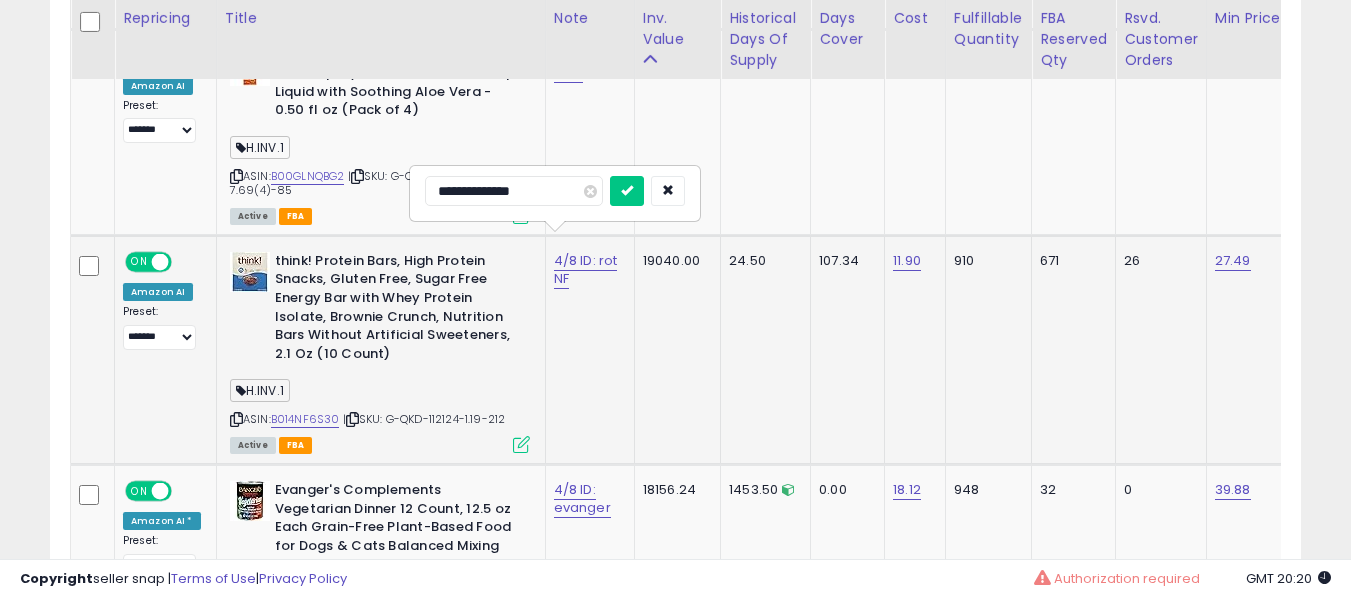click at bounding box center [627, 191] 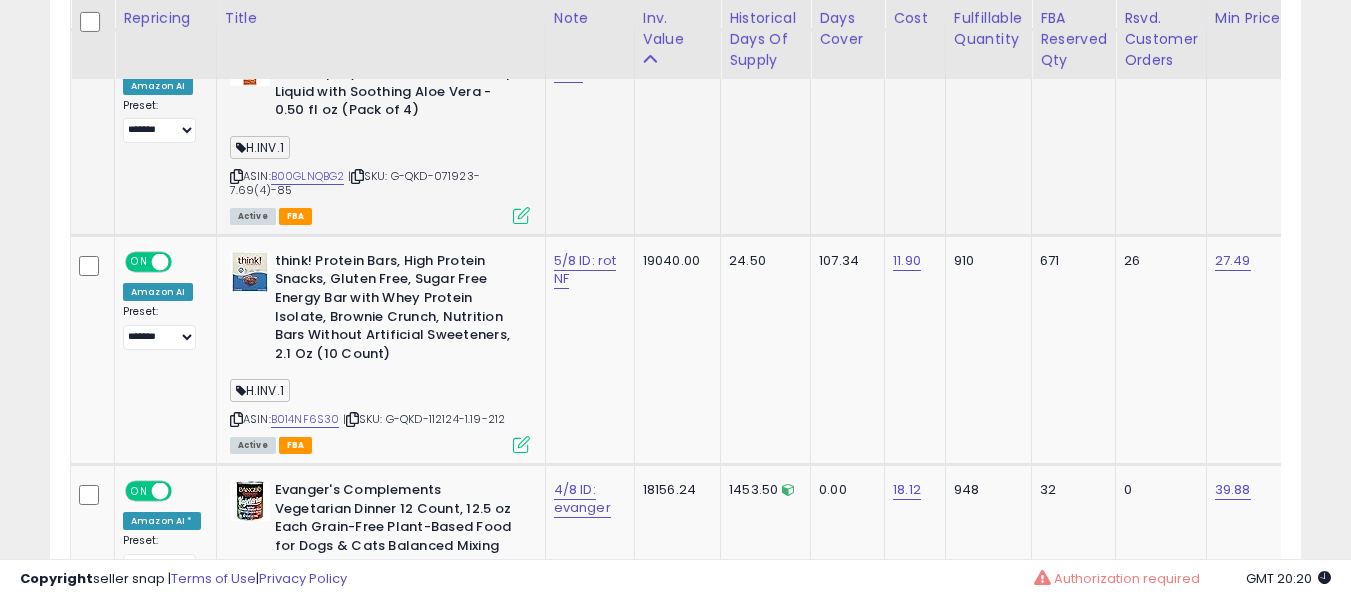 scroll, scrollTop: 0, scrollLeft: 400, axis: horizontal 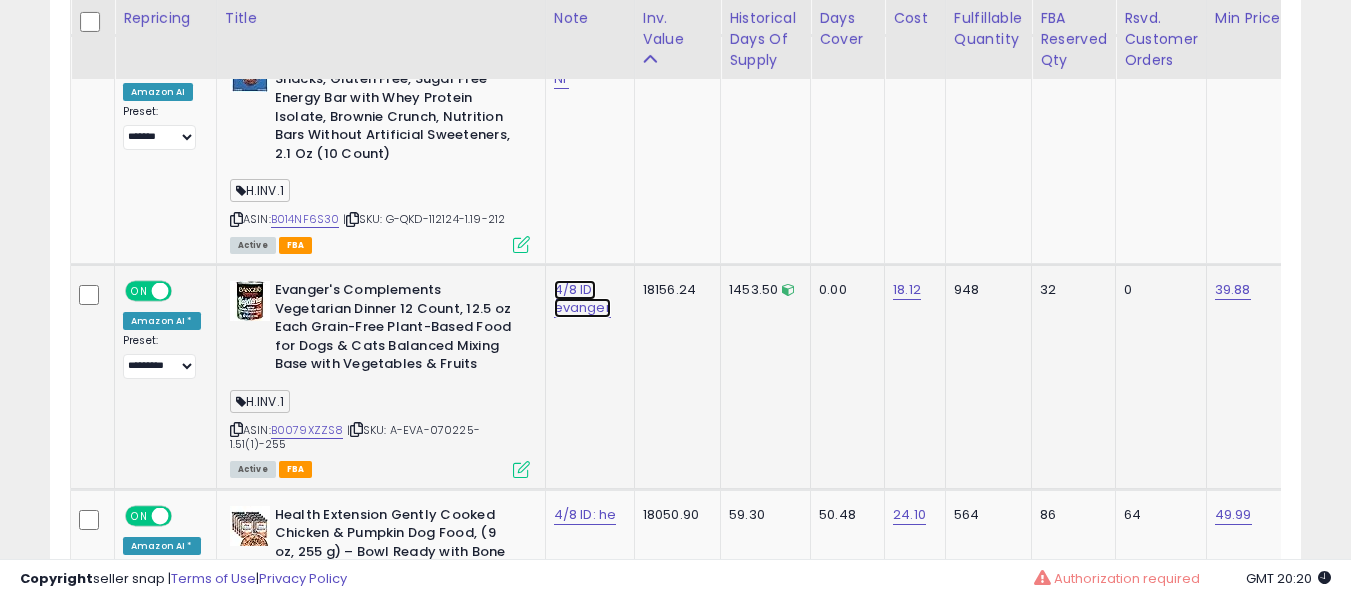 click on "4/8 ID: evanger" at bounding box center [577, -1649] 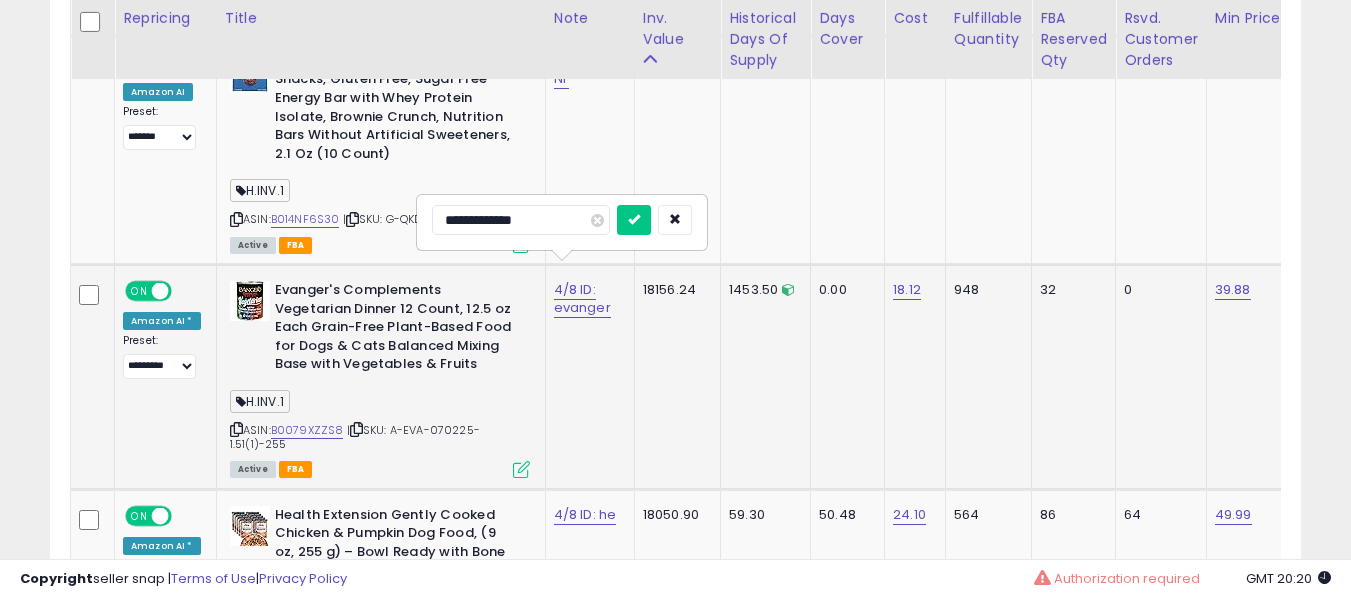 type on "**********" 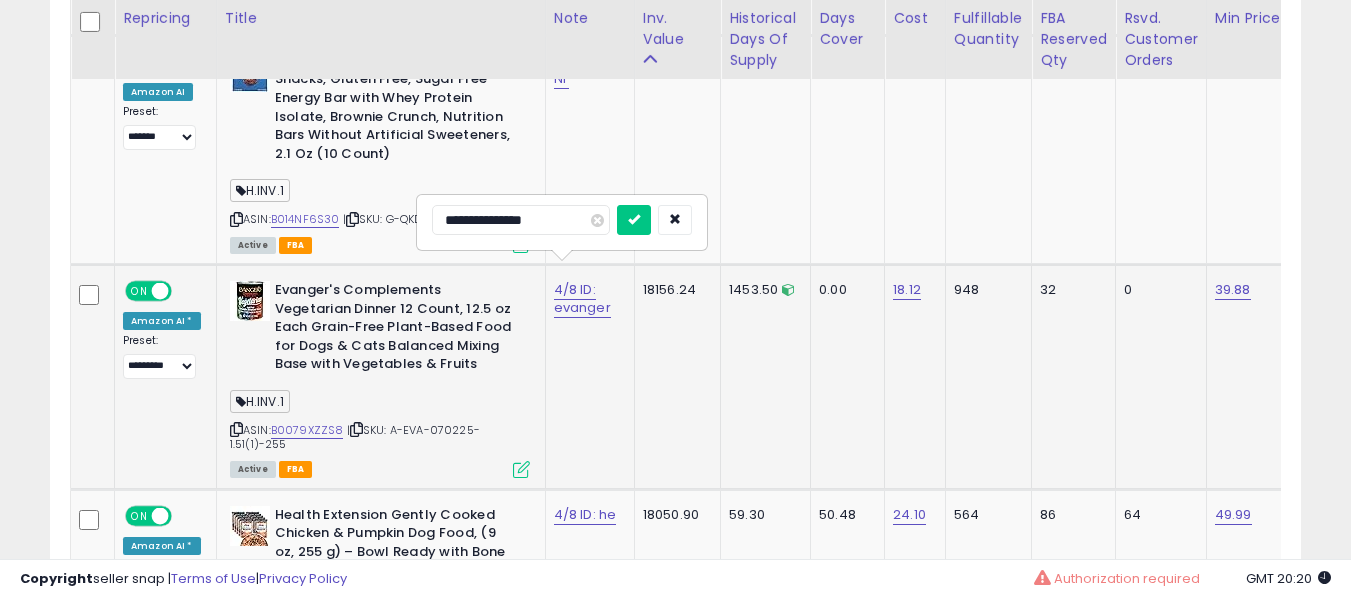 click at bounding box center (634, 220) 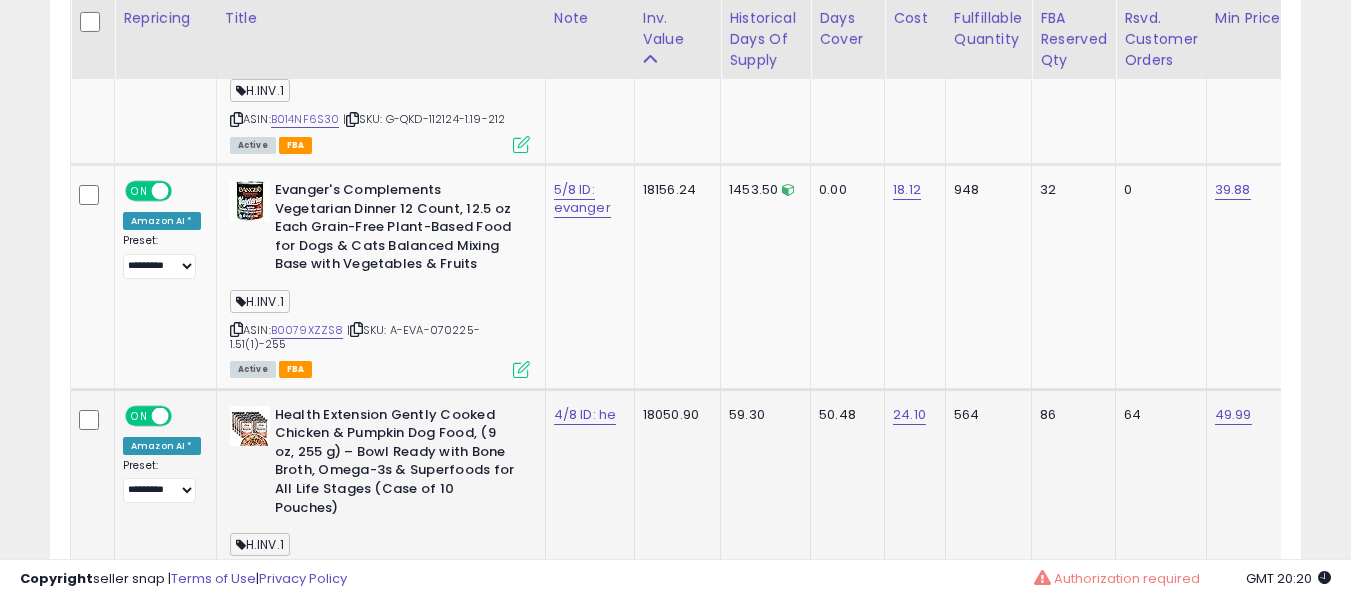 click on "4/8 ID: he" 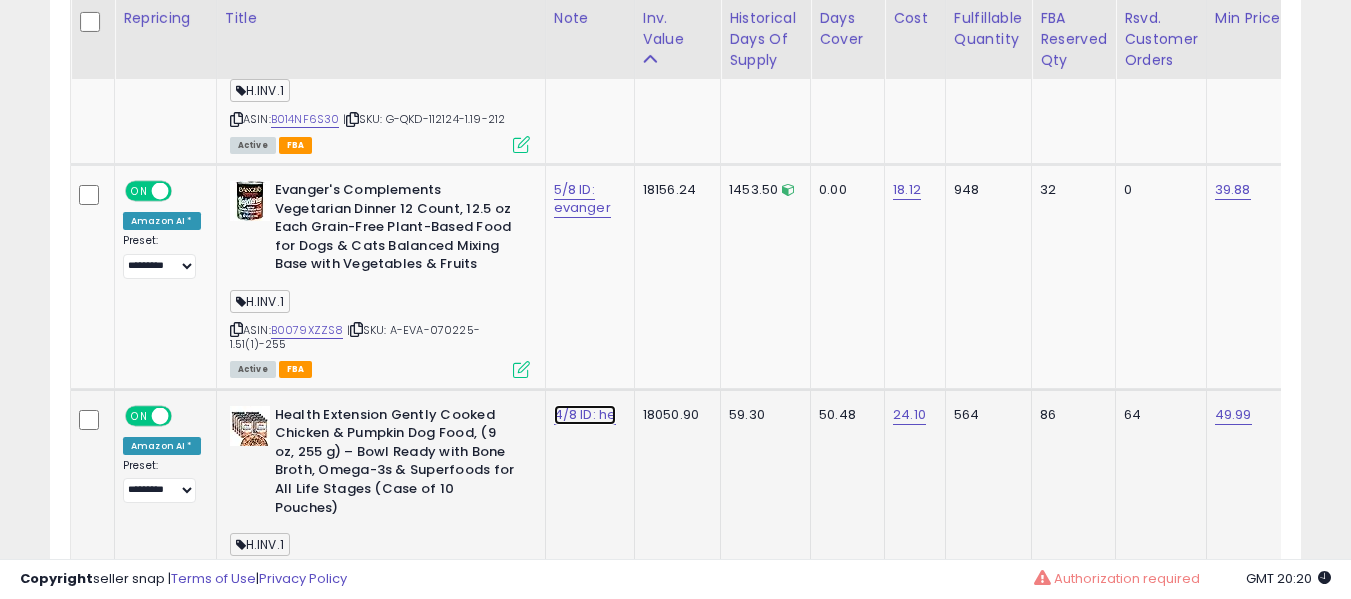 click on "4/8 ID: he" at bounding box center [577, -1749] 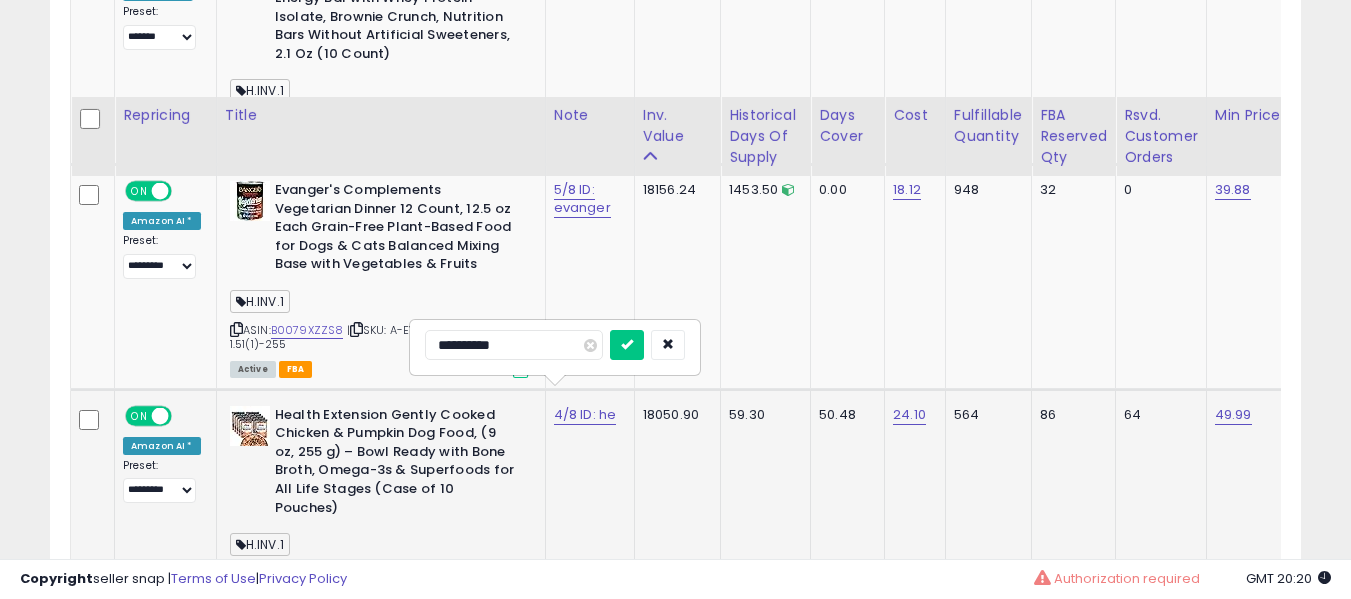 scroll, scrollTop: 3000, scrollLeft: 0, axis: vertical 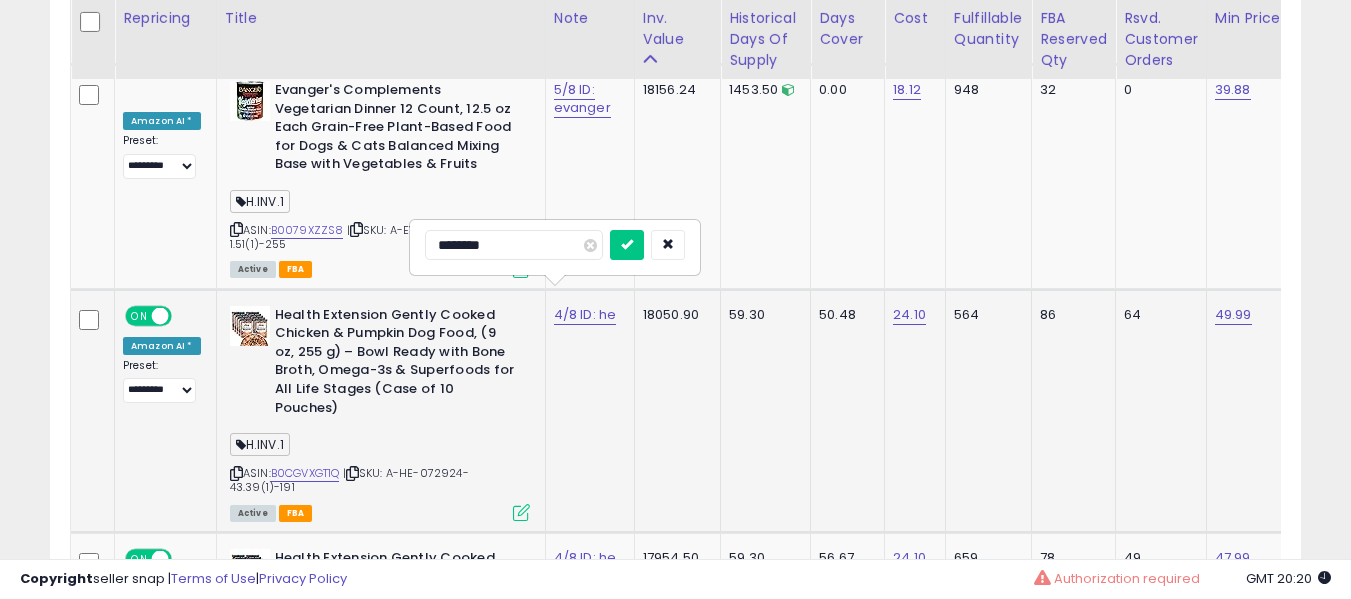 type on "*********" 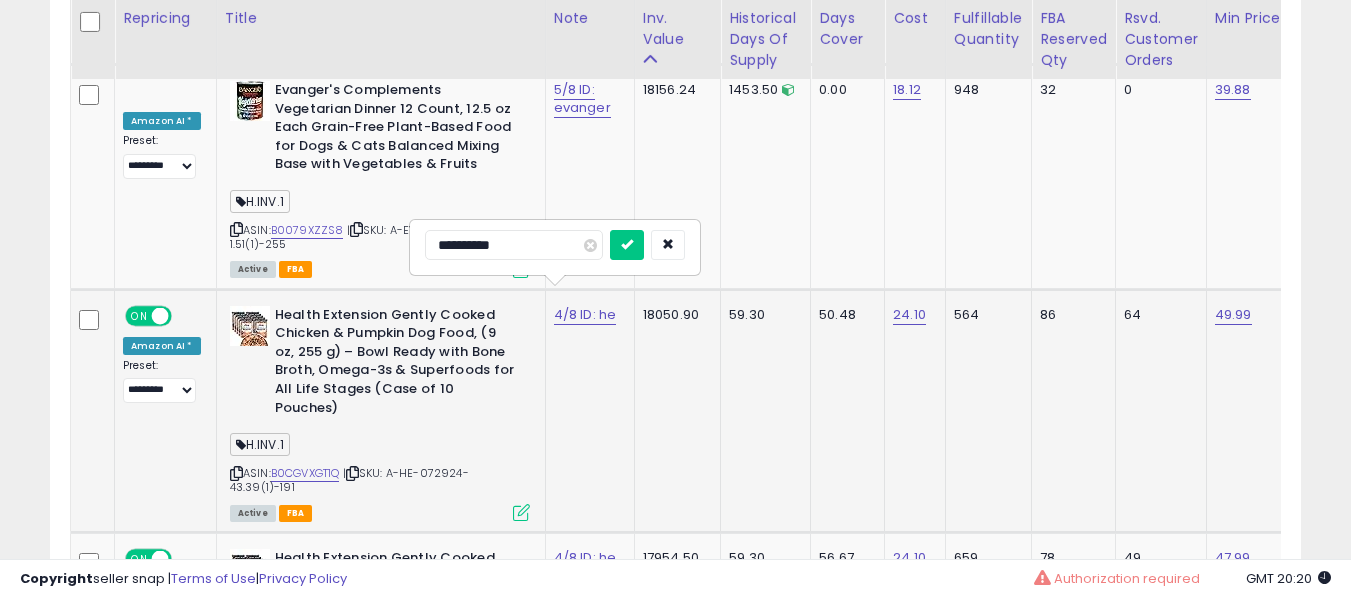 click at bounding box center (627, 245) 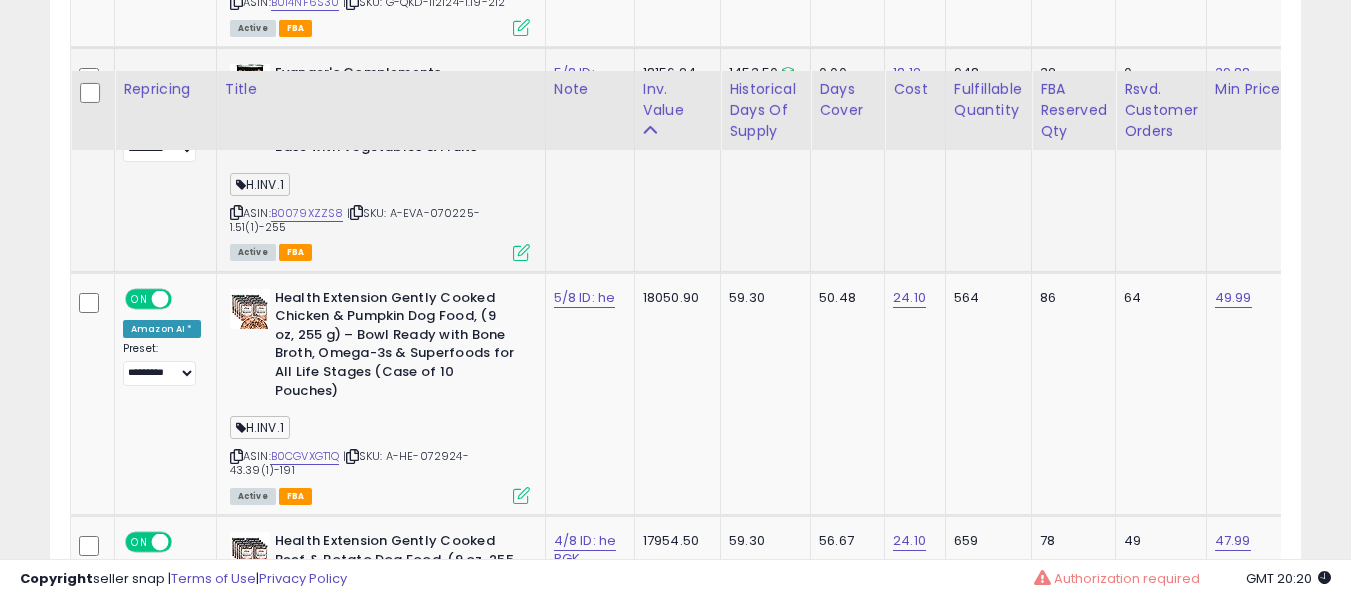 scroll, scrollTop: 3100, scrollLeft: 0, axis: vertical 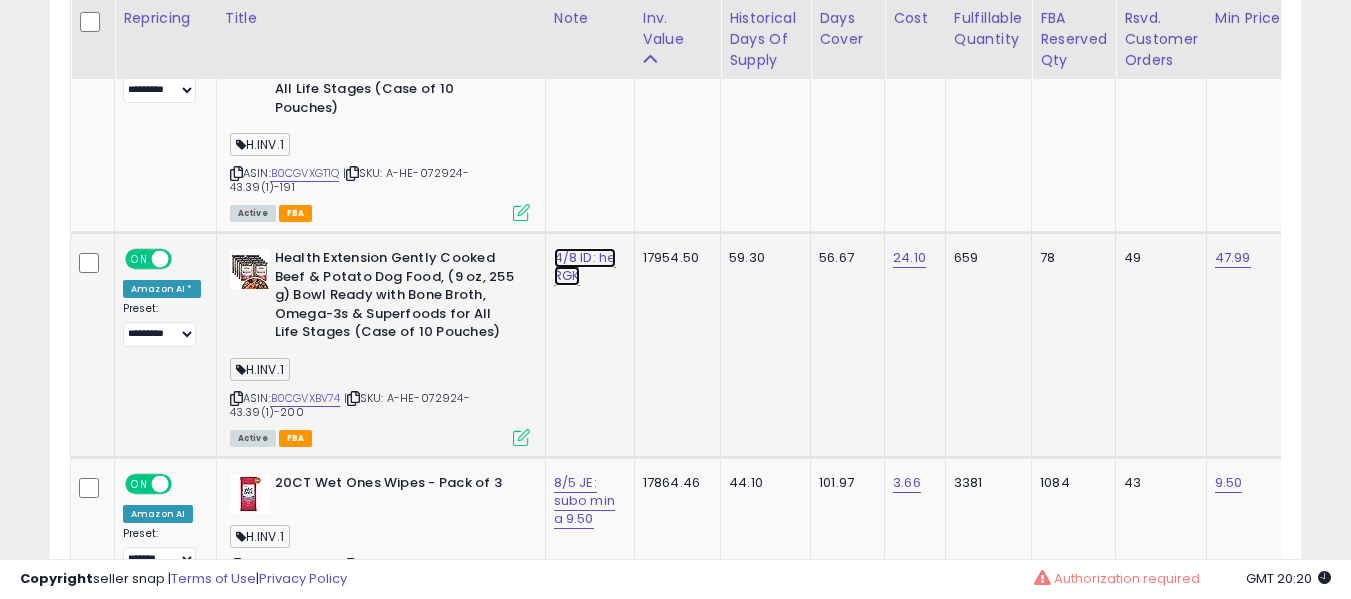 click on "4/8 ID: he RGK" at bounding box center [577, -2149] 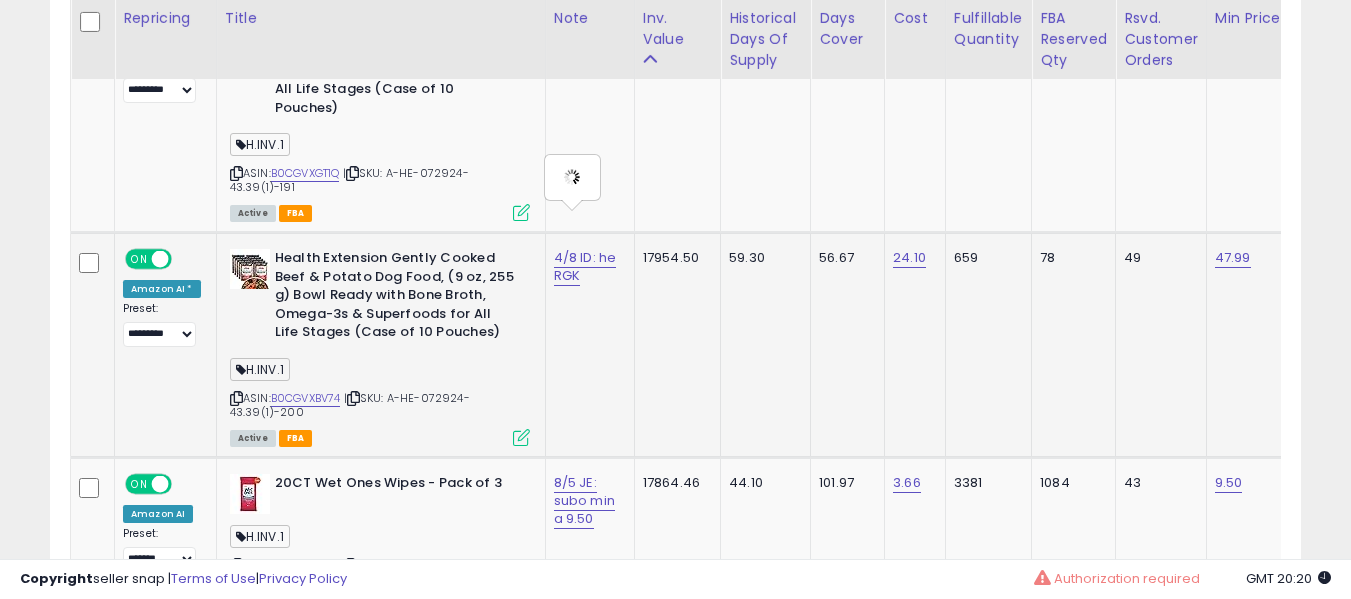 type on "**********" 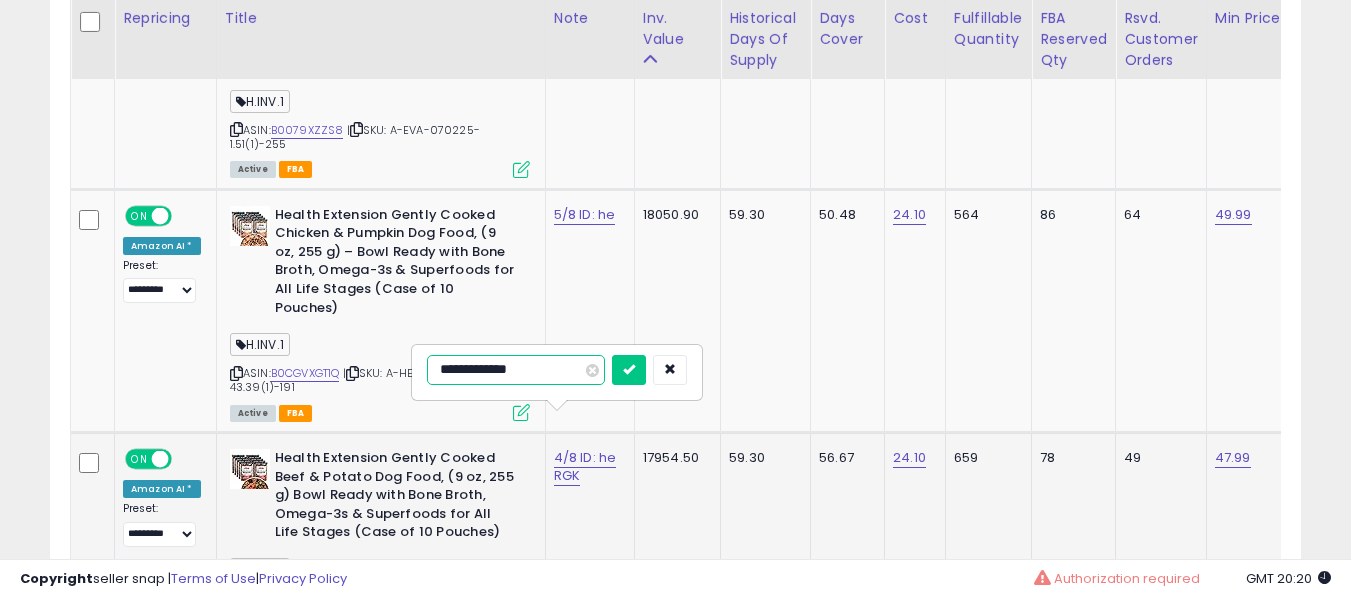 type on "**********" 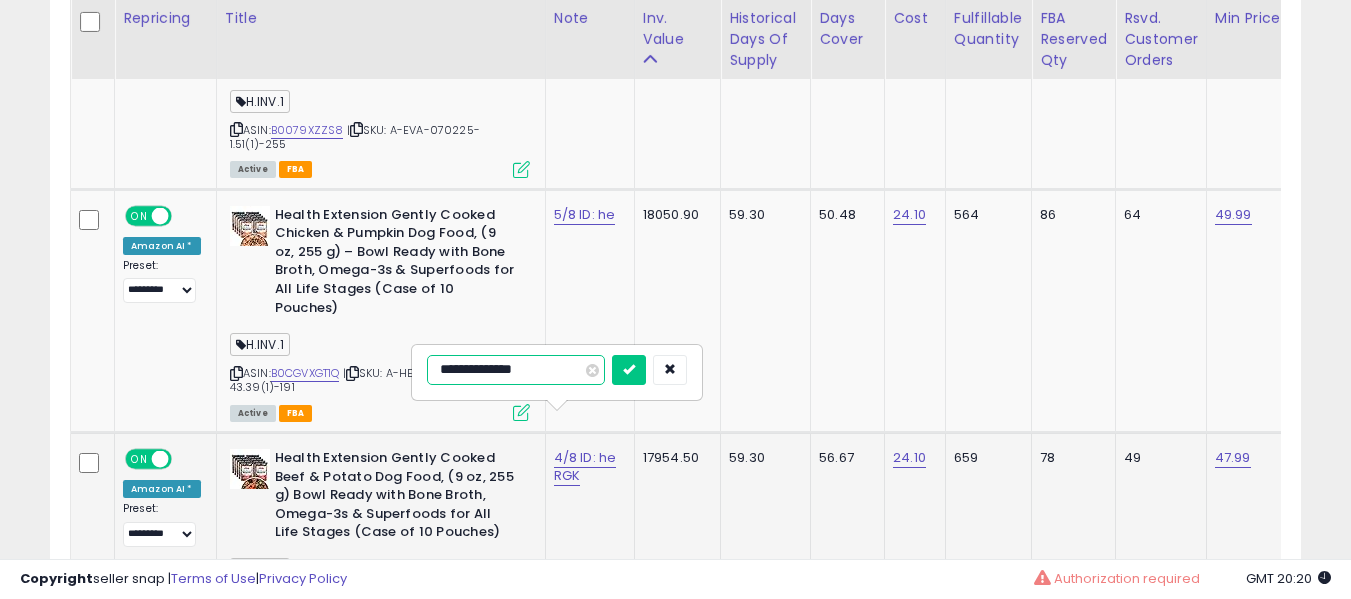 click at bounding box center [629, 370] 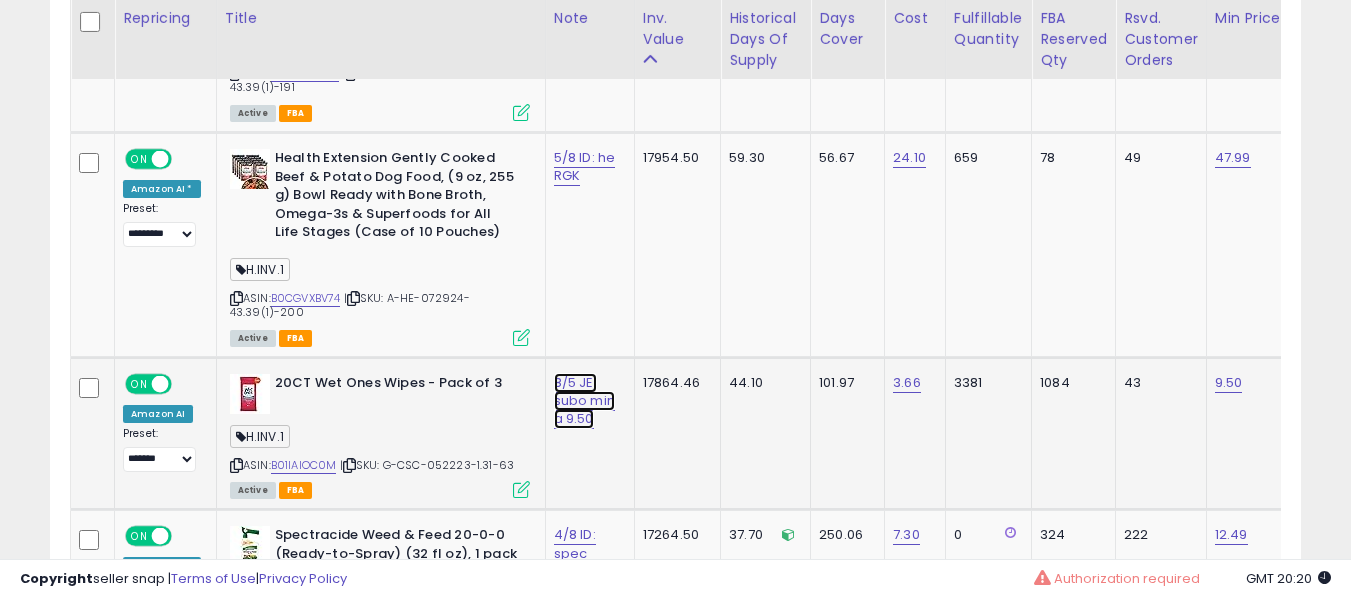 click on "8/5 JE: subo min a 9.50" at bounding box center (577, -2249) 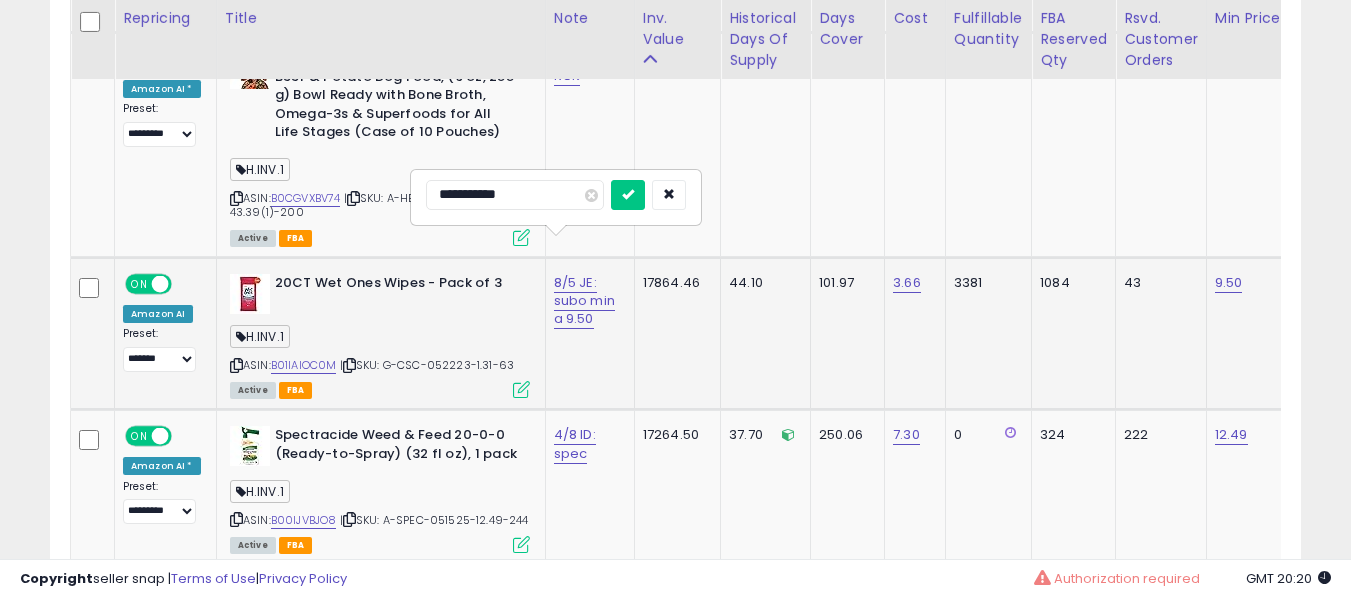 type on "**********" 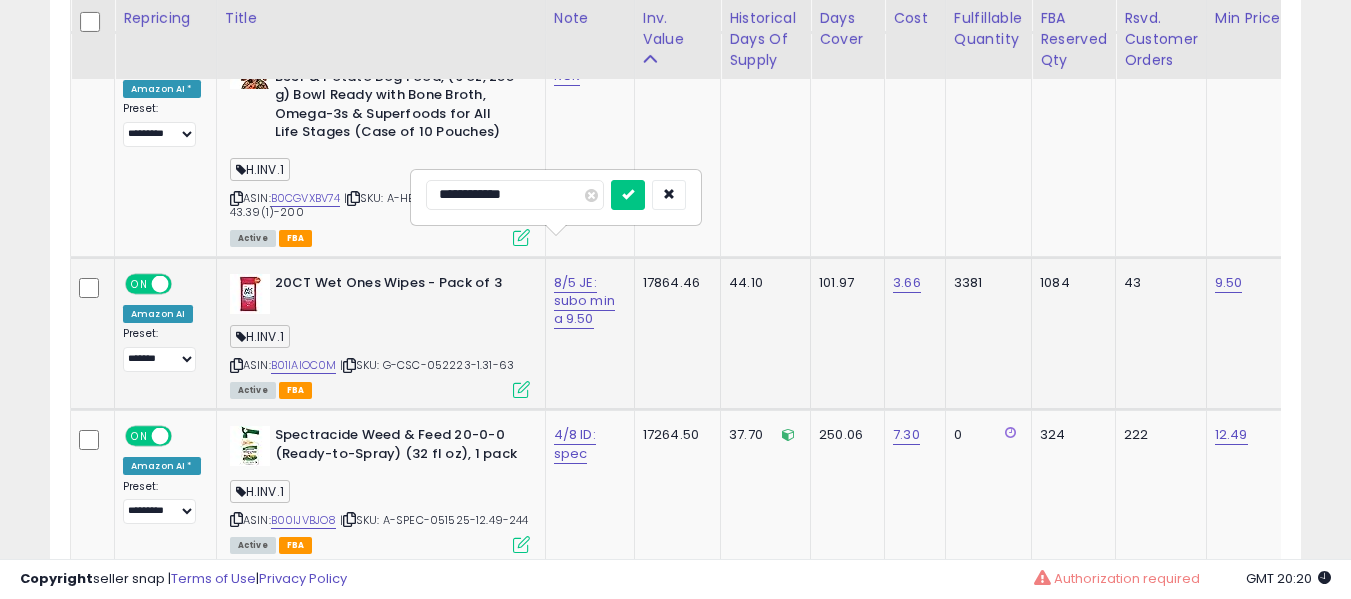 click at bounding box center (628, 195) 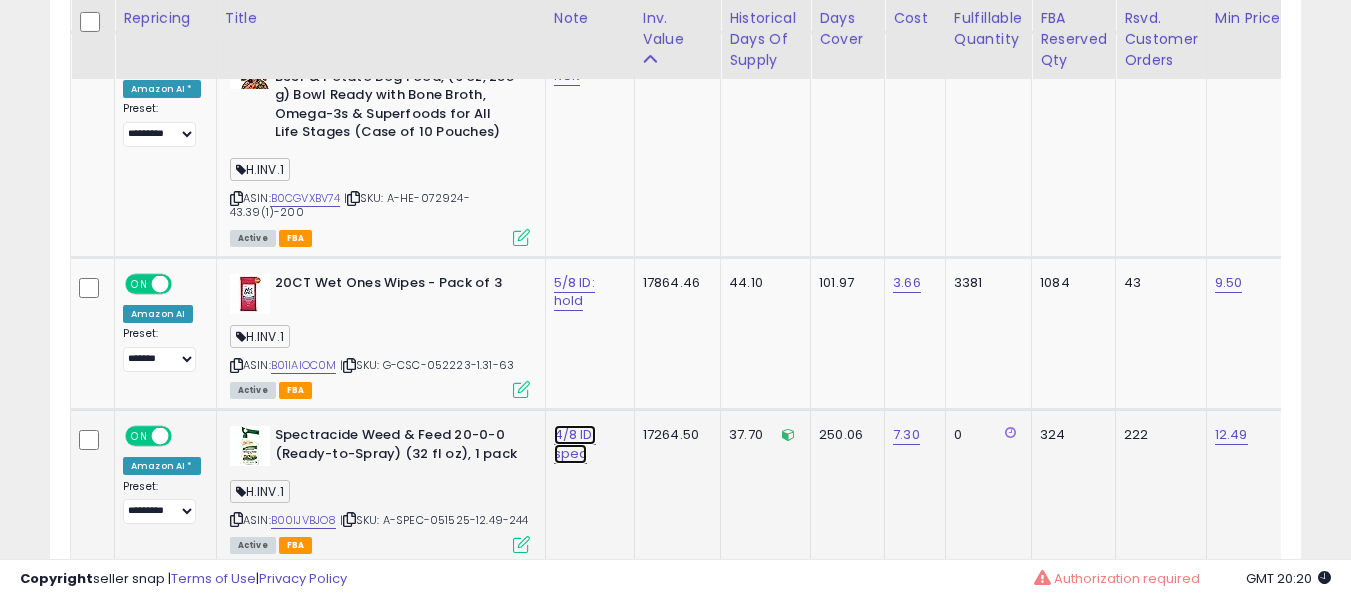 click on "4/8 ID: spec" at bounding box center (577, -2349) 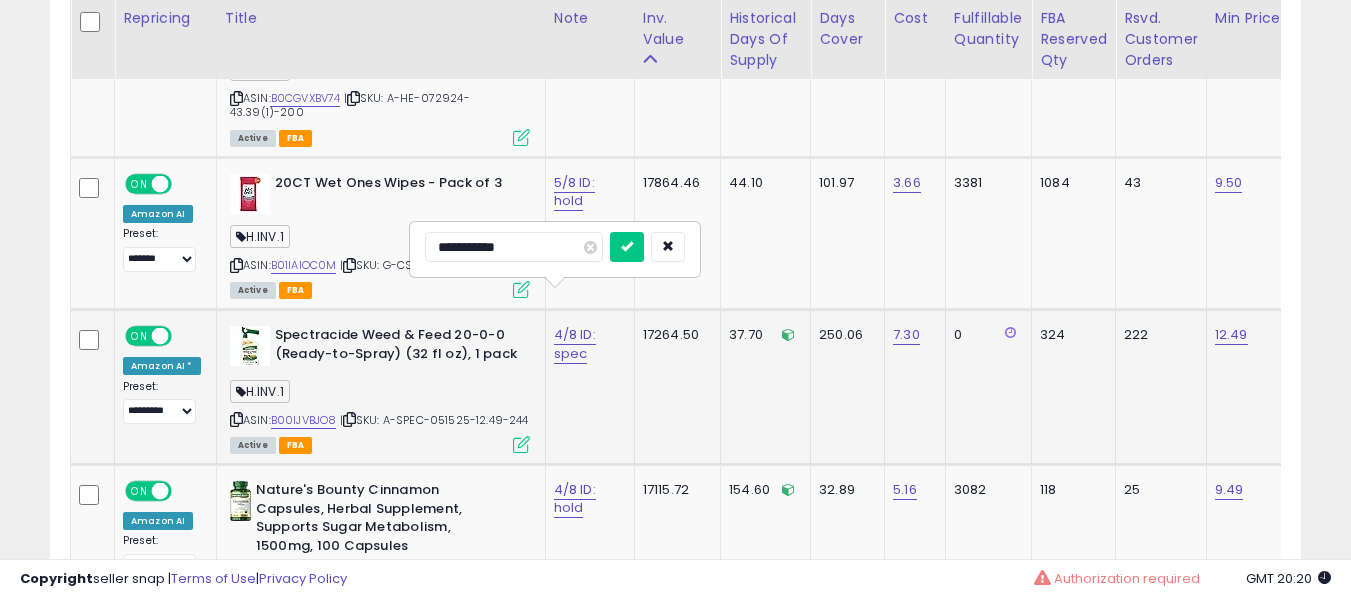 type on "**********" 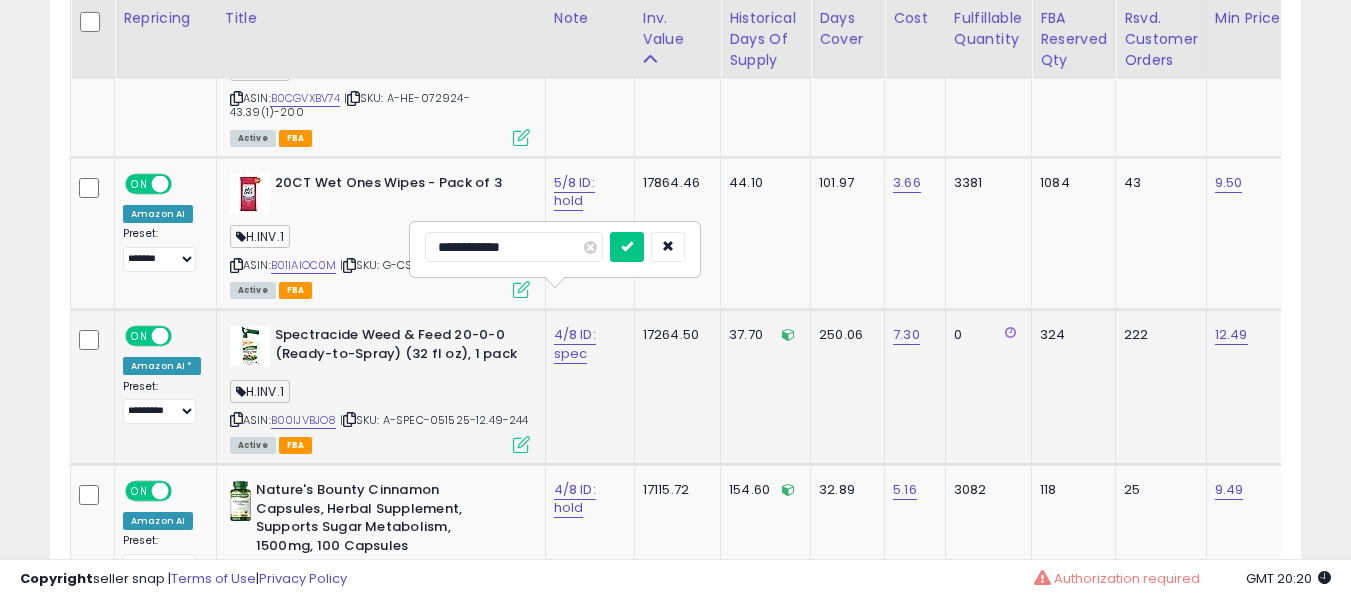 click at bounding box center (627, 247) 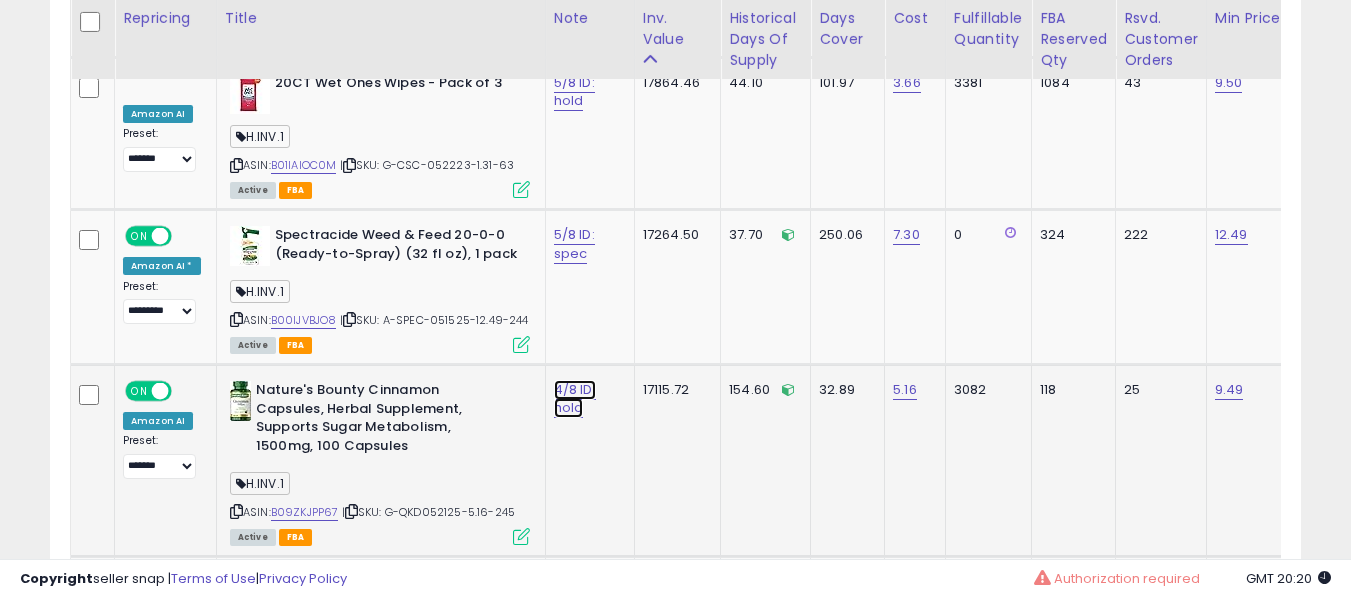 click on "4/8 ID: hold" at bounding box center (577, -2549) 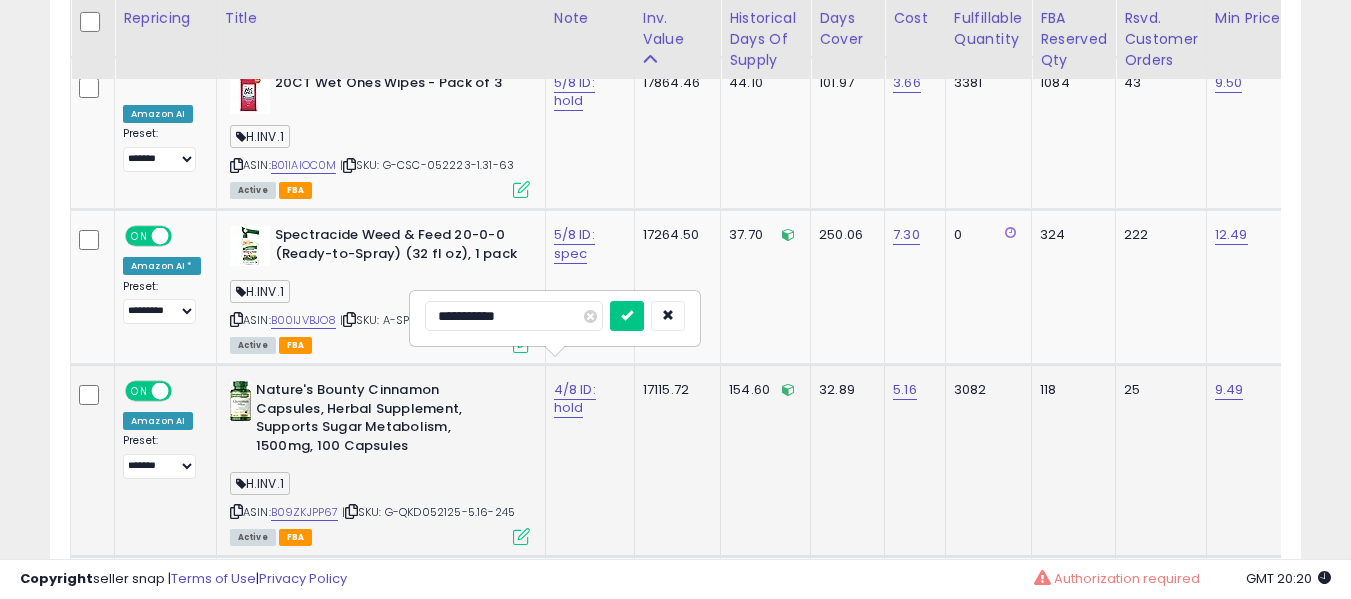 type on "**********" 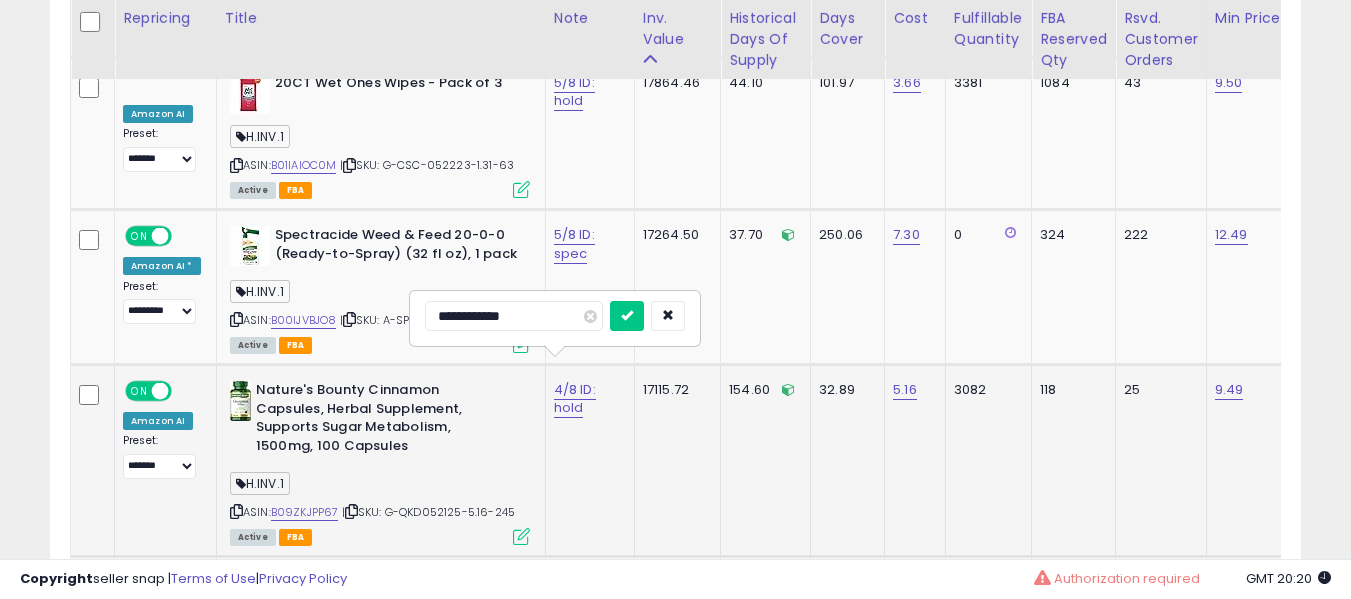 click at bounding box center (627, 316) 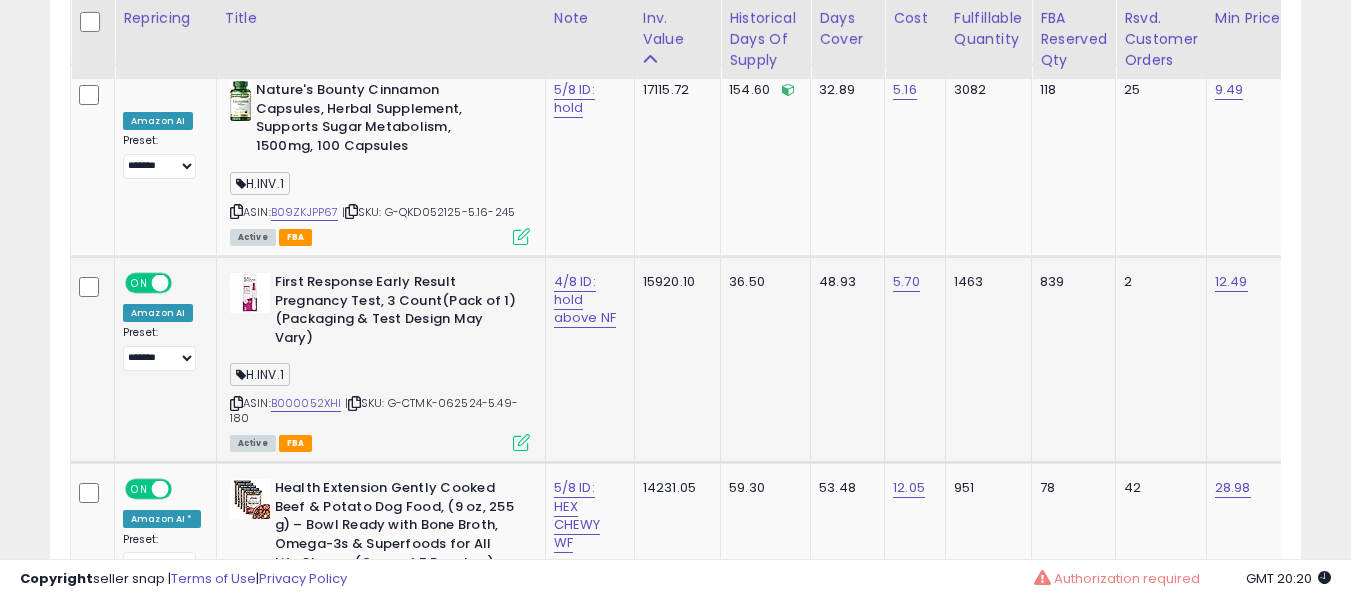 click on "4/8 ID: hold above NF" at bounding box center (586, 300) 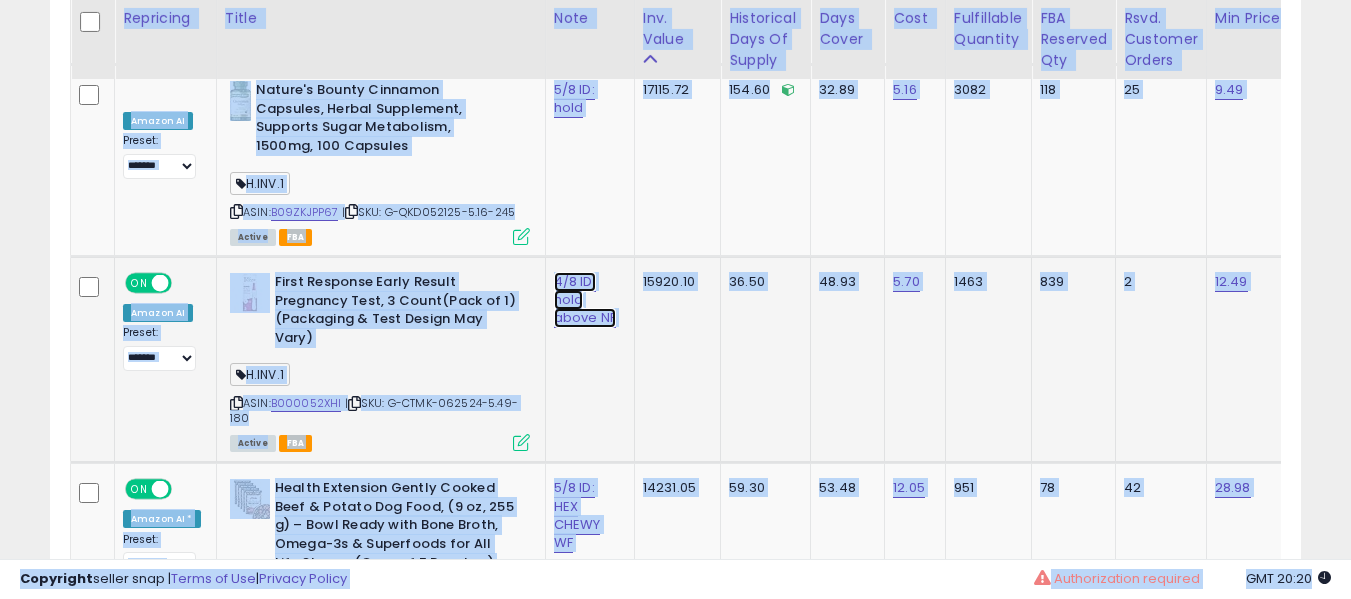 click on "4/8 ID: hold above NF" at bounding box center [577, -2849] 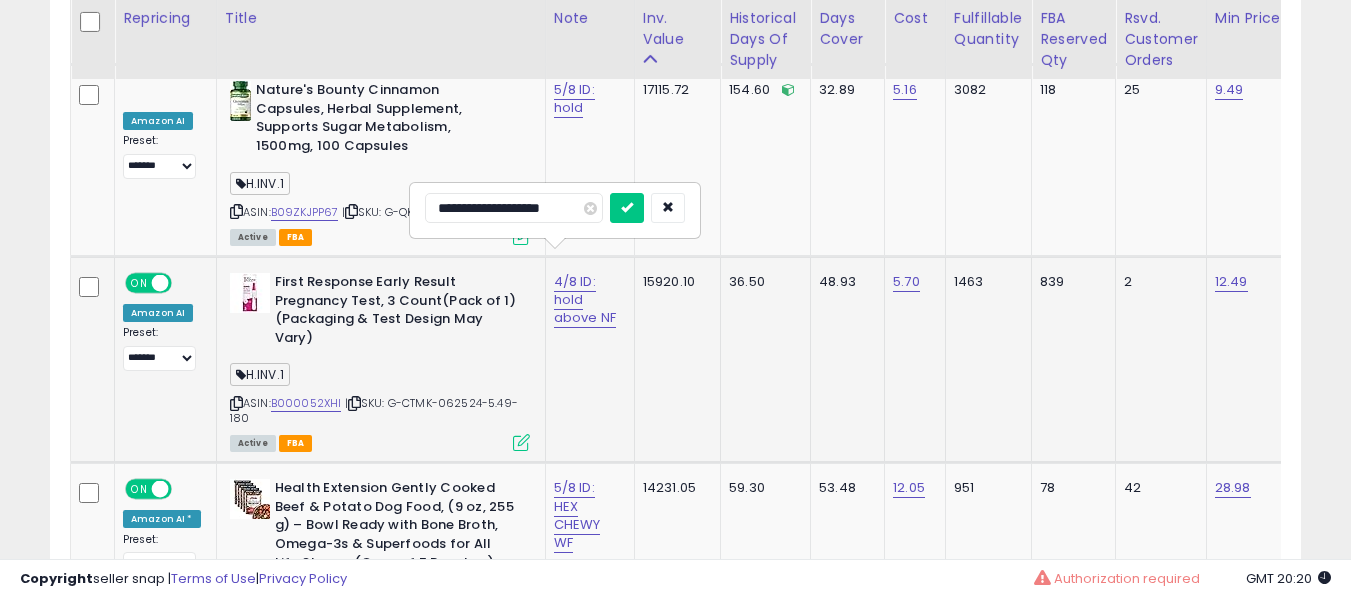 type on "**********" 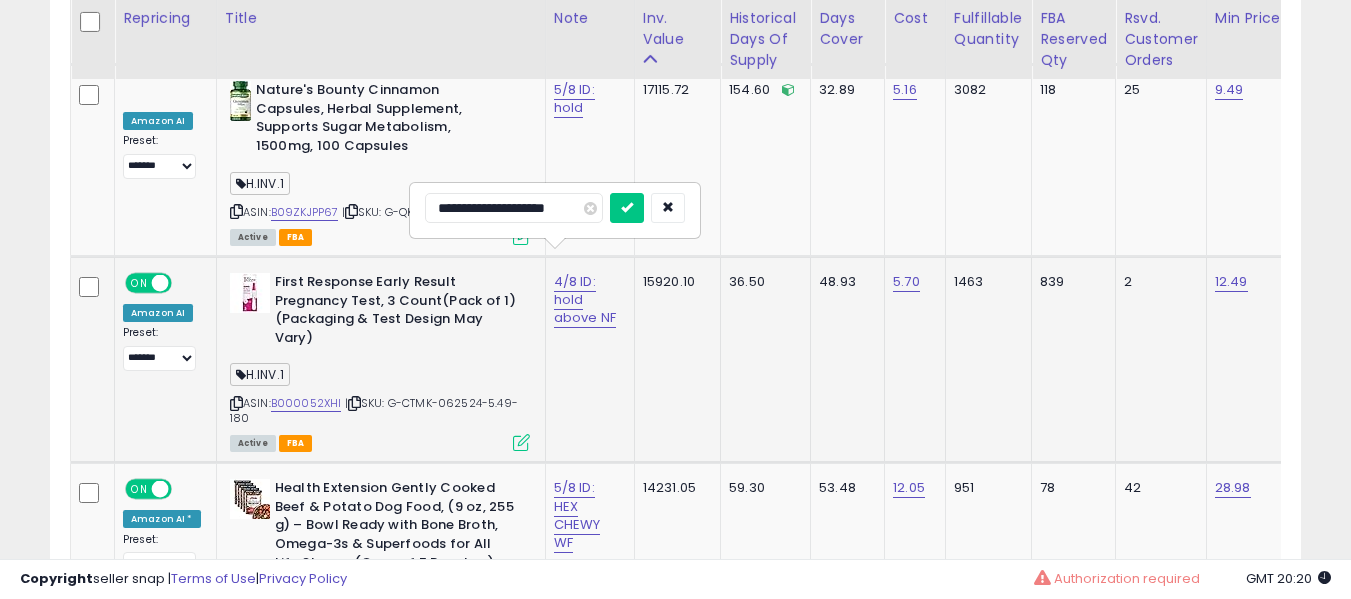 click at bounding box center [627, 208] 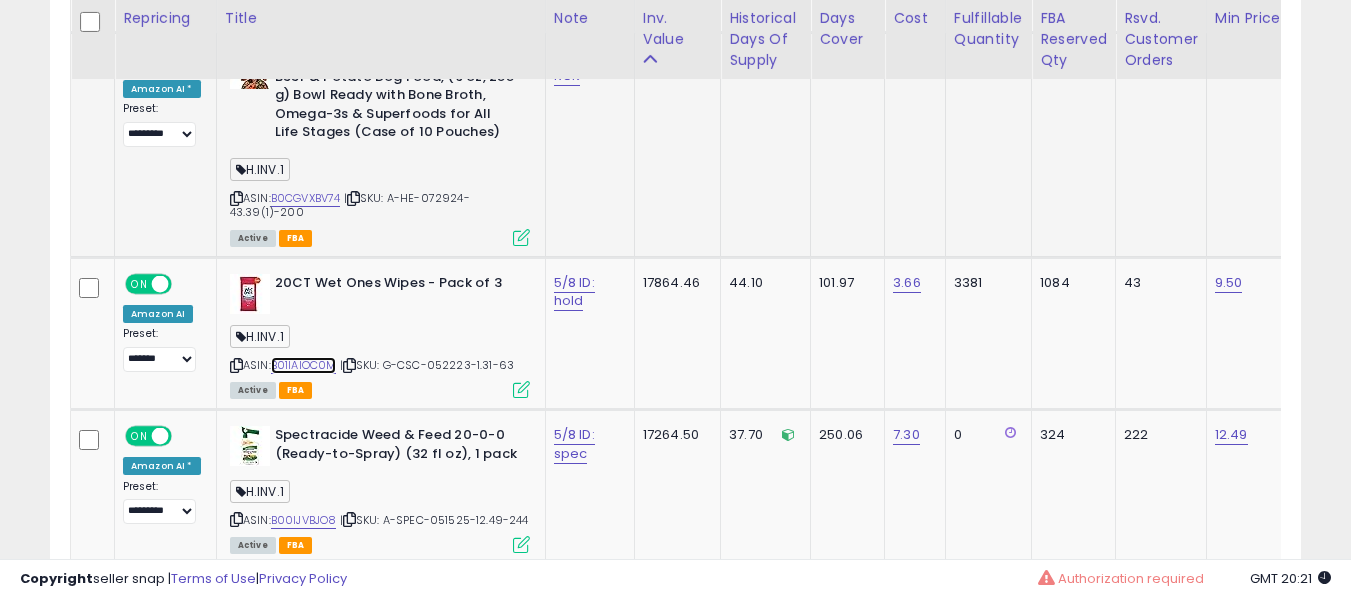 scroll, scrollTop: 0, scrollLeft: 400, axis: horizontal 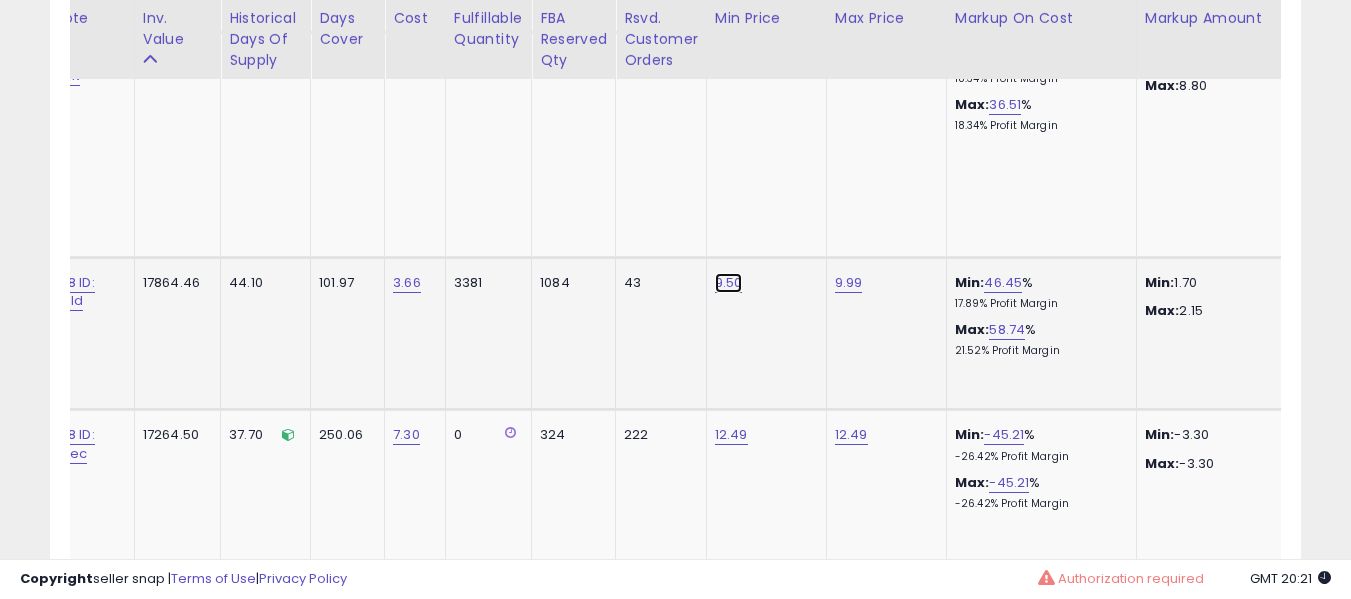 click on "9.50" at bounding box center [732, -2376] 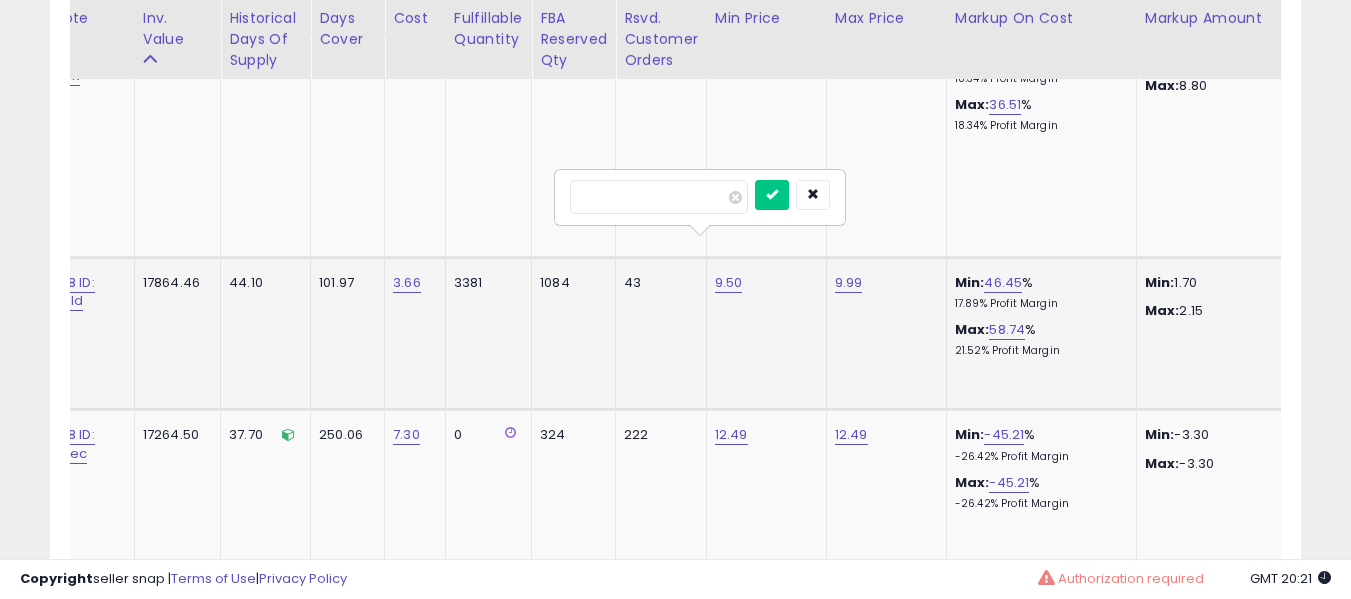 click at bounding box center (772, 195) 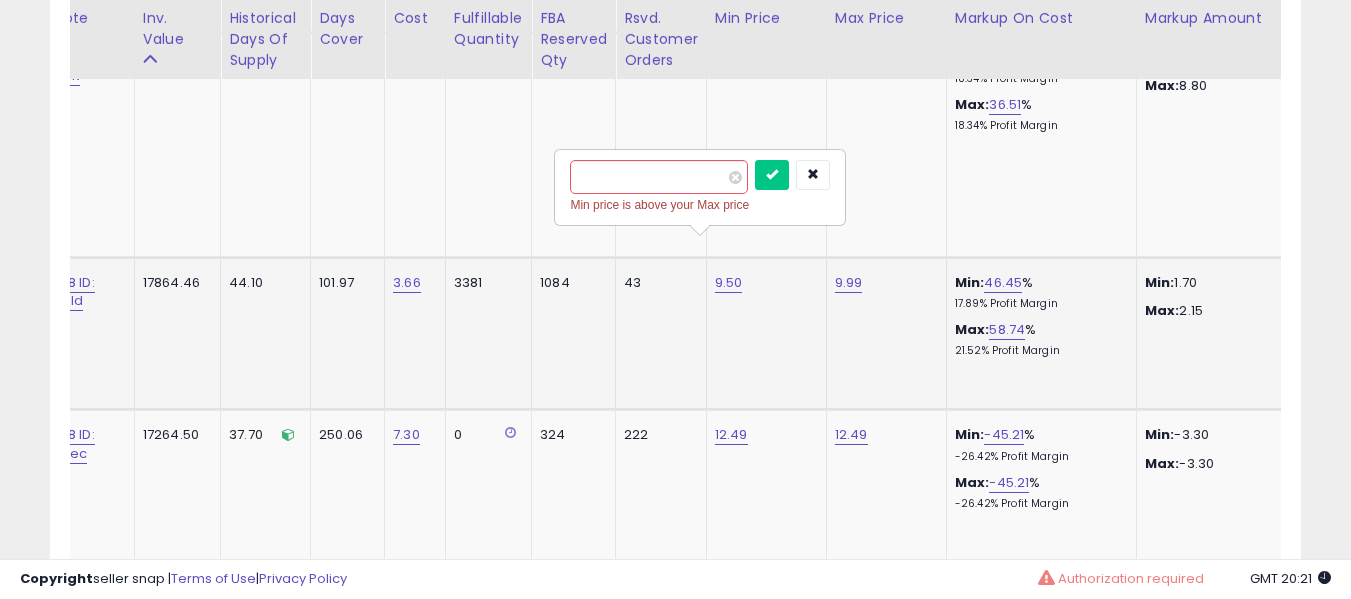 type on "****" 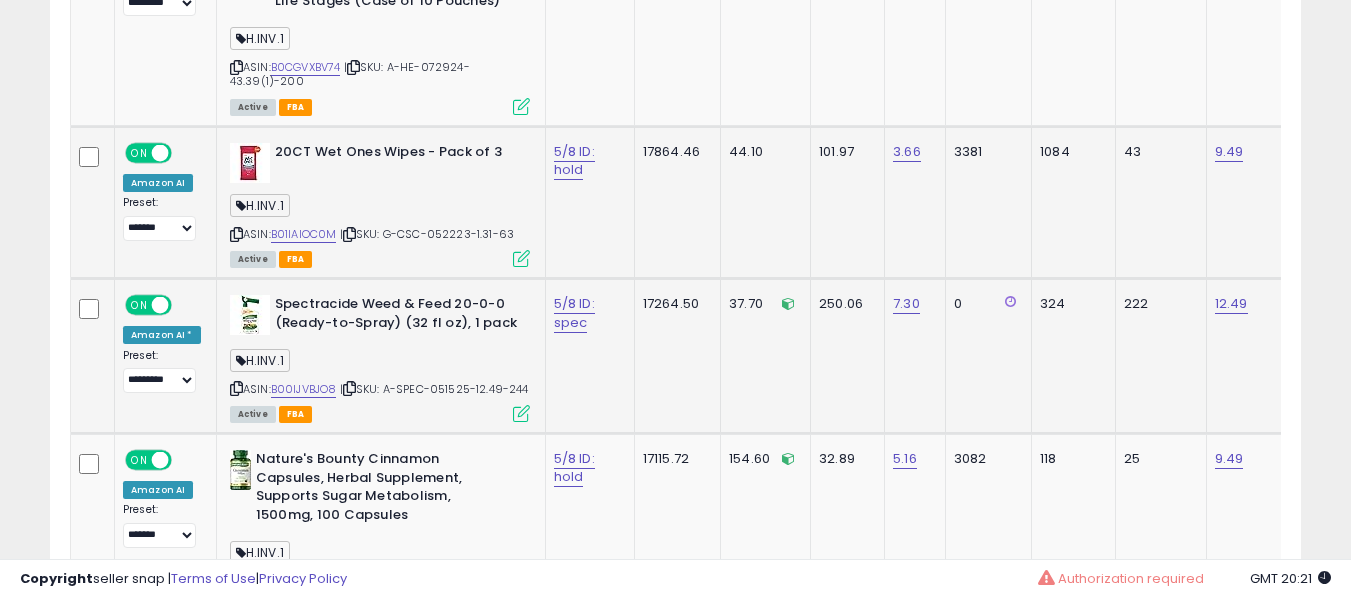 scroll, scrollTop: 3700, scrollLeft: 0, axis: vertical 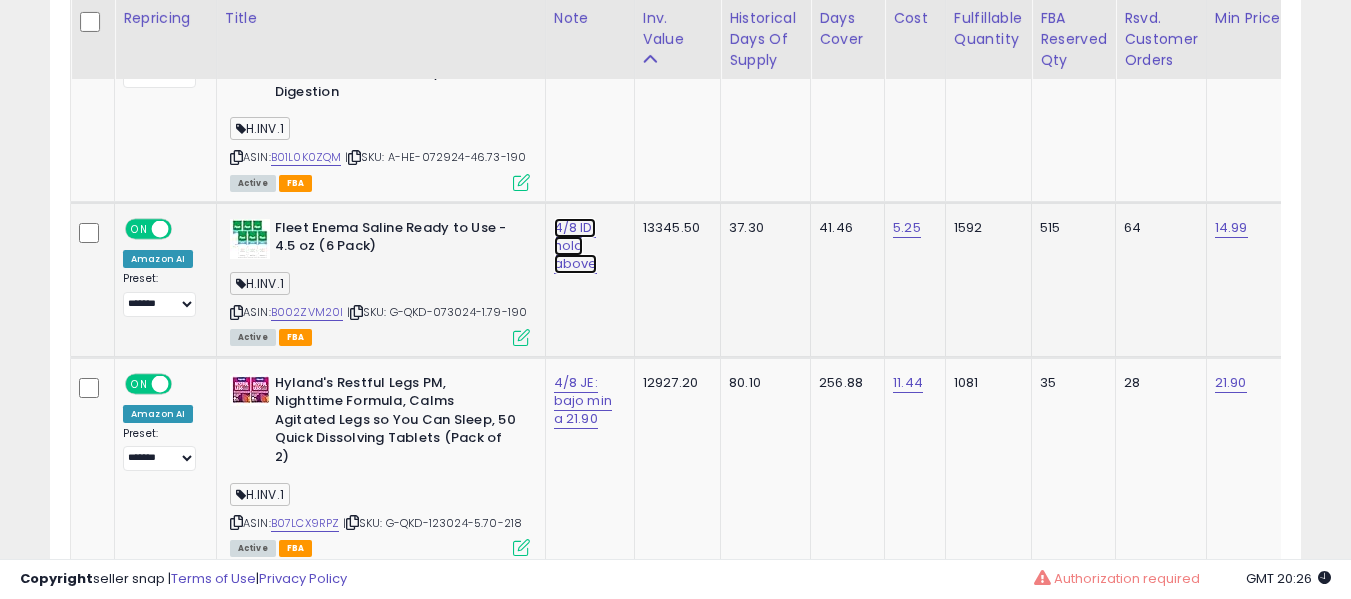 click on "4/8 ID: hold above" at bounding box center (577, -3549) 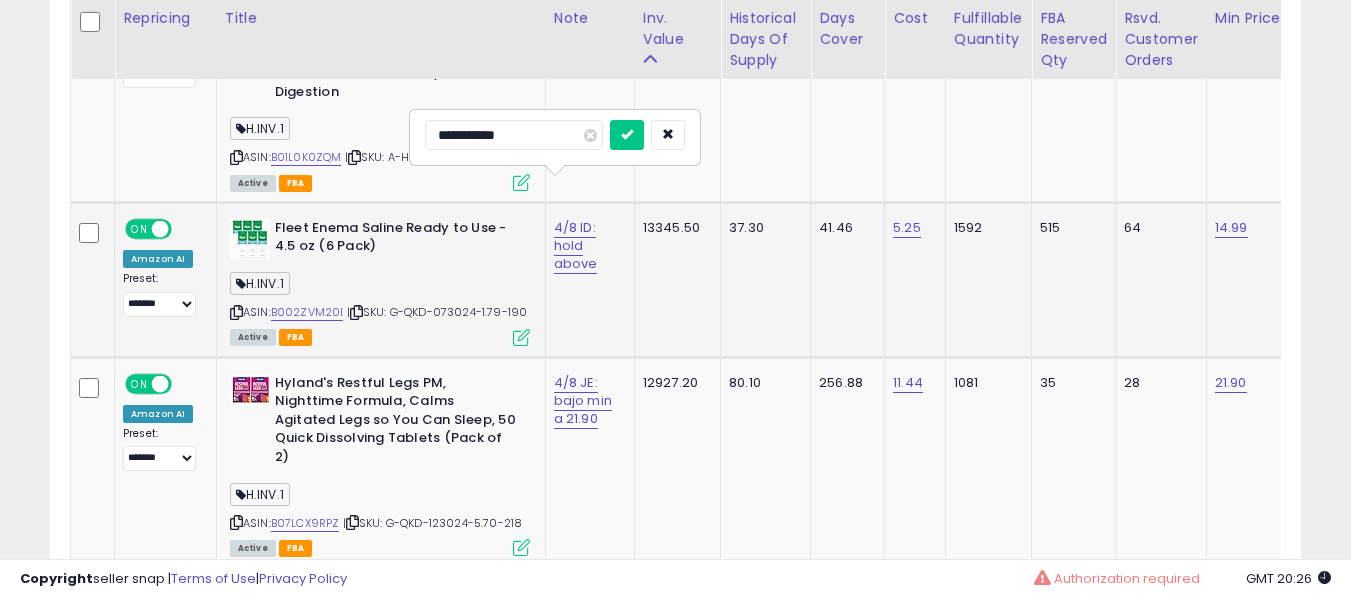 type on "**********" 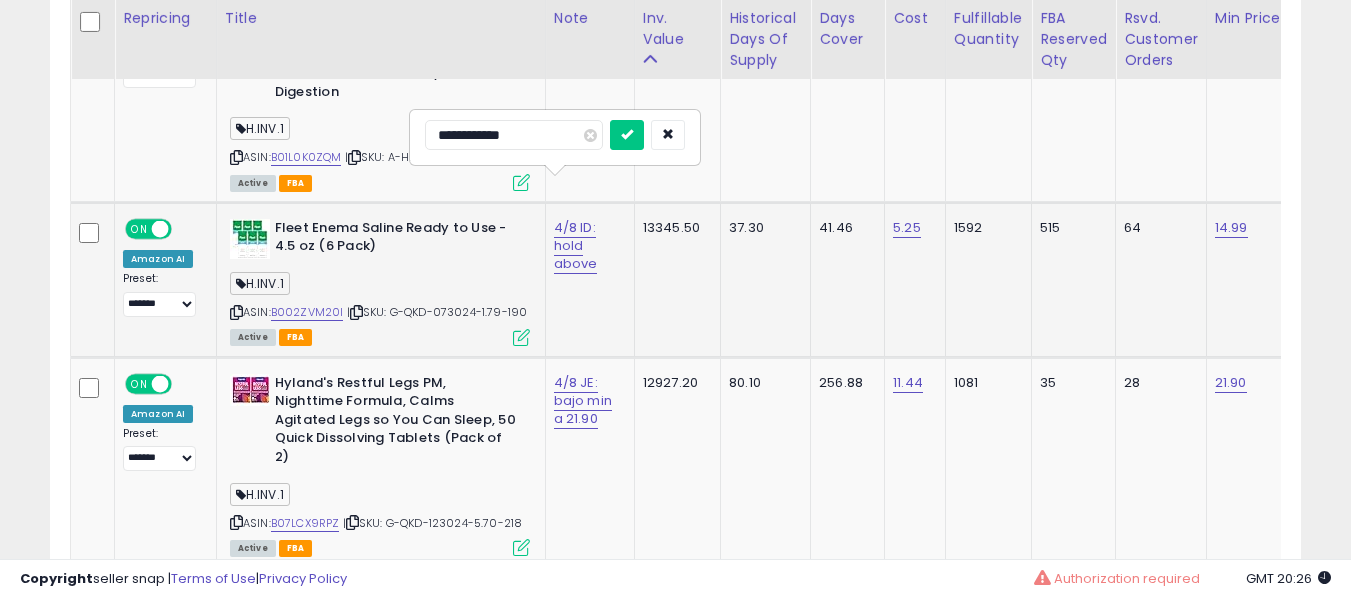 click at bounding box center (627, 135) 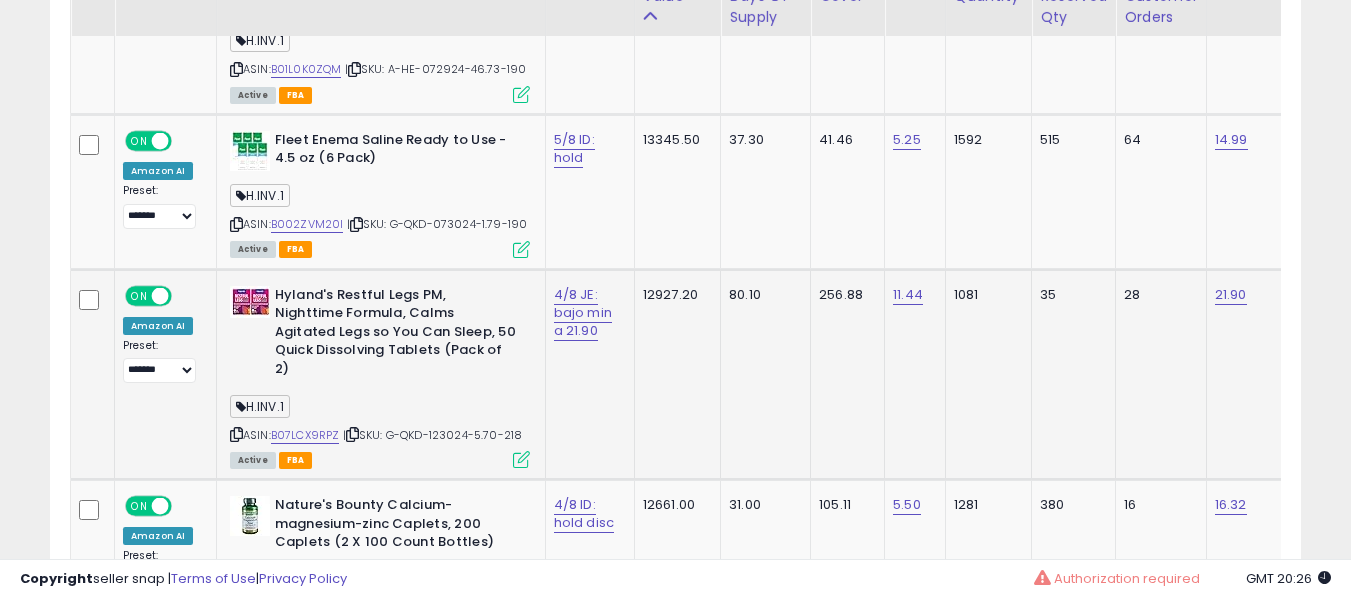 scroll, scrollTop: 4800, scrollLeft: 0, axis: vertical 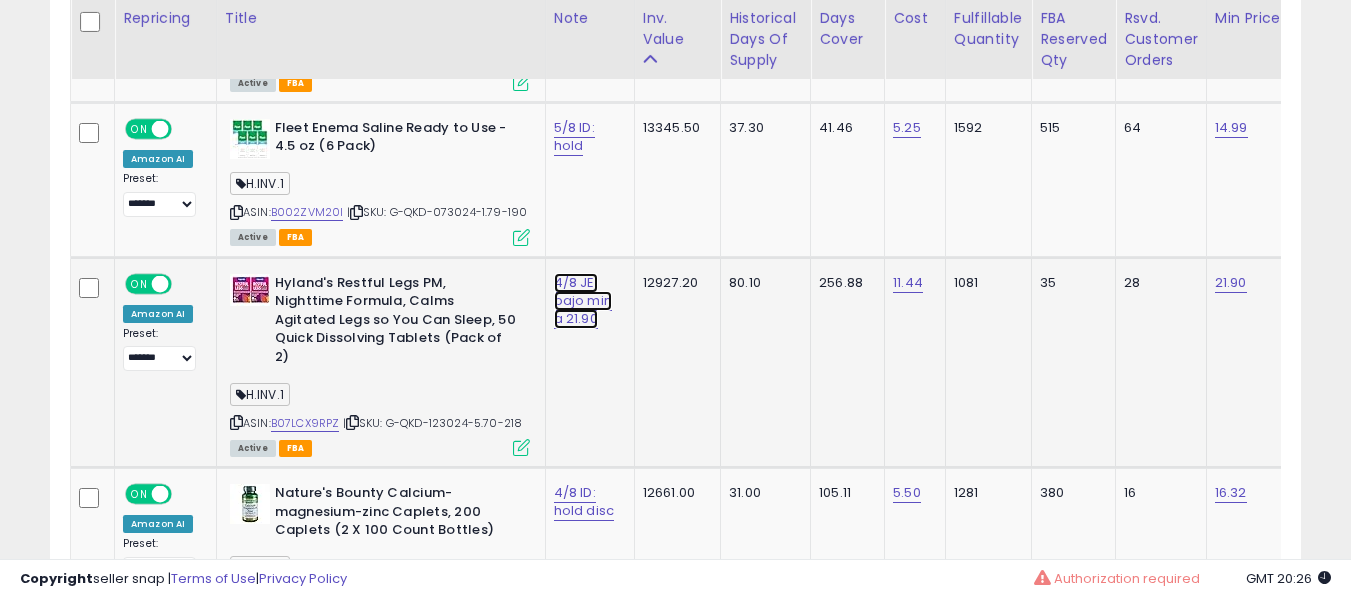 click on "4/8 JE: bajo min a 21.90" at bounding box center (577, -3649) 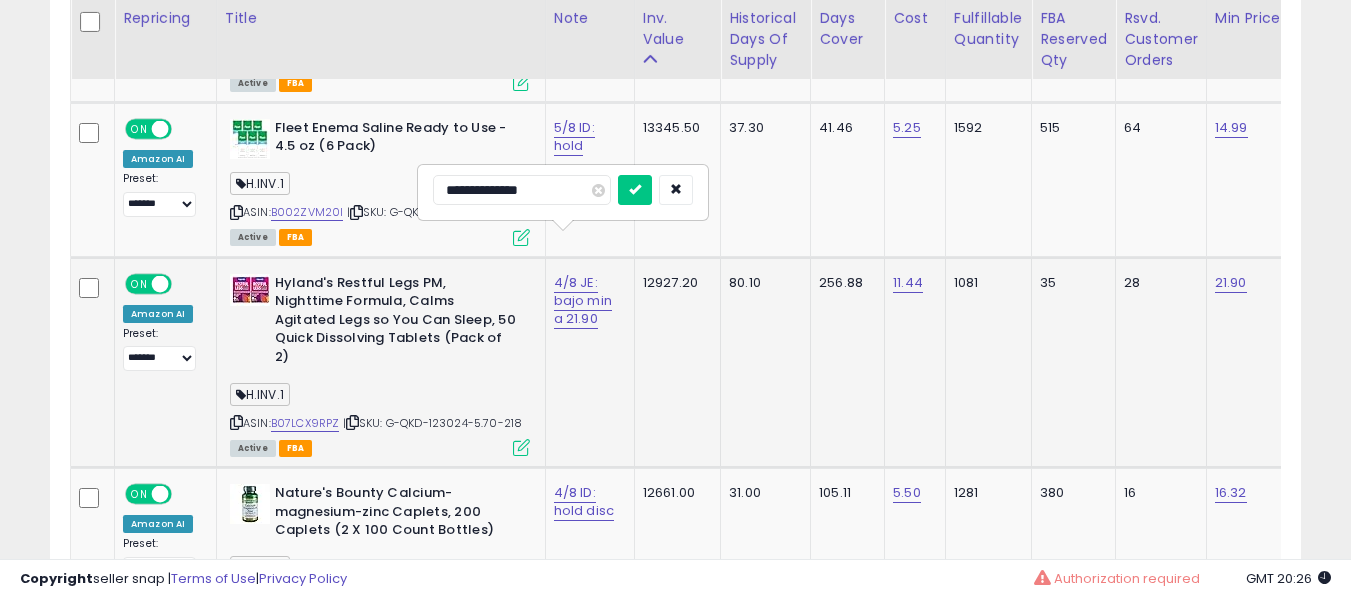 type on "**********" 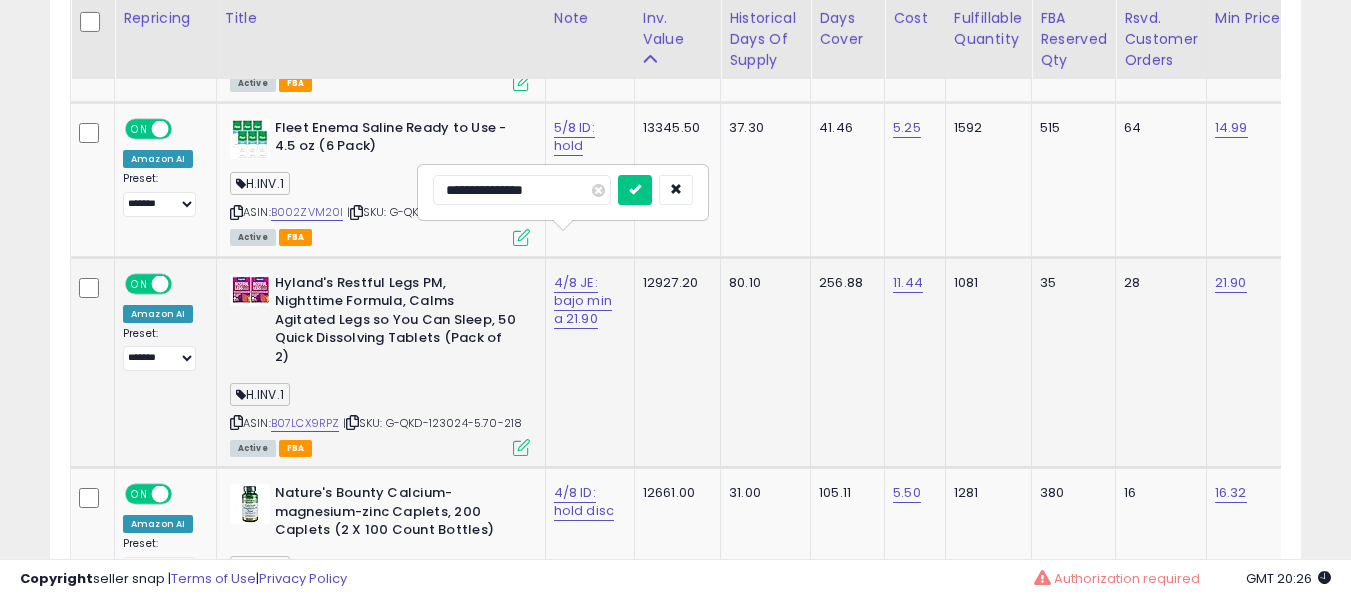 click at bounding box center (635, 190) 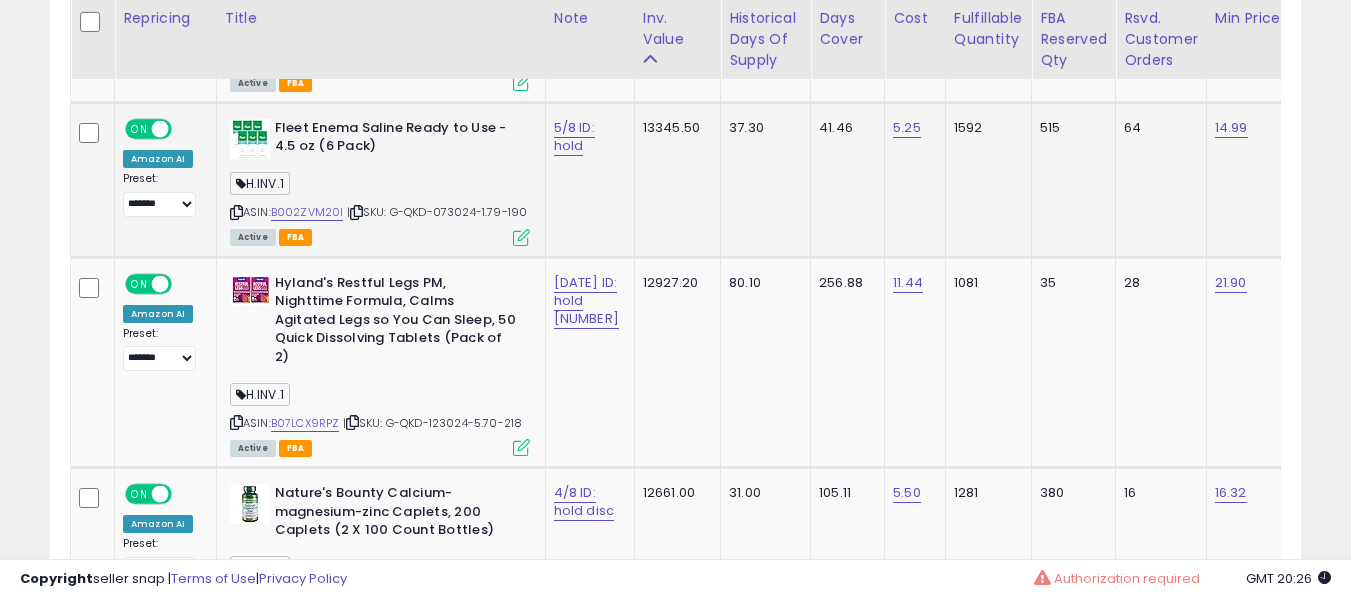 scroll, scrollTop: 0, scrollLeft: 499, axis: horizontal 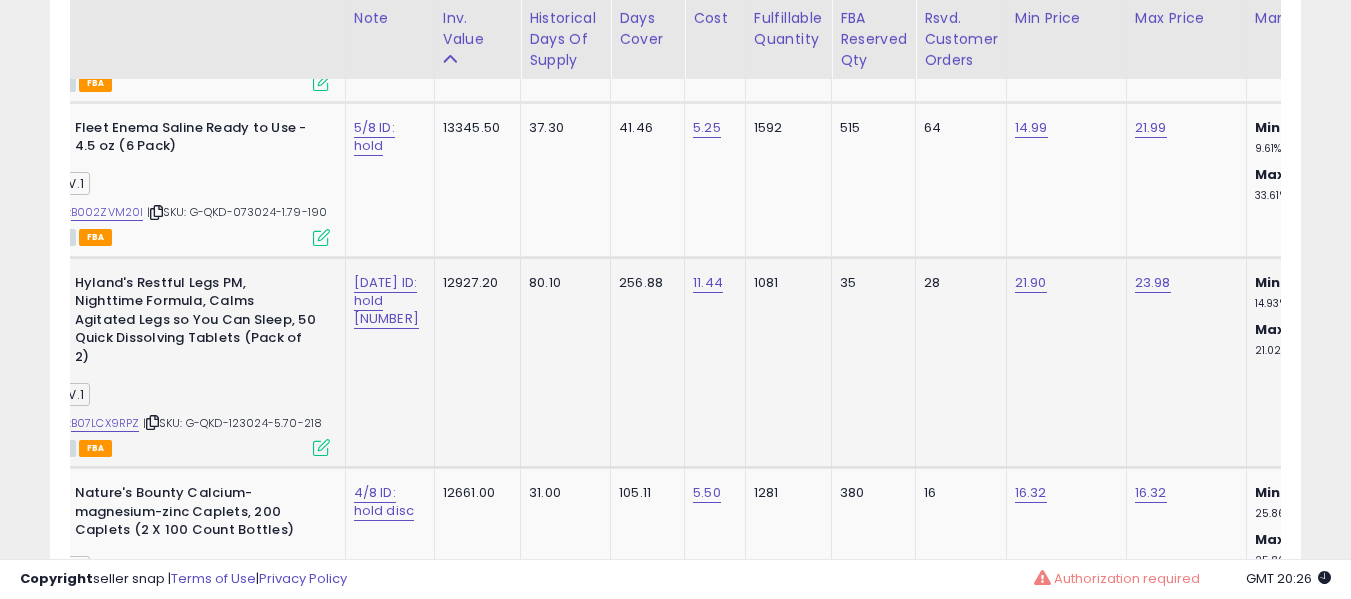 click on "[DATE] ID: hold [NUMBER]" at bounding box center (386, 301) 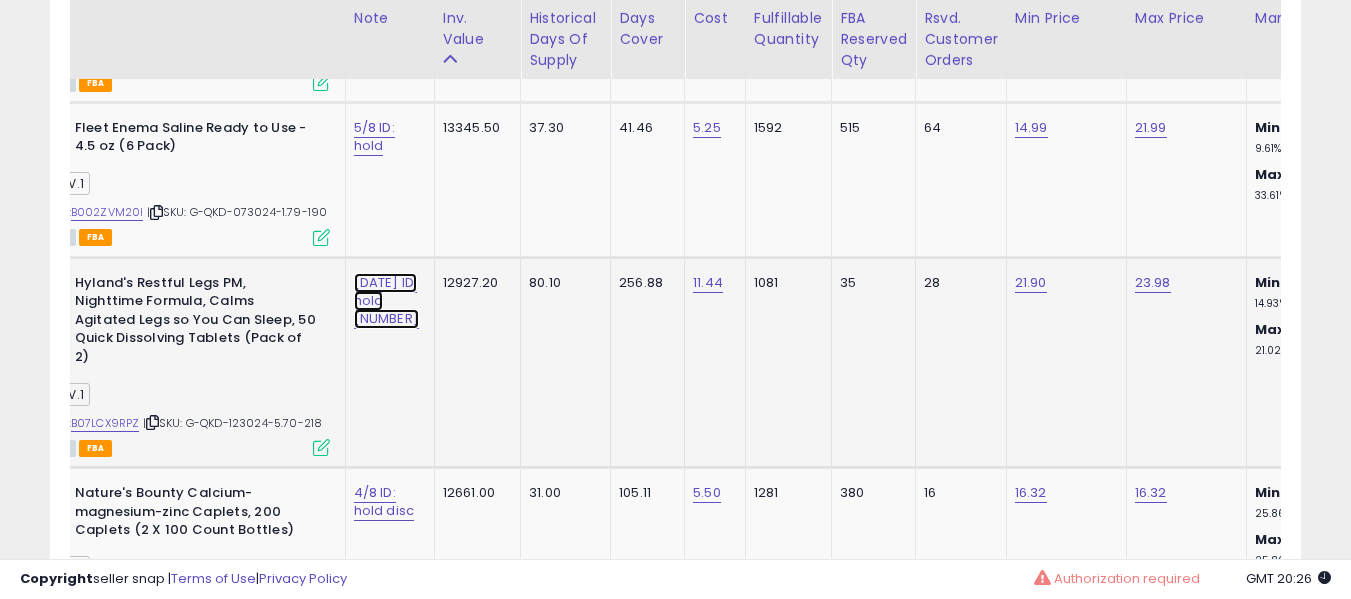 click on "[DATE] ID: hold [NUMBER]" at bounding box center (377, -3649) 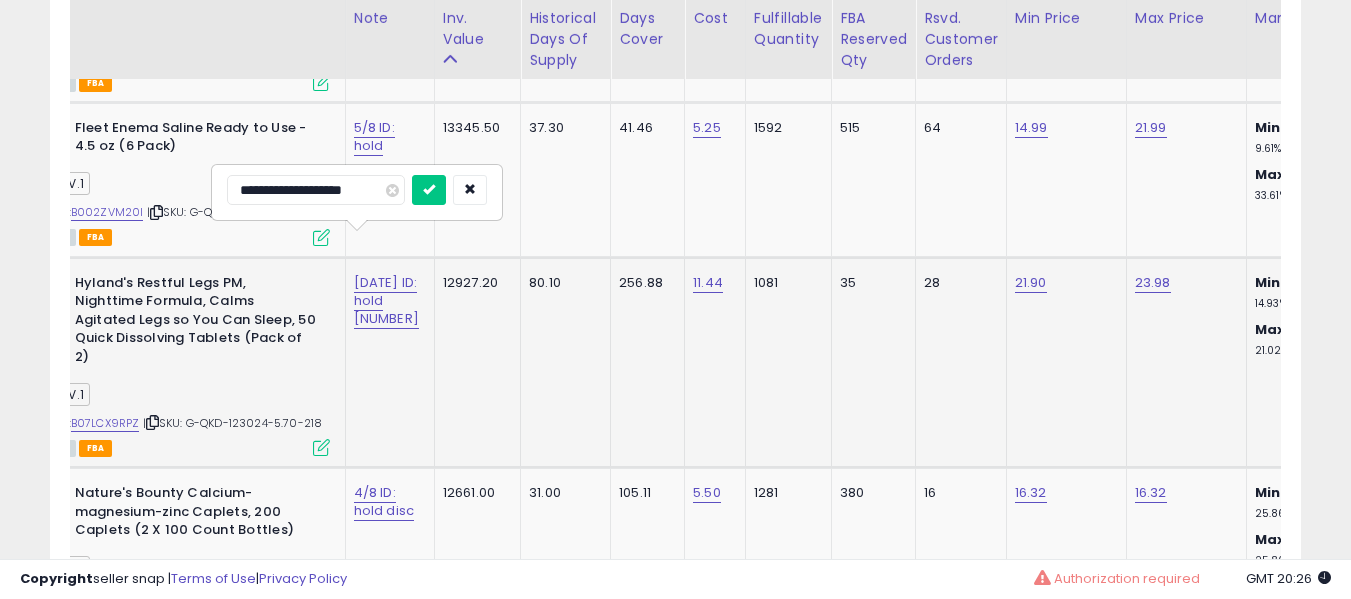 type on "**********" 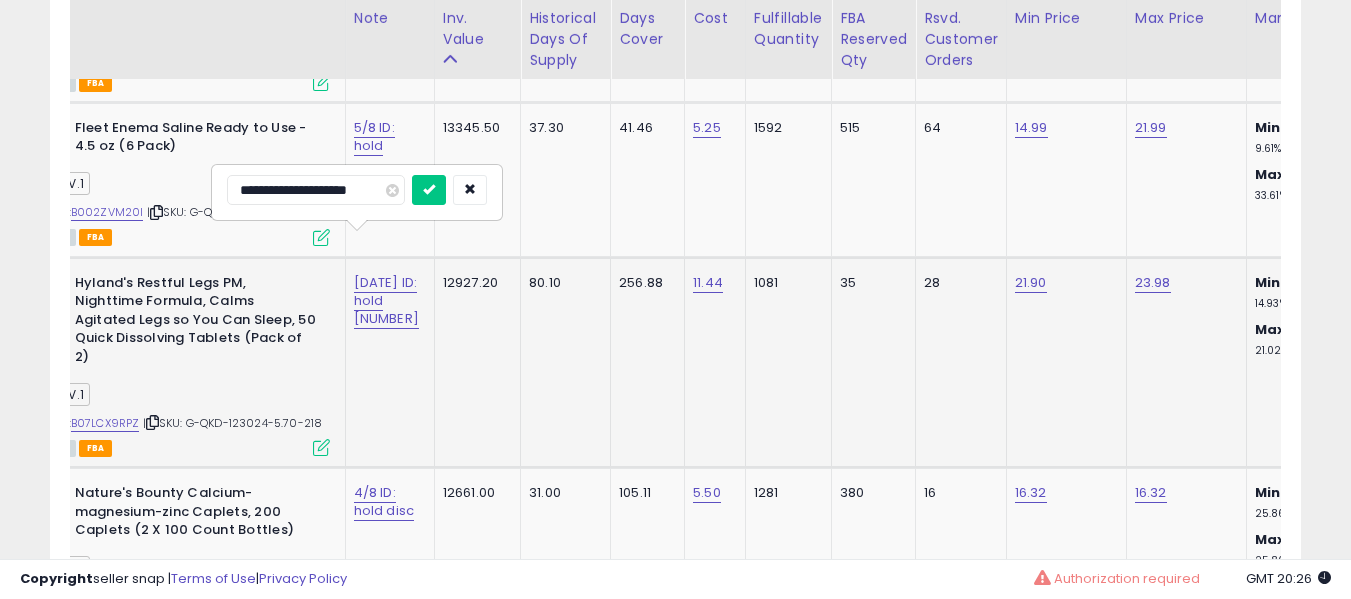 click at bounding box center [429, 190] 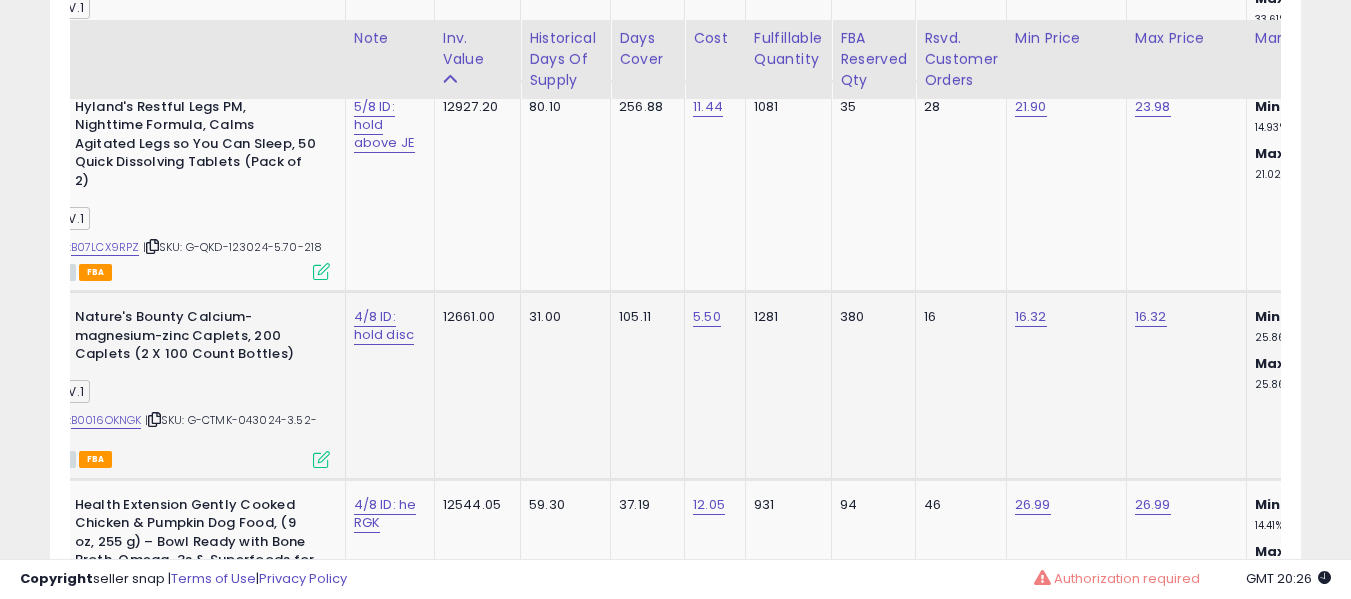 scroll, scrollTop: 5000, scrollLeft: 0, axis: vertical 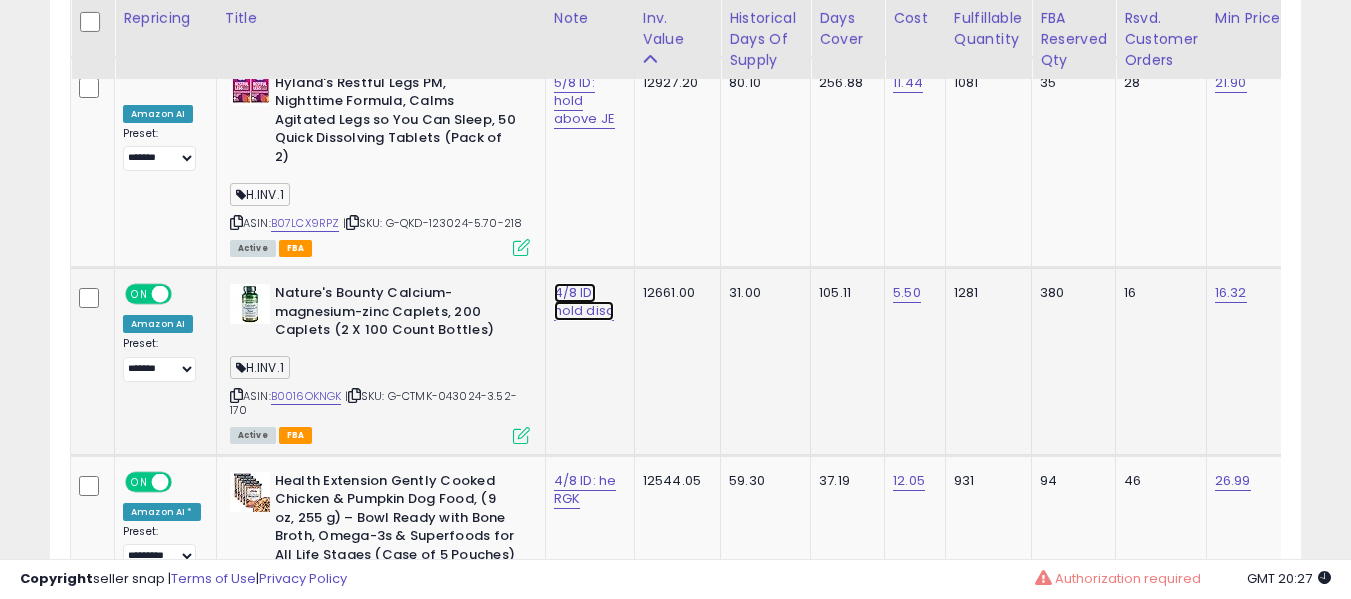 click on "4/8 ID: hold disc" at bounding box center [577, -3849] 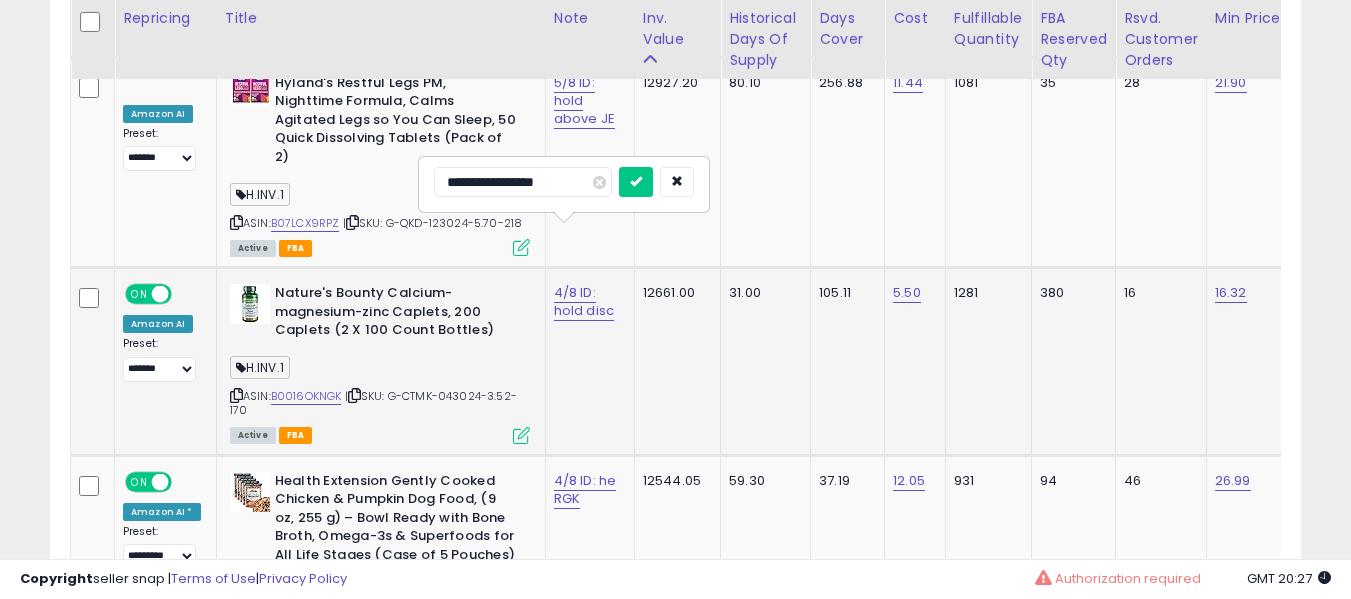 scroll, scrollTop: 0, scrollLeft: 180, axis: horizontal 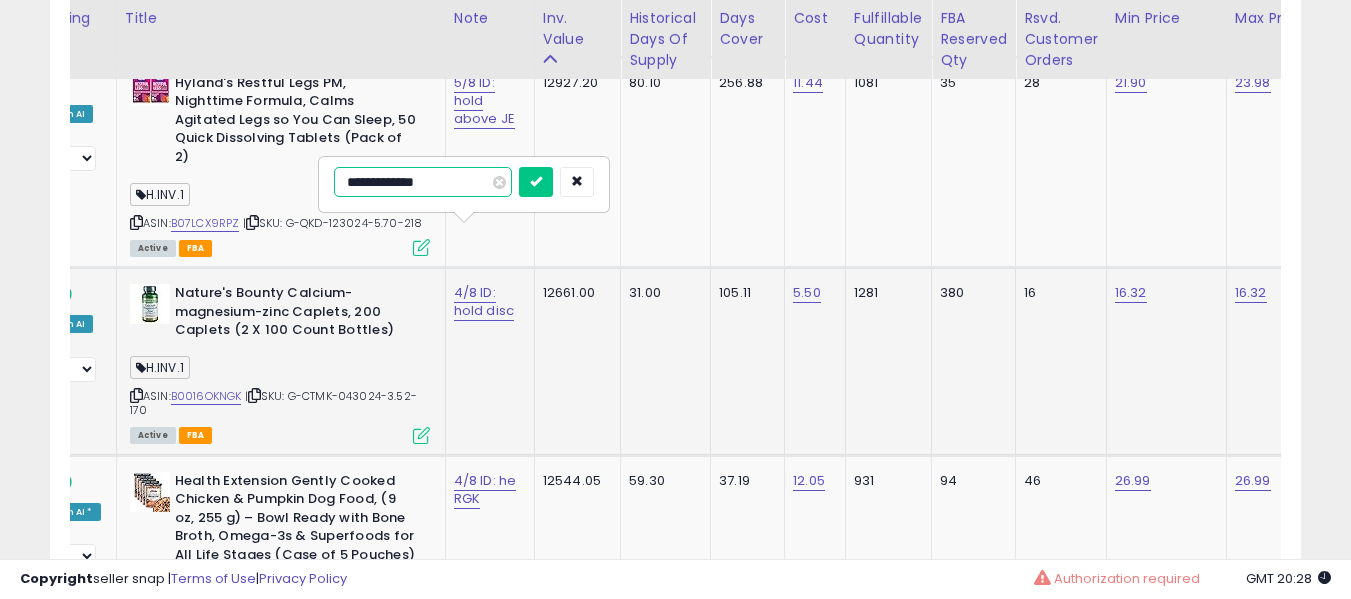 type on "**********" 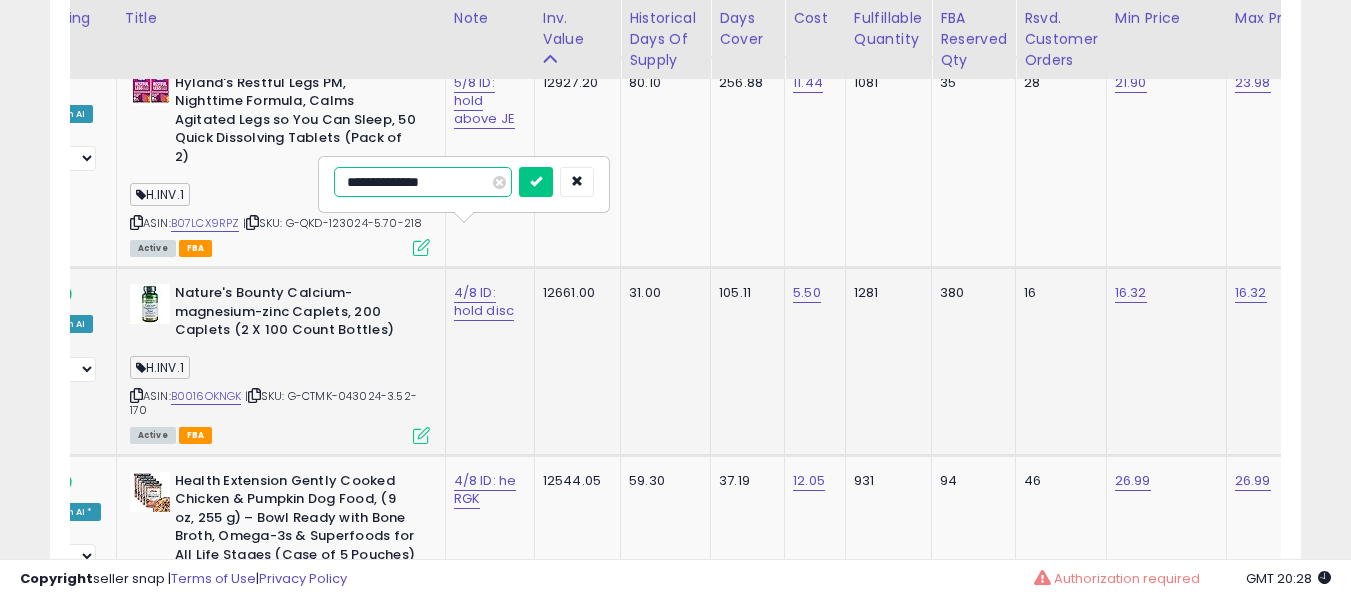 click at bounding box center [536, 182] 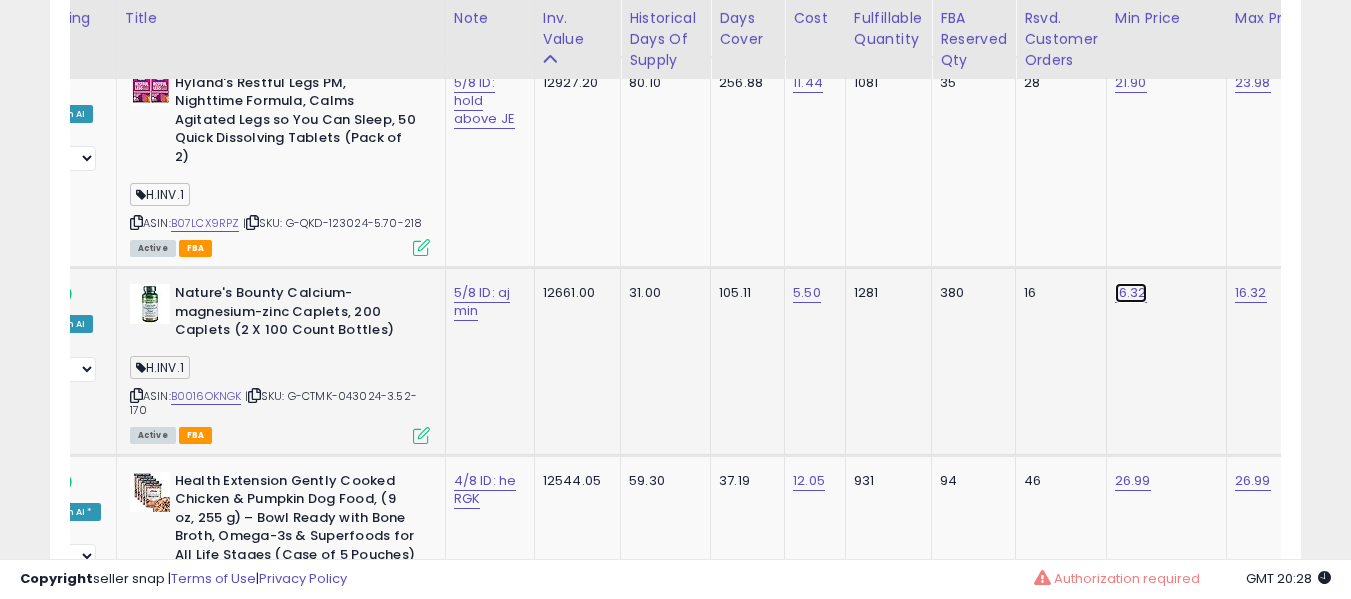 click on "16.32" at bounding box center (1132, -3876) 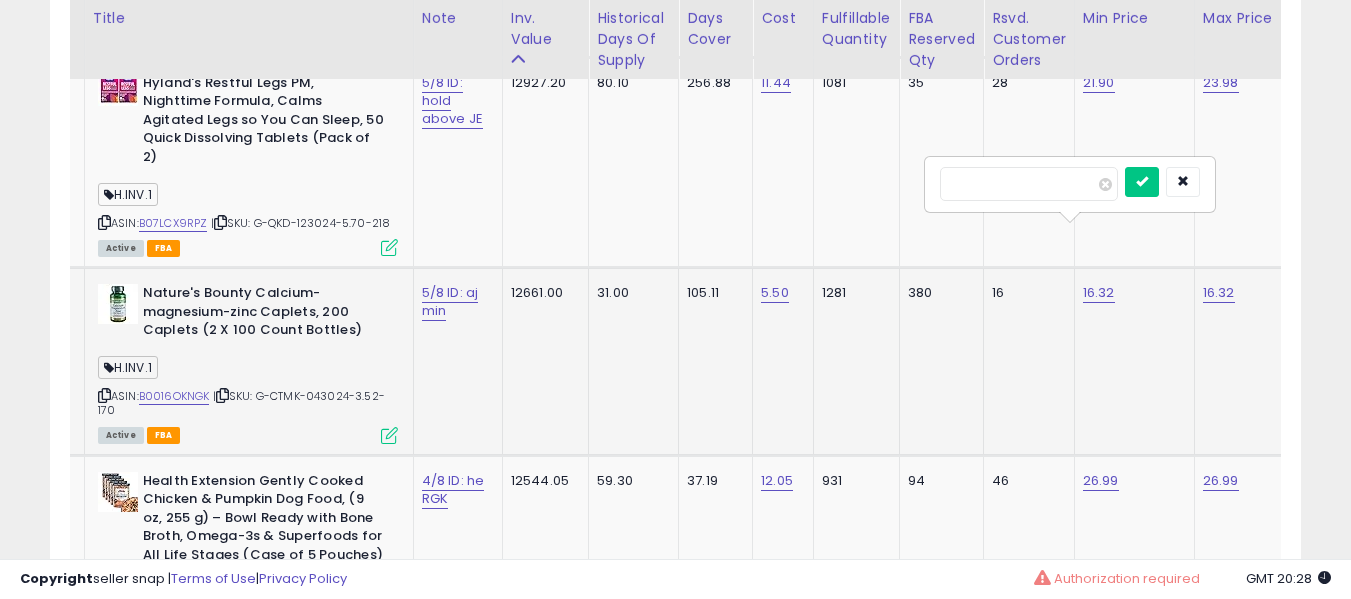 type on "*****" 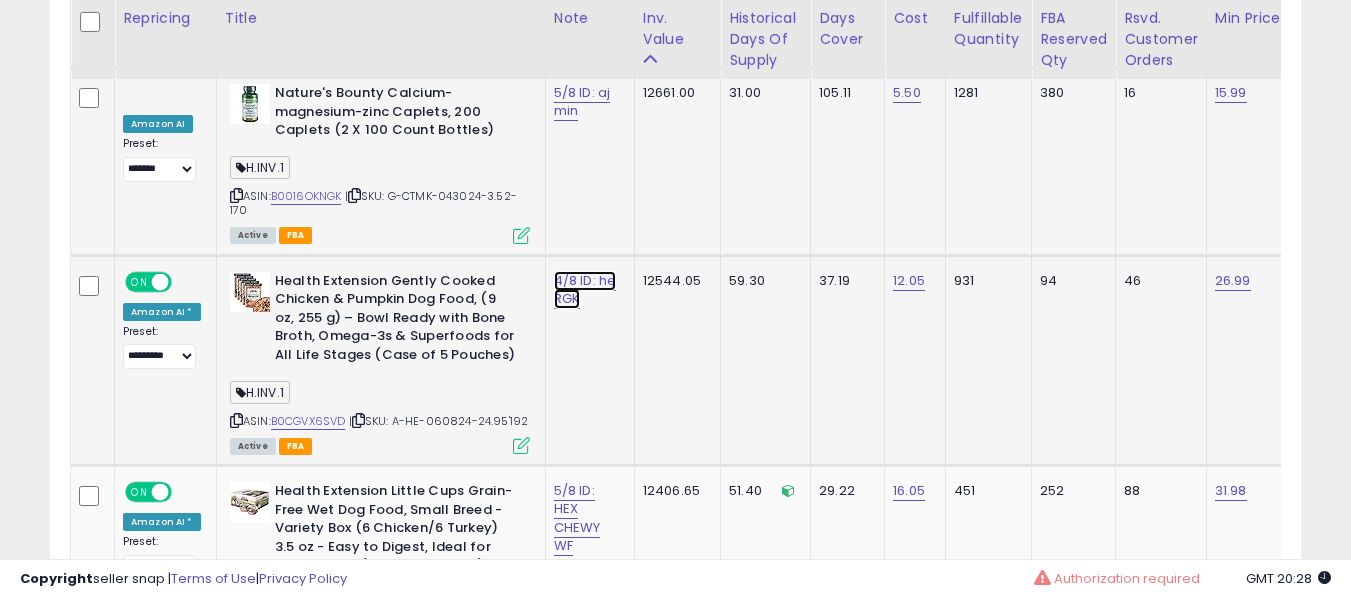 click on "4/8 ID: he RGK" at bounding box center [577, -4049] 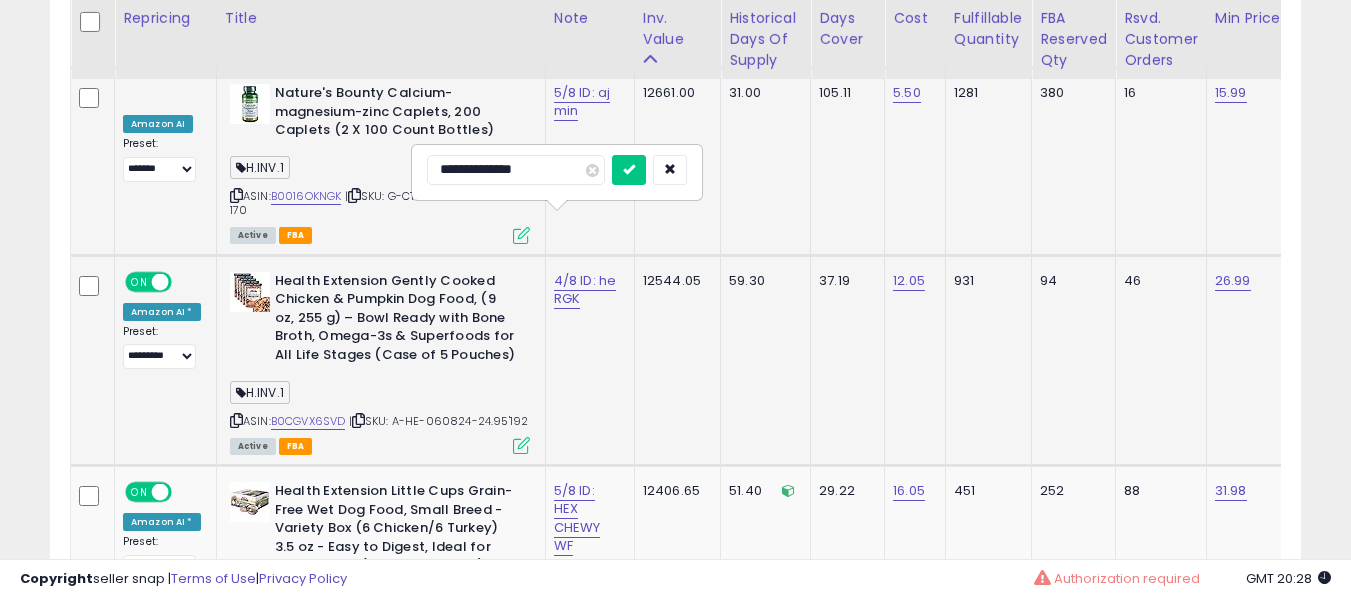 type on "*" 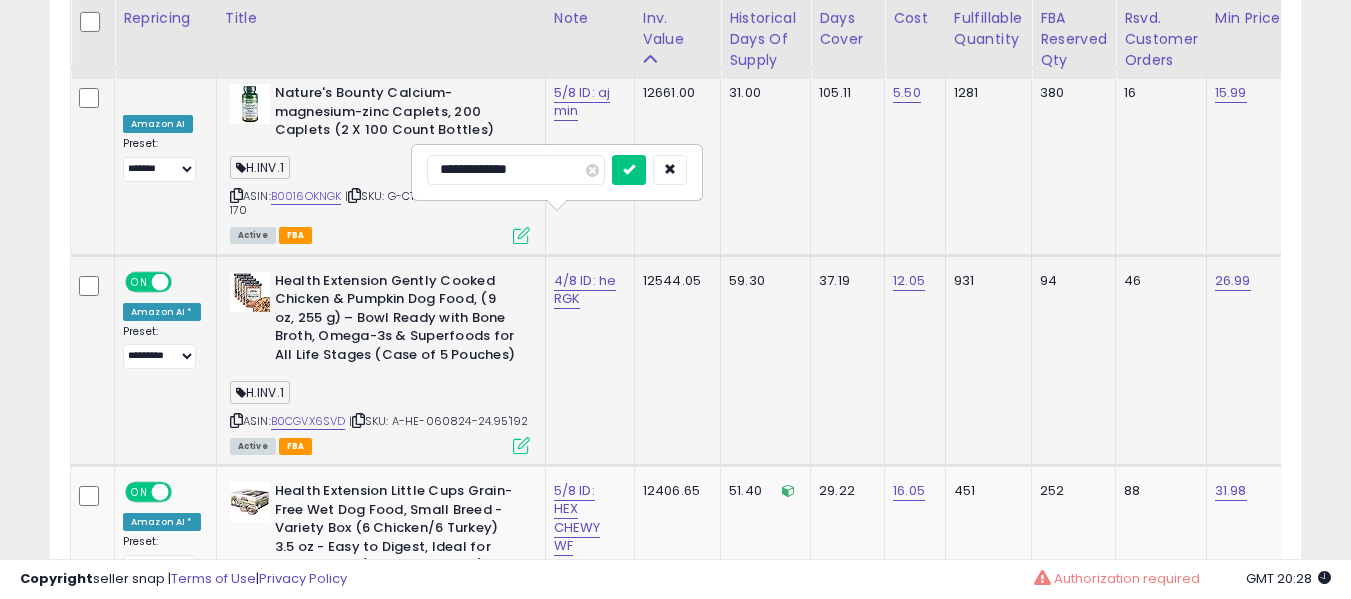 type on "**********" 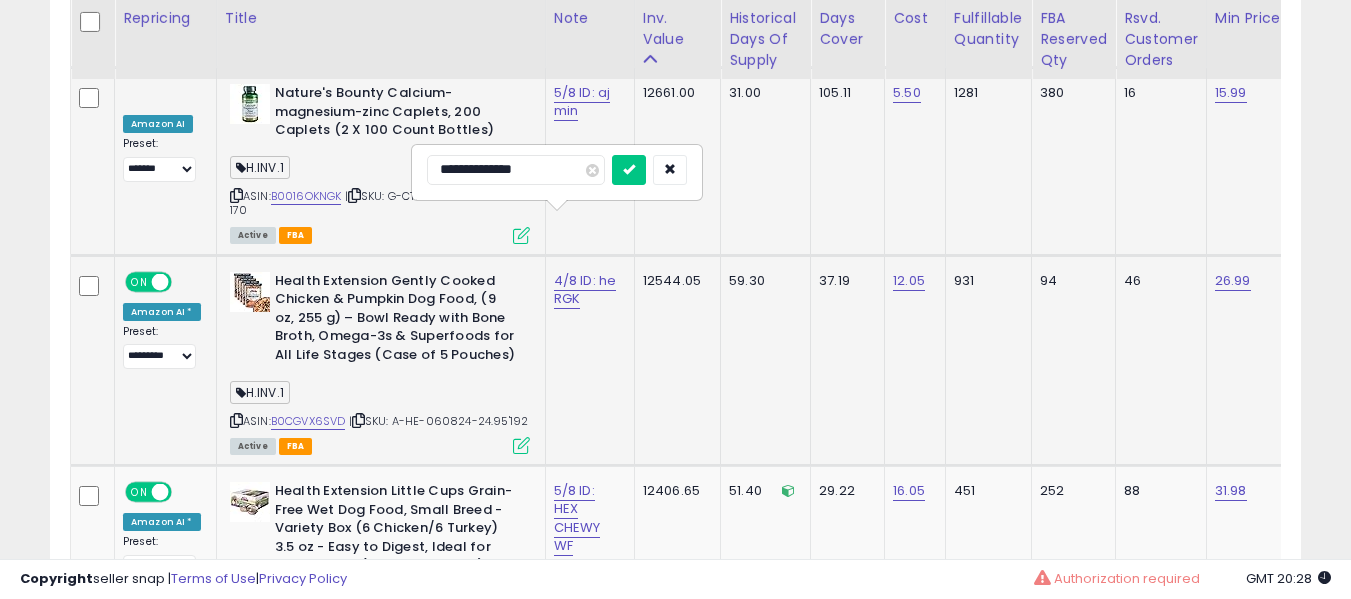 click at bounding box center [629, 170] 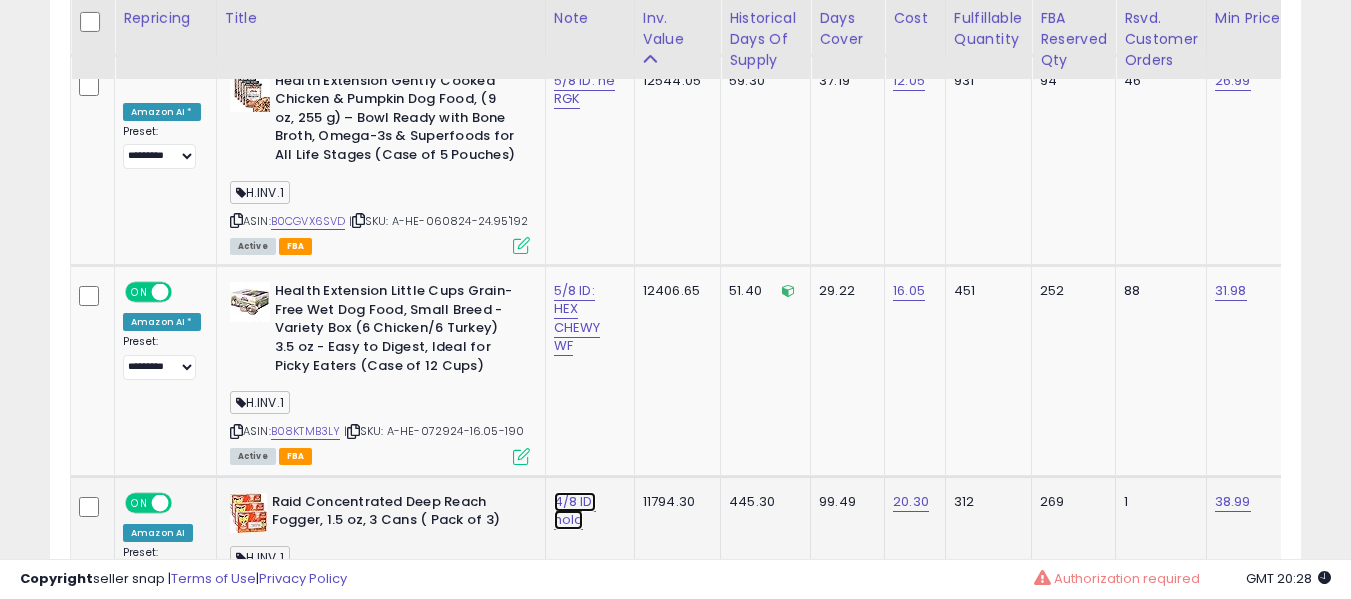 click on "4/8 ID: hold" at bounding box center [577, -4249] 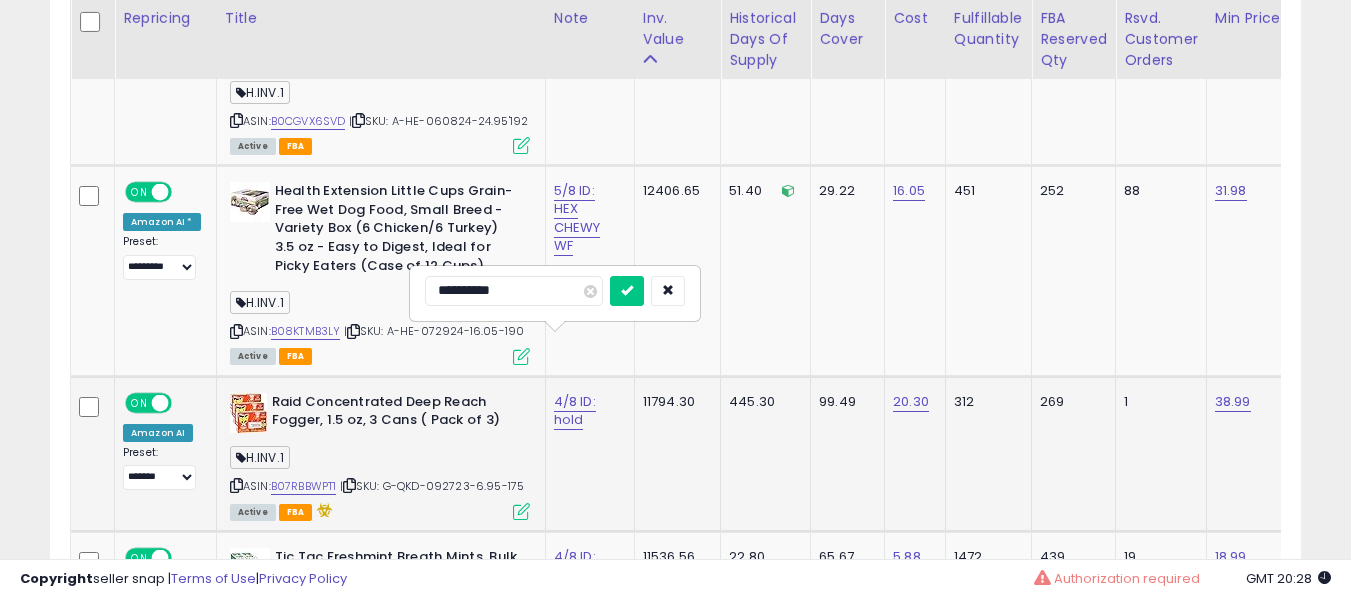 type on "**********" 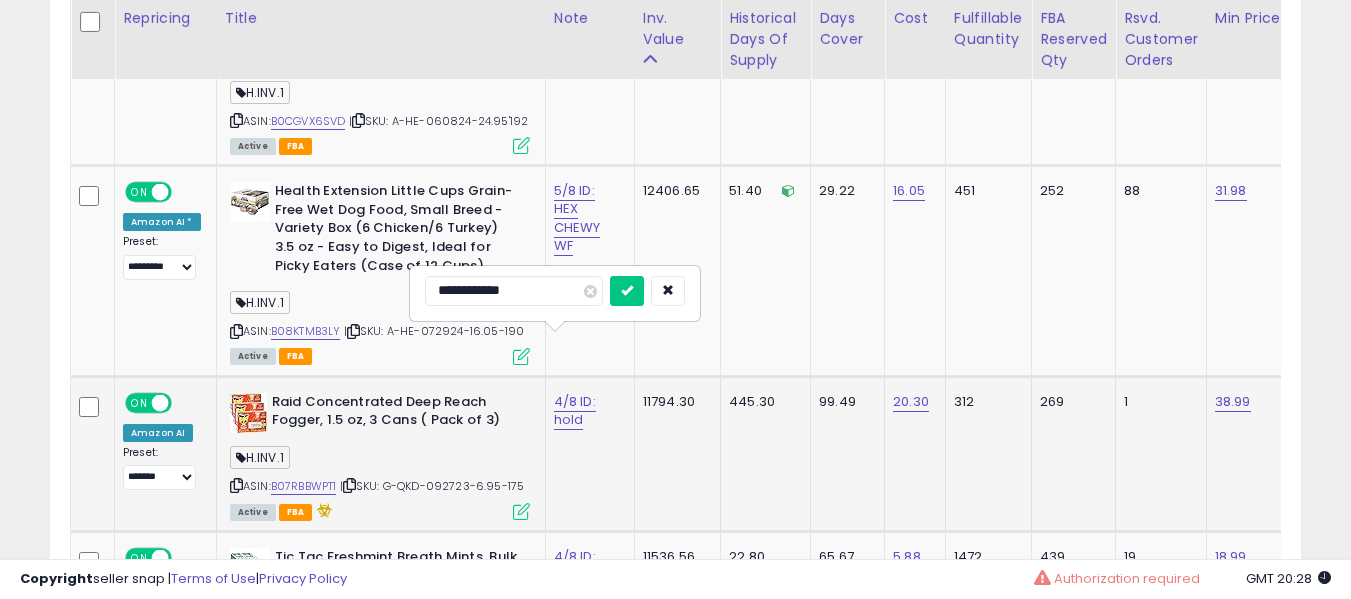 click at bounding box center (627, 291) 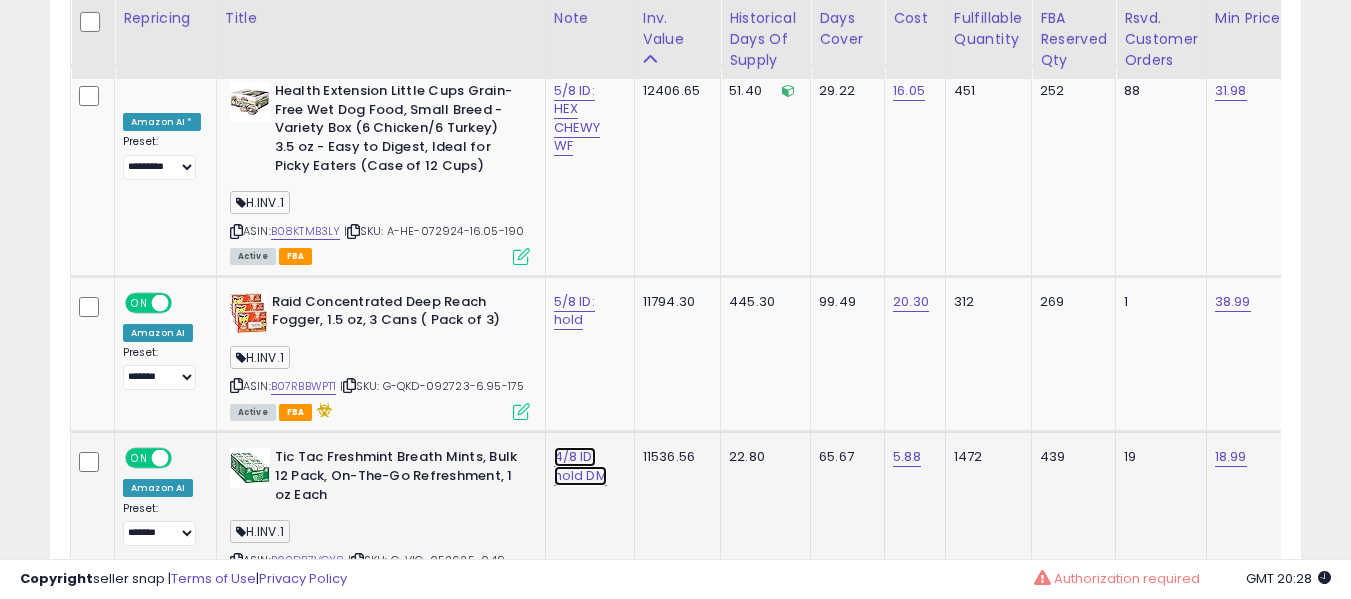 click on "4/8 ID: hold DM" at bounding box center [577, -4449] 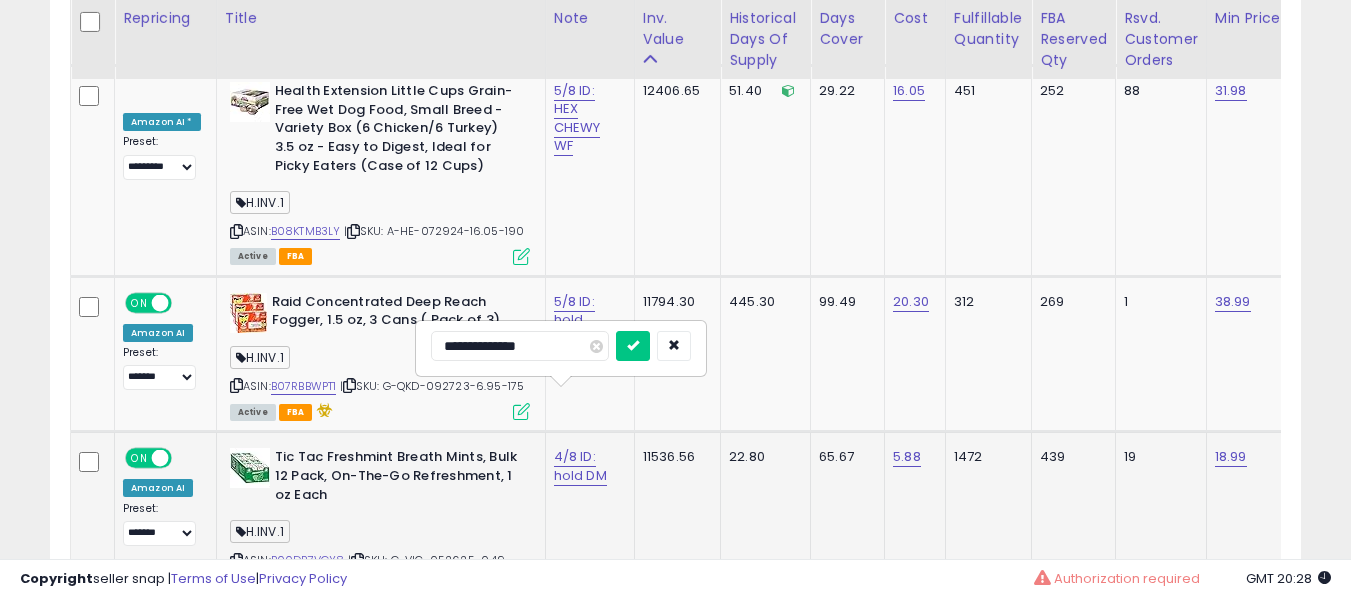 type on "**********" 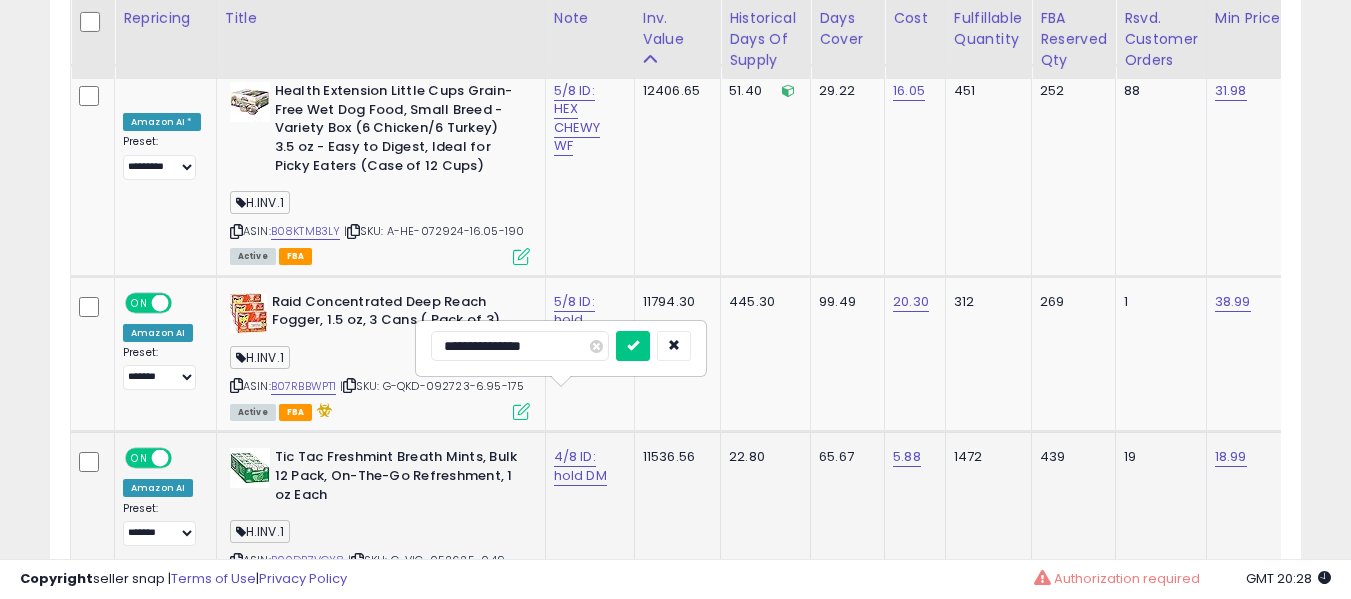 click at bounding box center (633, 346) 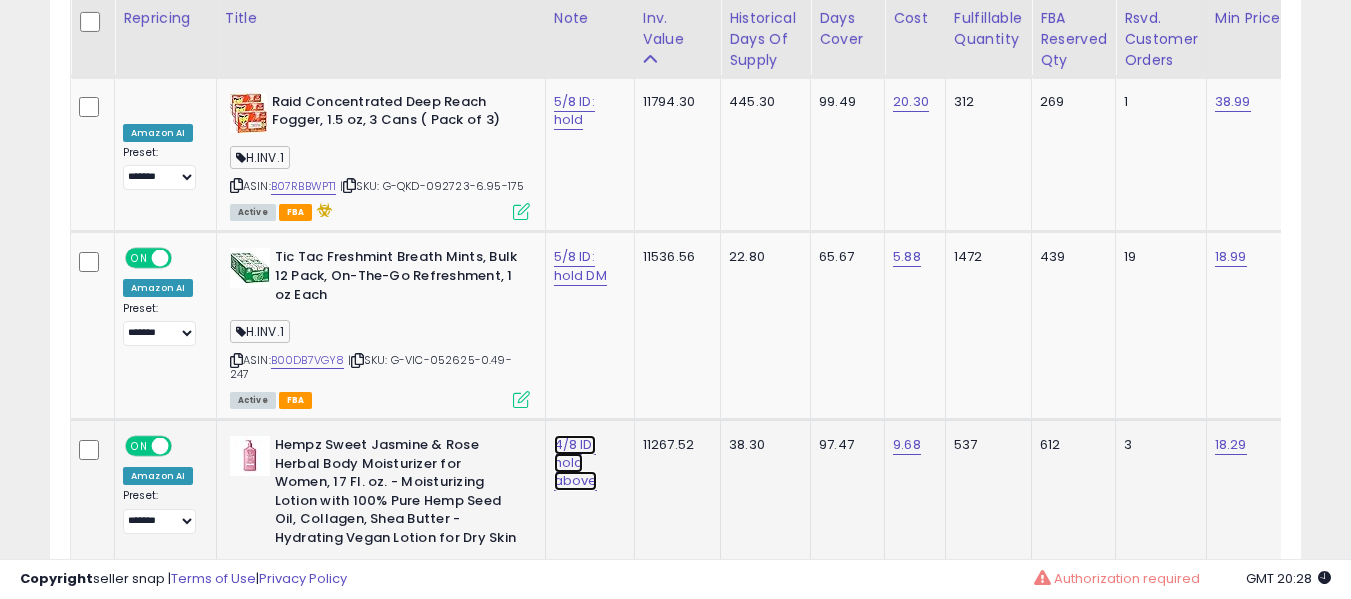 click on "4/8 ID: hold above" at bounding box center (577, -4649) 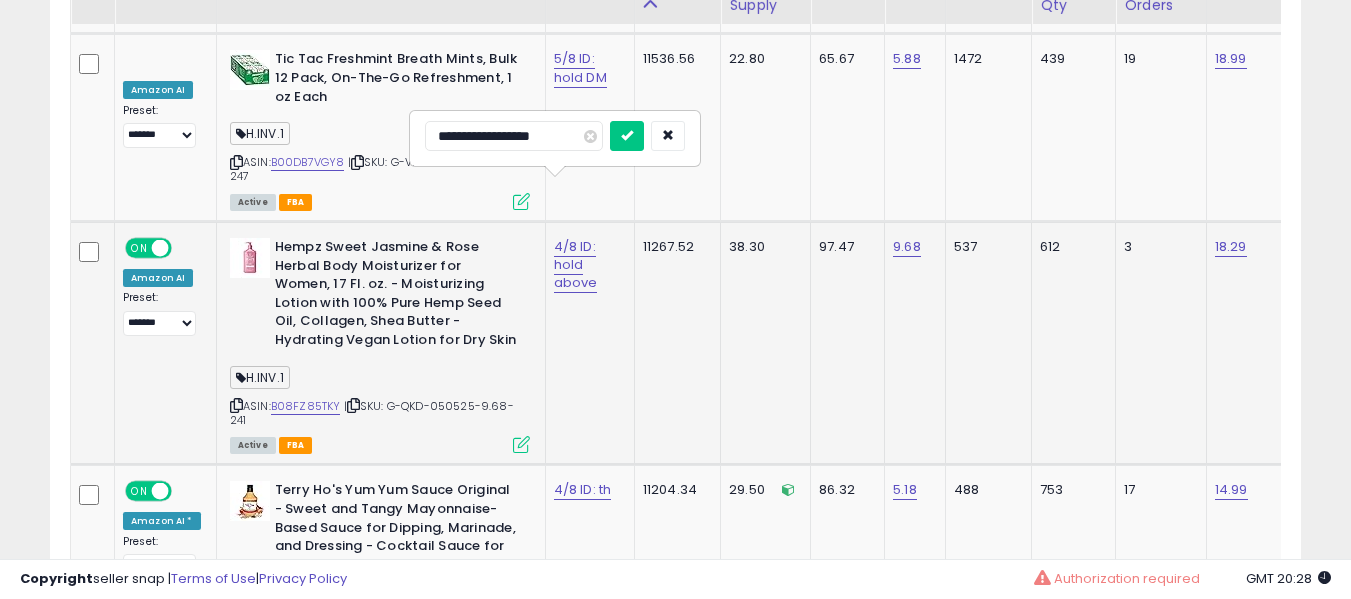 scroll, scrollTop: 6000, scrollLeft: 0, axis: vertical 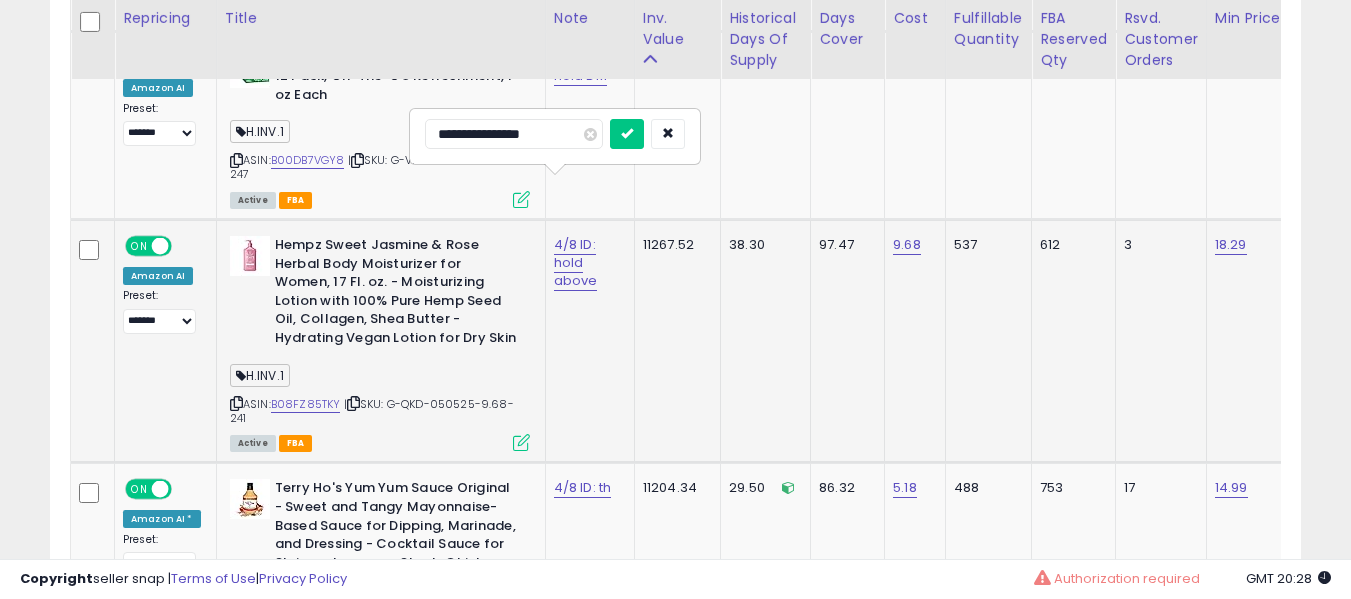 type on "**********" 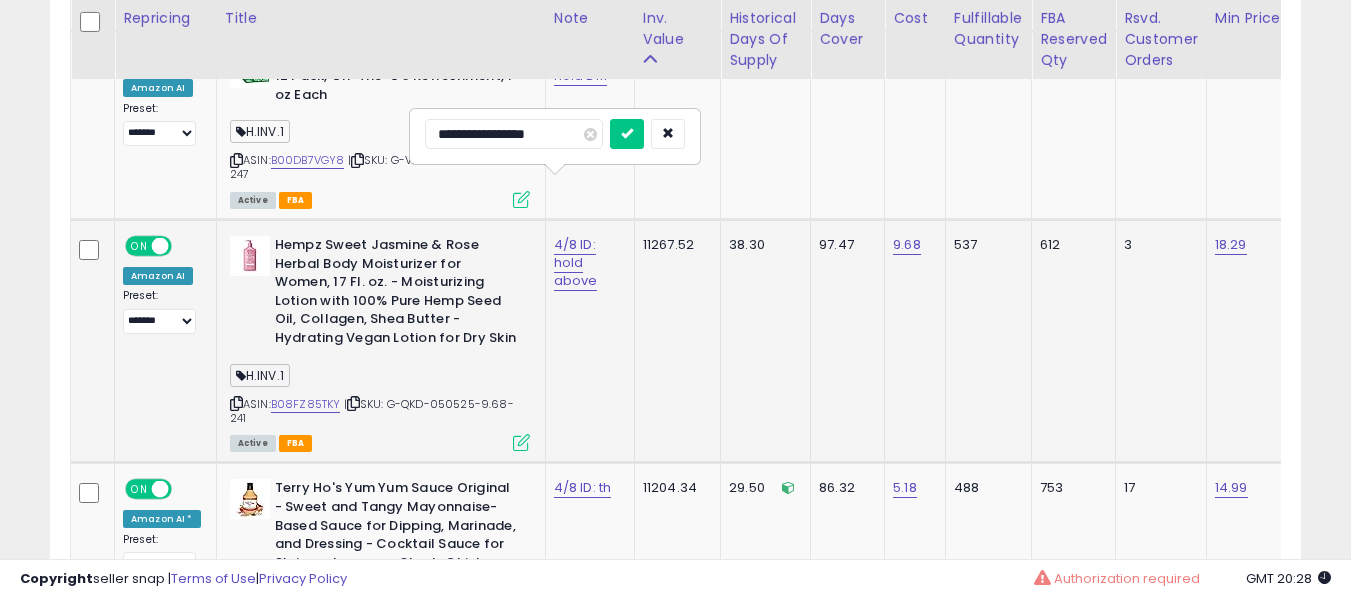 click at bounding box center (627, 134) 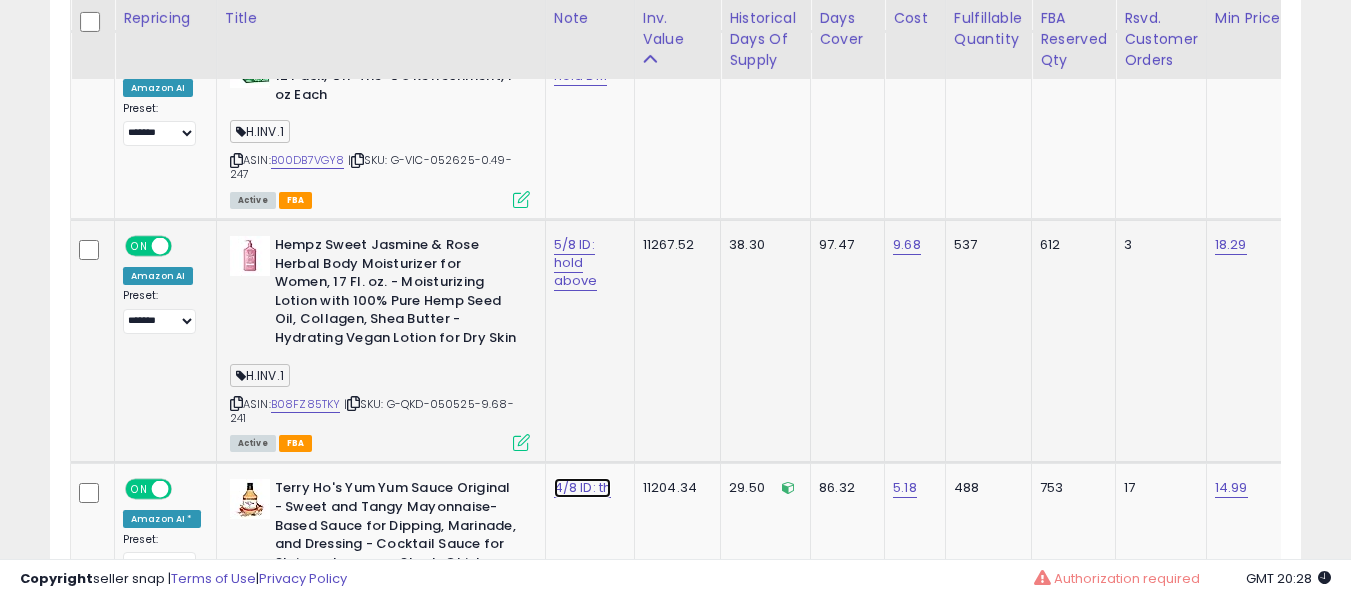 click on "4/8 ID: th" at bounding box center [577, -4849] 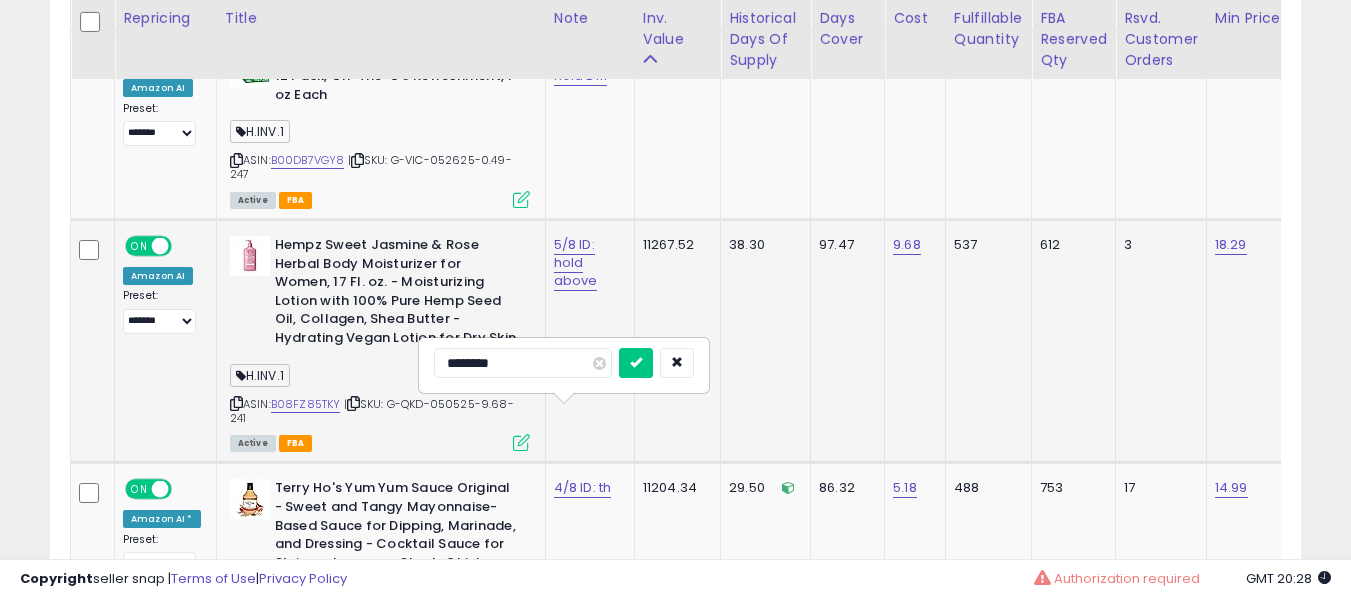 type on "*********" 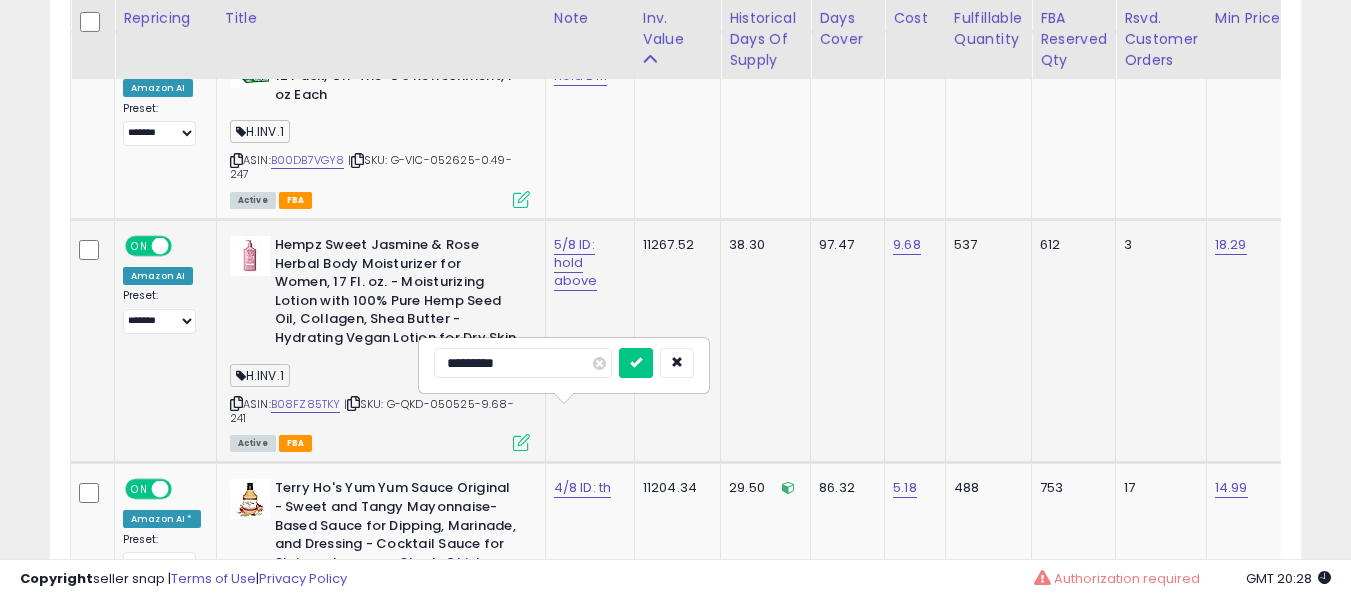 click at bounding box center (636, 363) 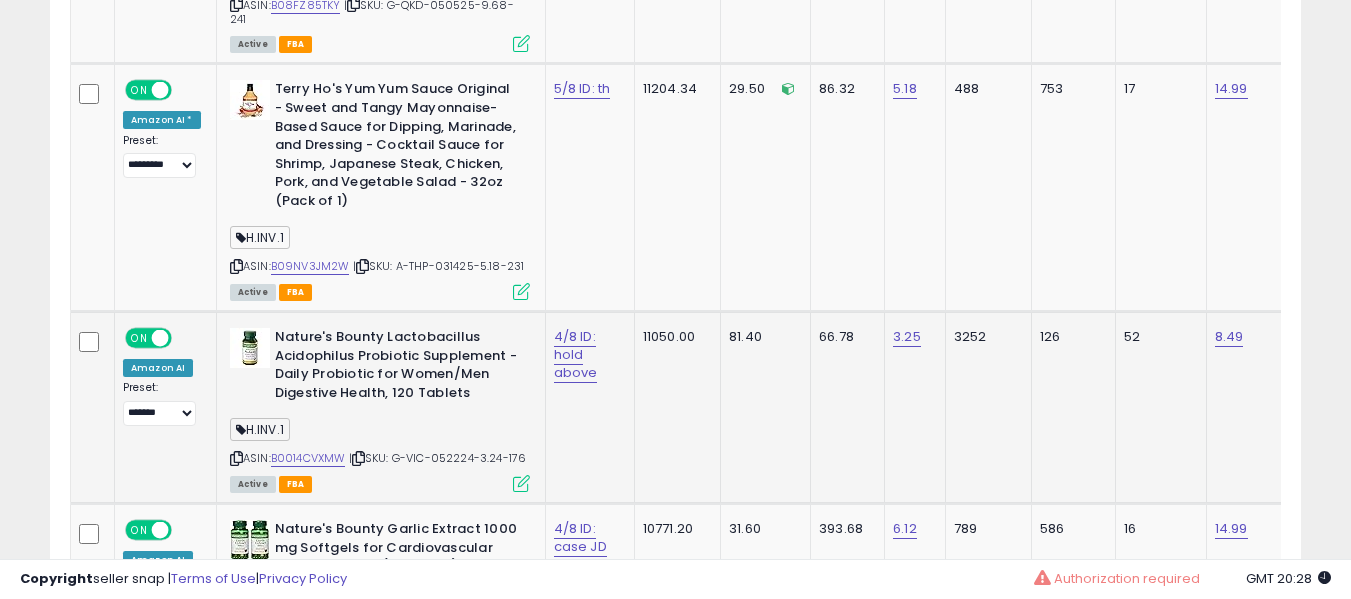 scroll, scrollTop: 6300, scrollLeft: 0, axis: vertical 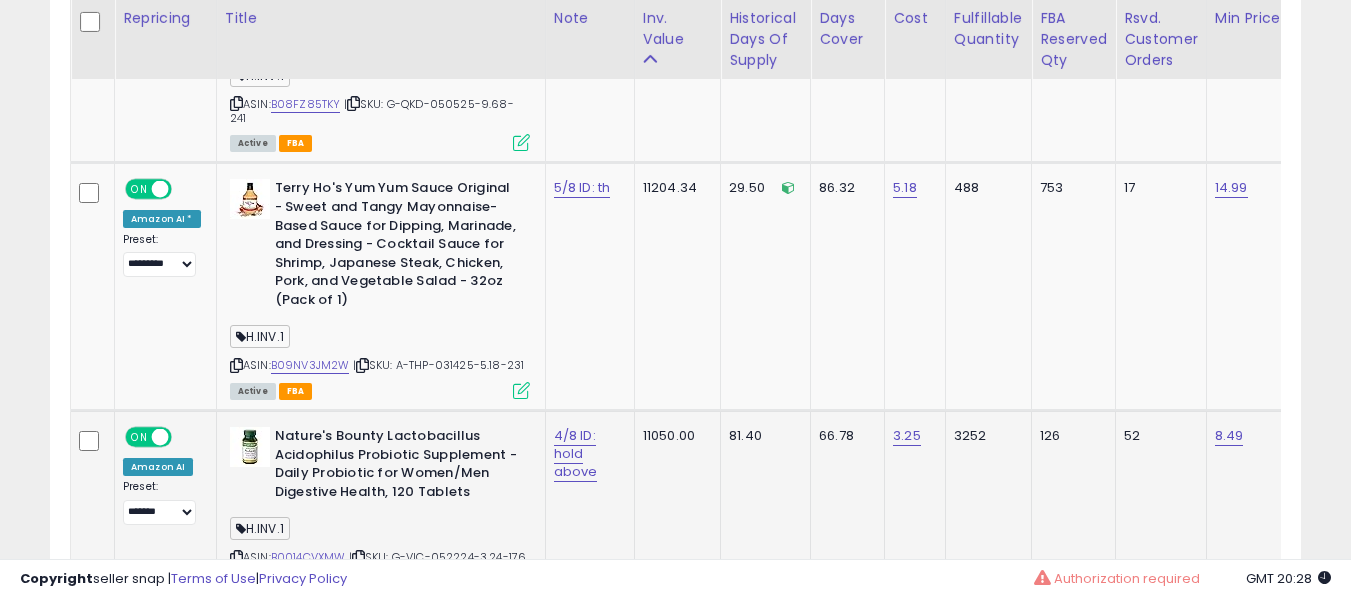 click on "4/8 ID: hold above" 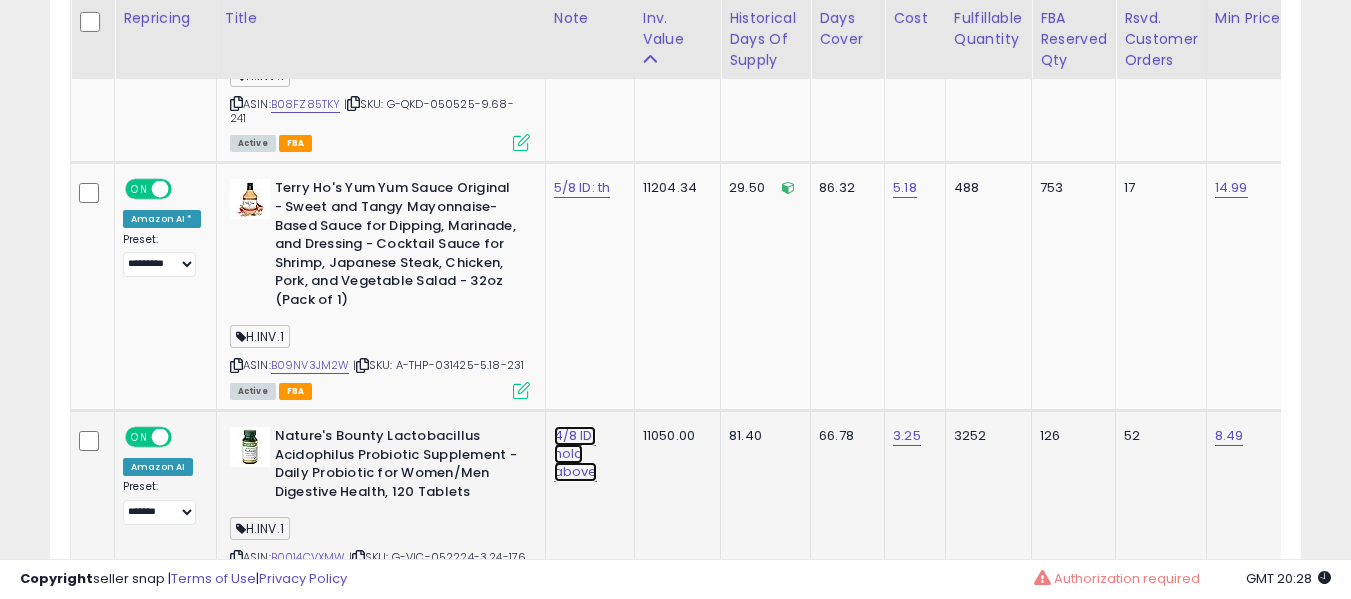 click on "4/8 ID: hold above" at bounding box center [577, -5149] 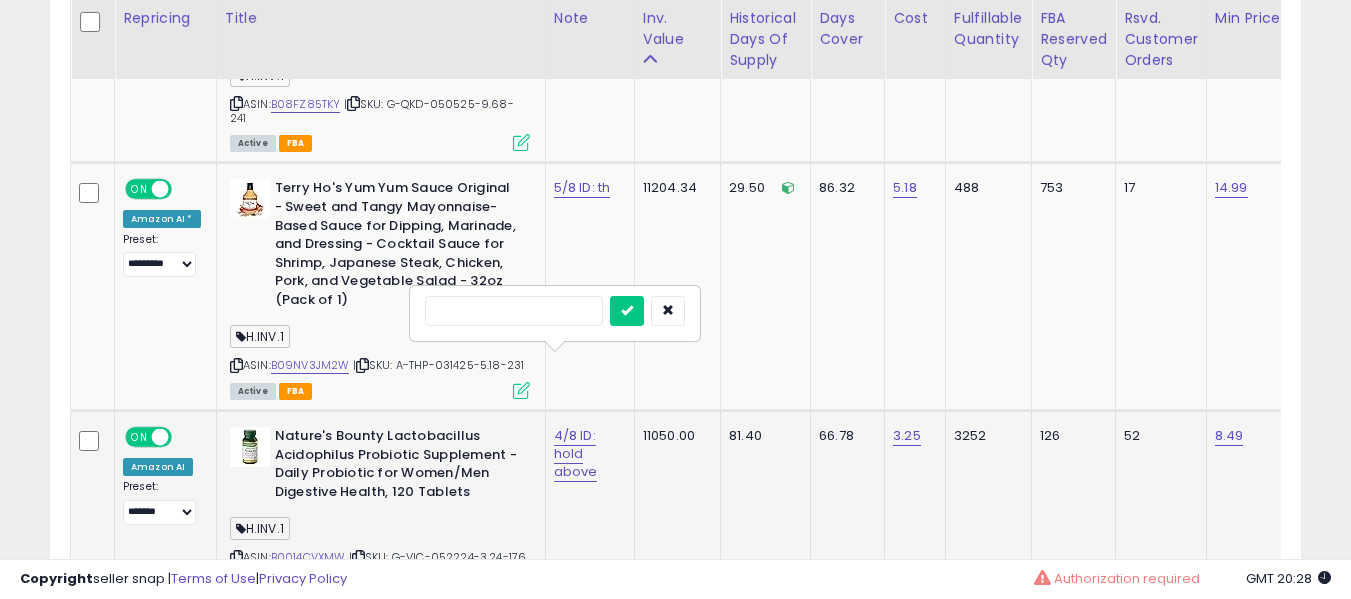 type on "*" 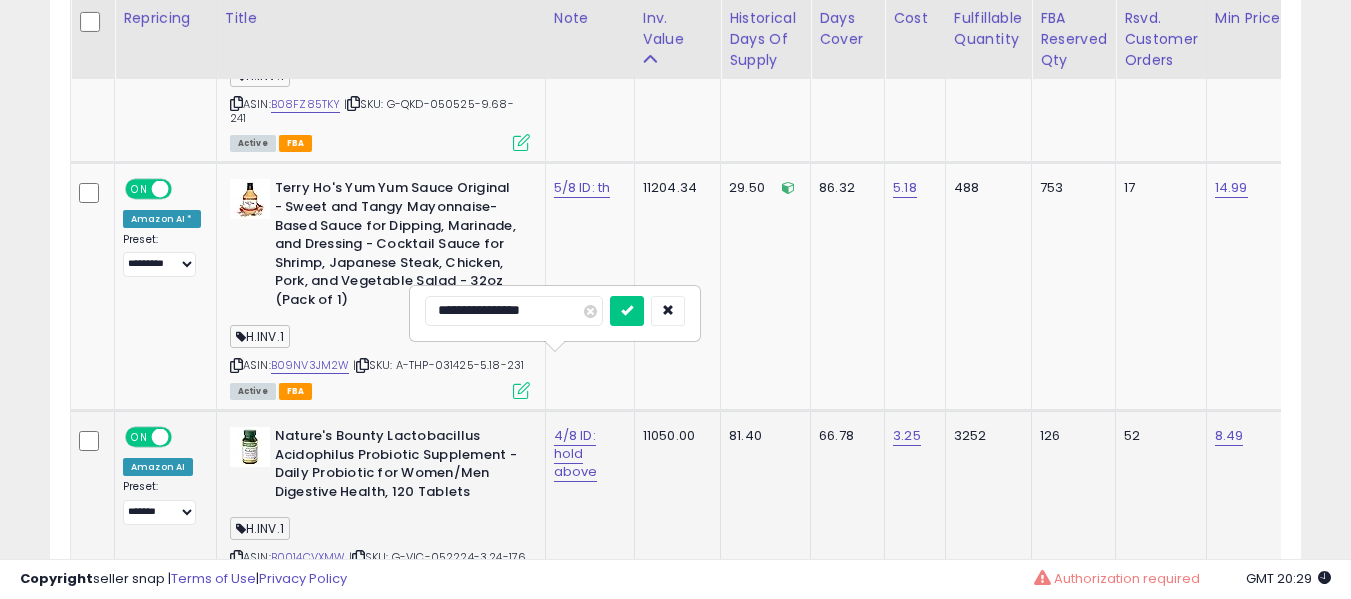 type on "**********" 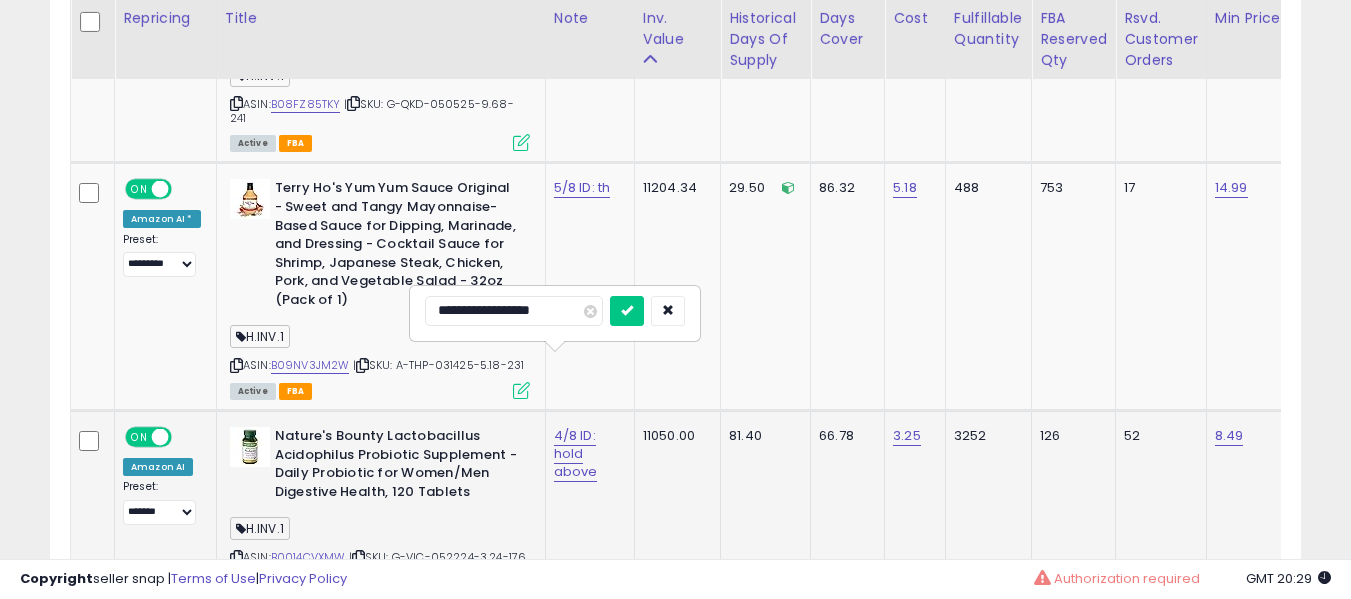 click at bounding box center (627, 311) 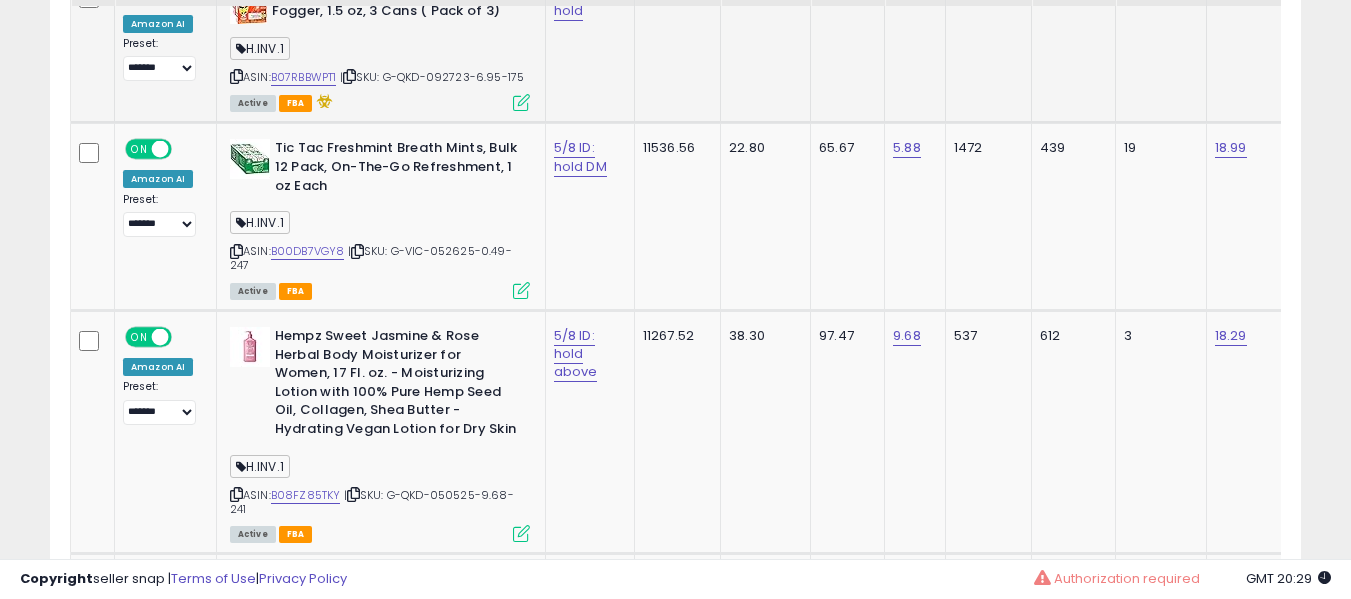 scroll, scrollTop: 5700, scrollLeft: 0, axis: vertical 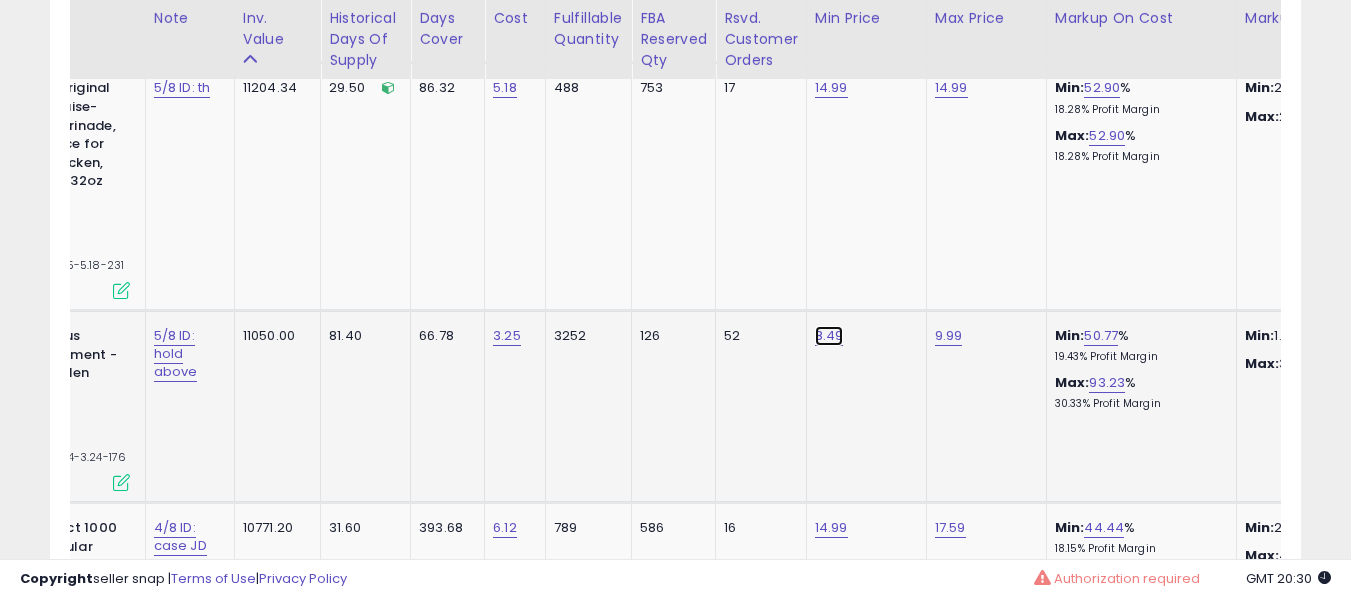 click on "8.49" at bounding box center (832, -5276) 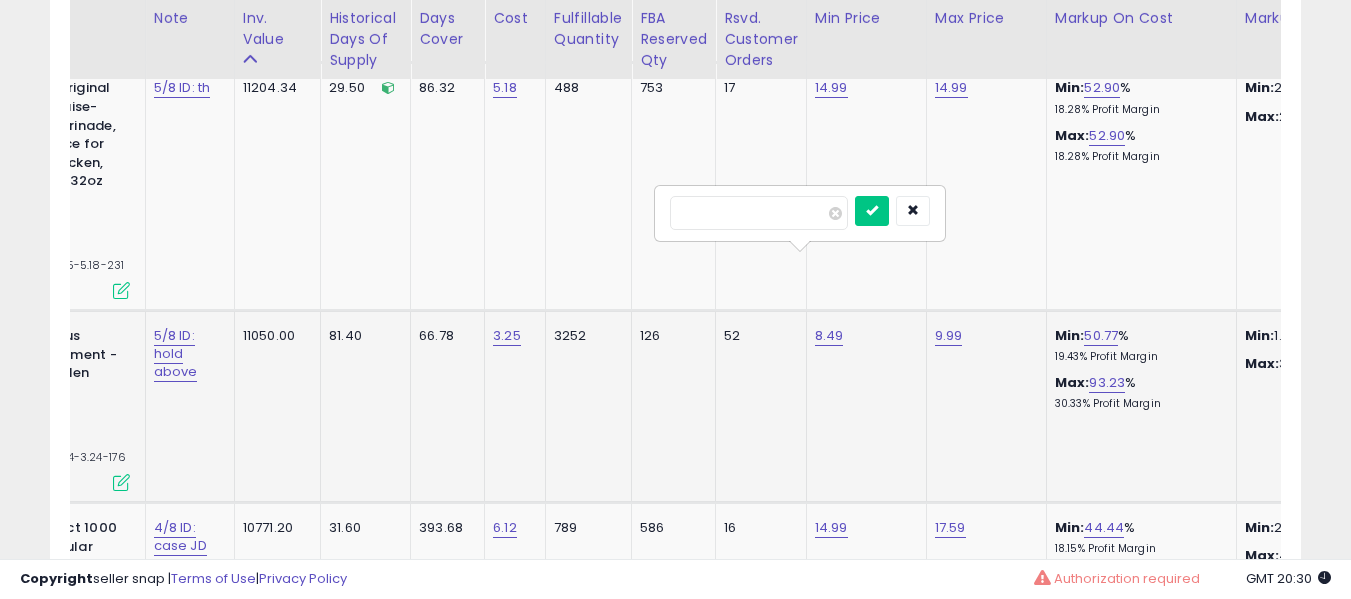 type on "****" 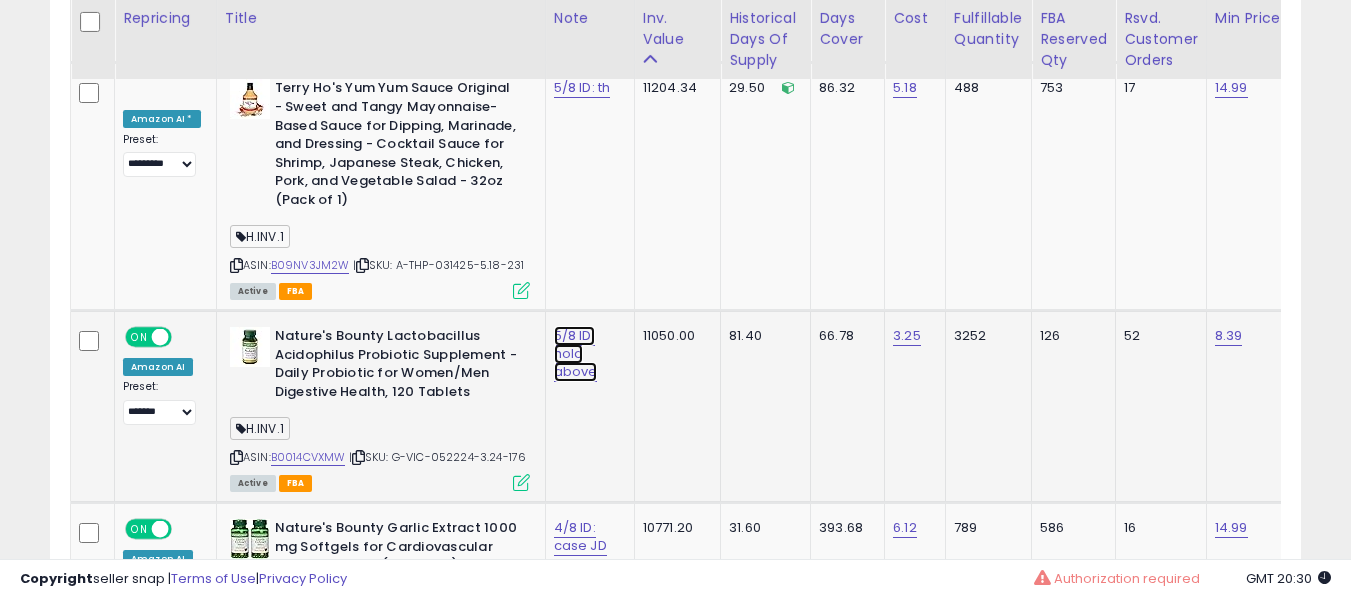 click on "5/8 ID: hold above" at bounding box center [577, -5249] 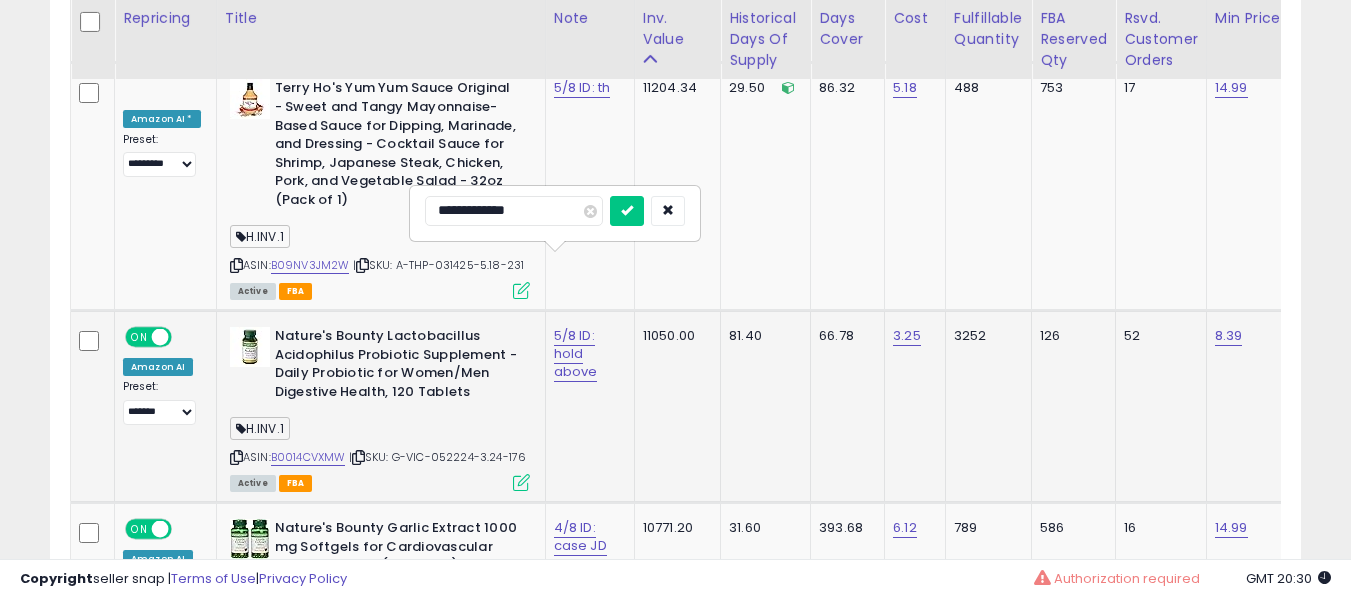type on "**********" 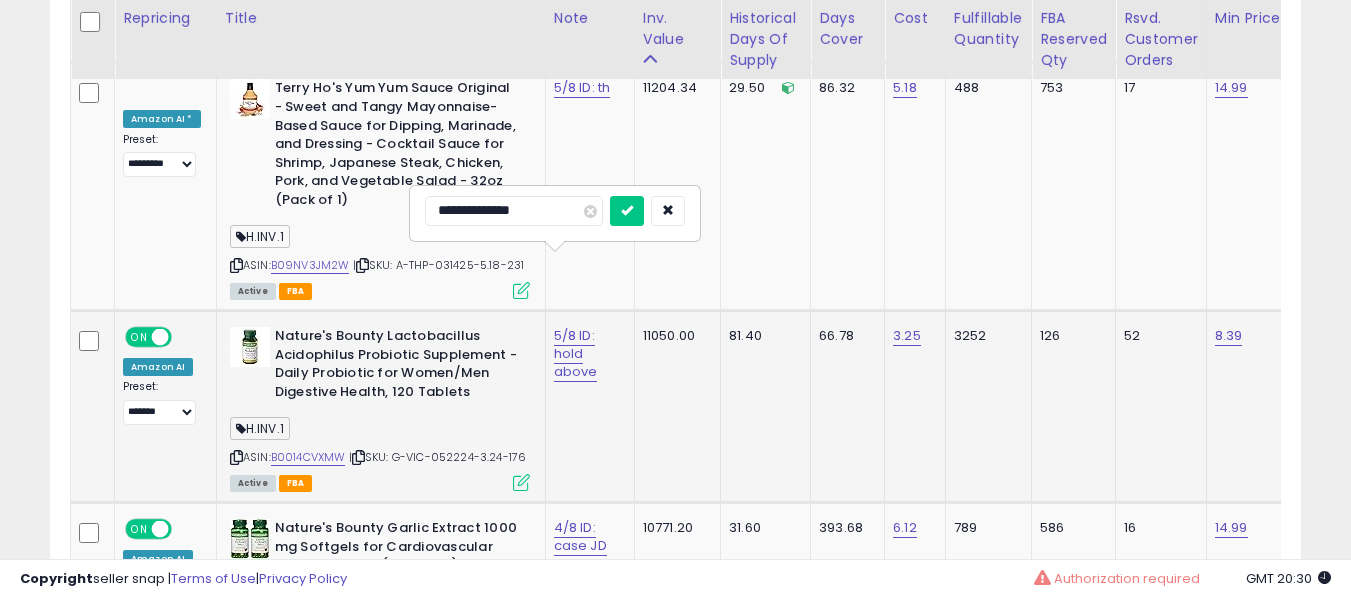 click at bounding box center [627, 211] 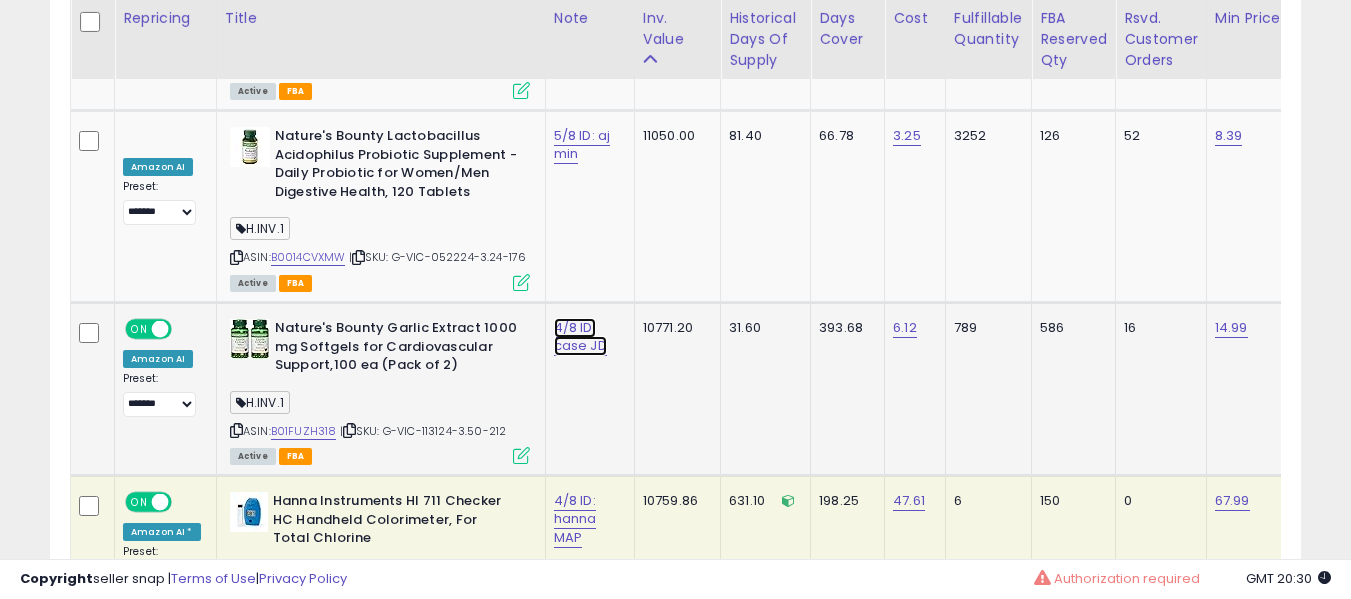 click on "4/8 ID: case JD" at bounding box center [577, -5449] 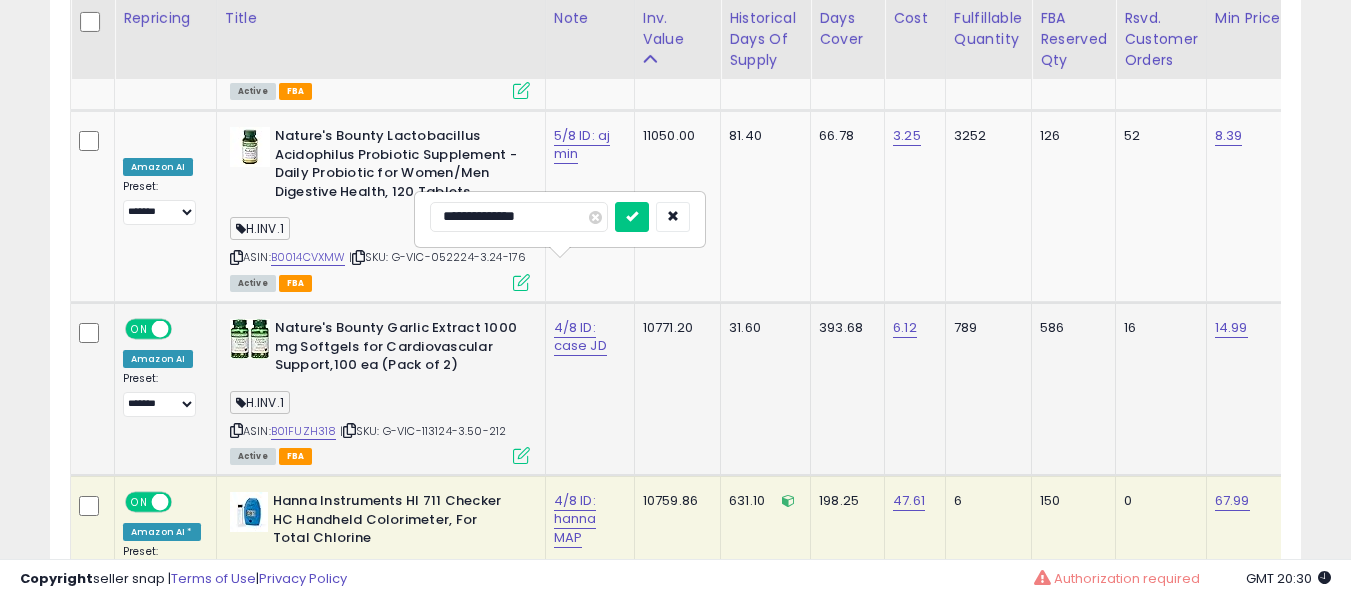 type on "**********" 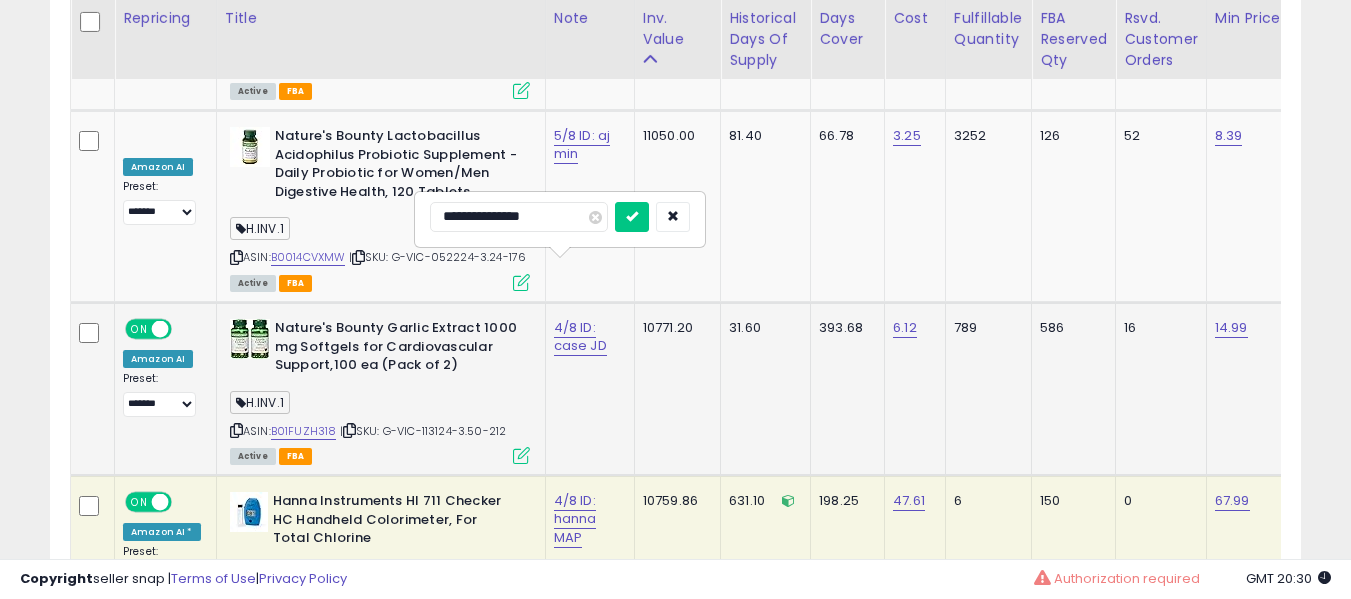 click at bounding box center (632, 217) 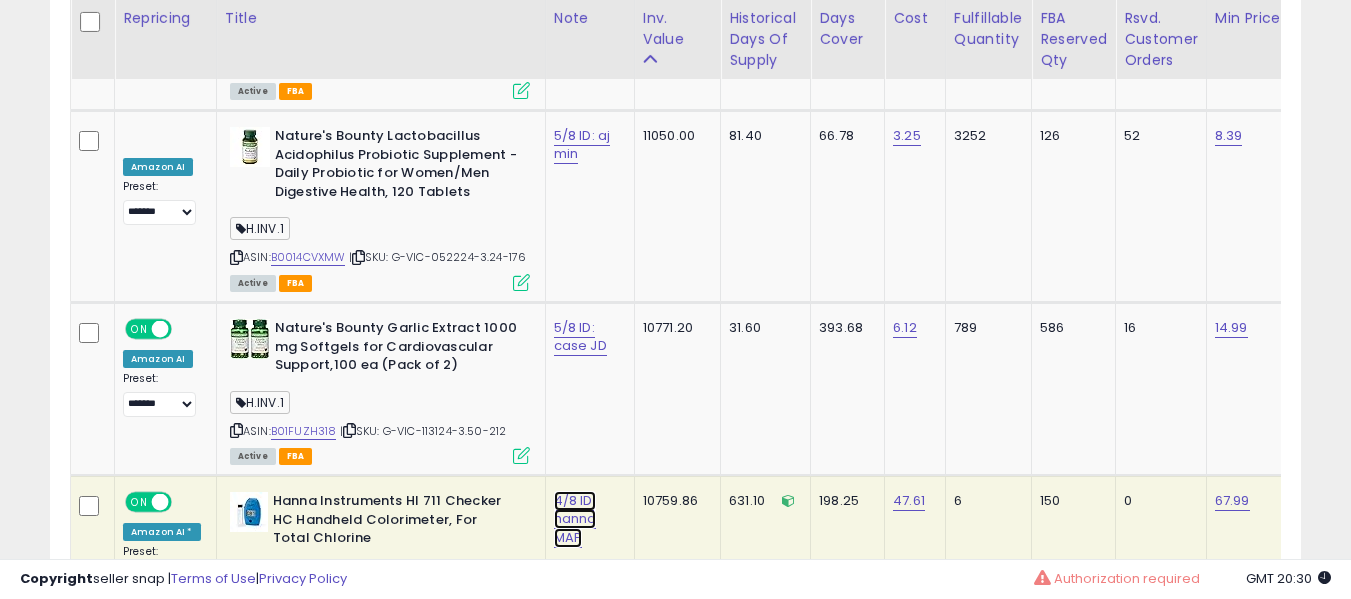 click on "4/8 ID: hanna MAP" at bounding box center [575, 519] 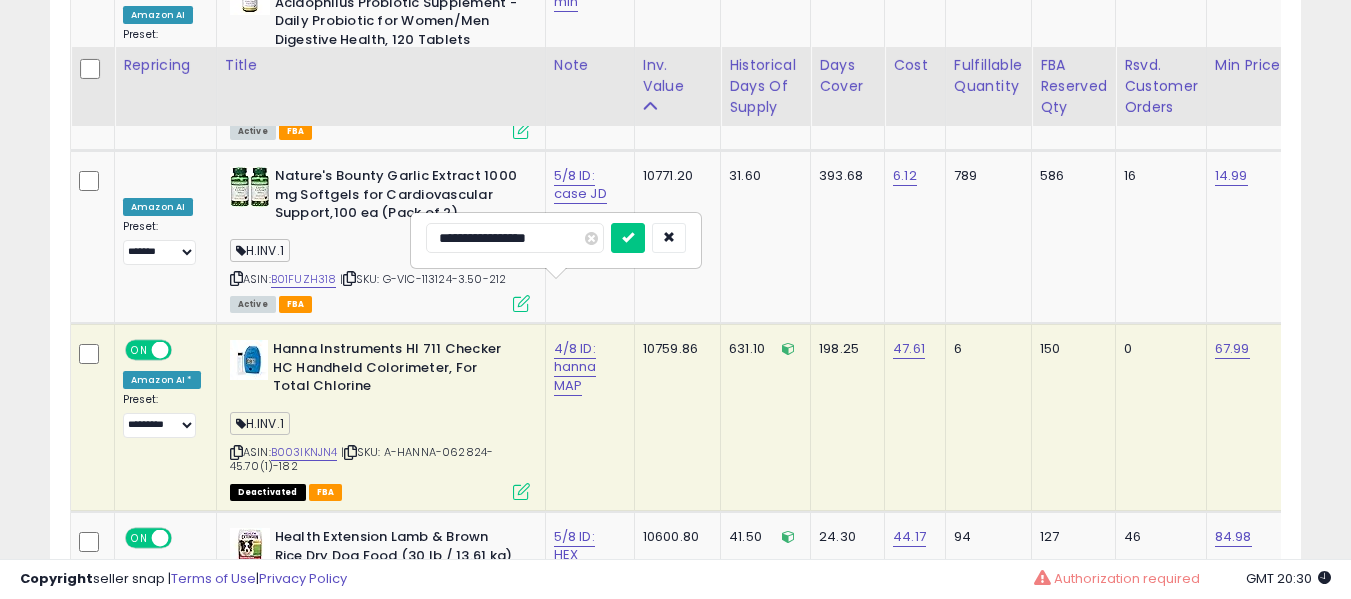 scroll, scrollTop: 6800, scrollLeft: 0, axis: vertical 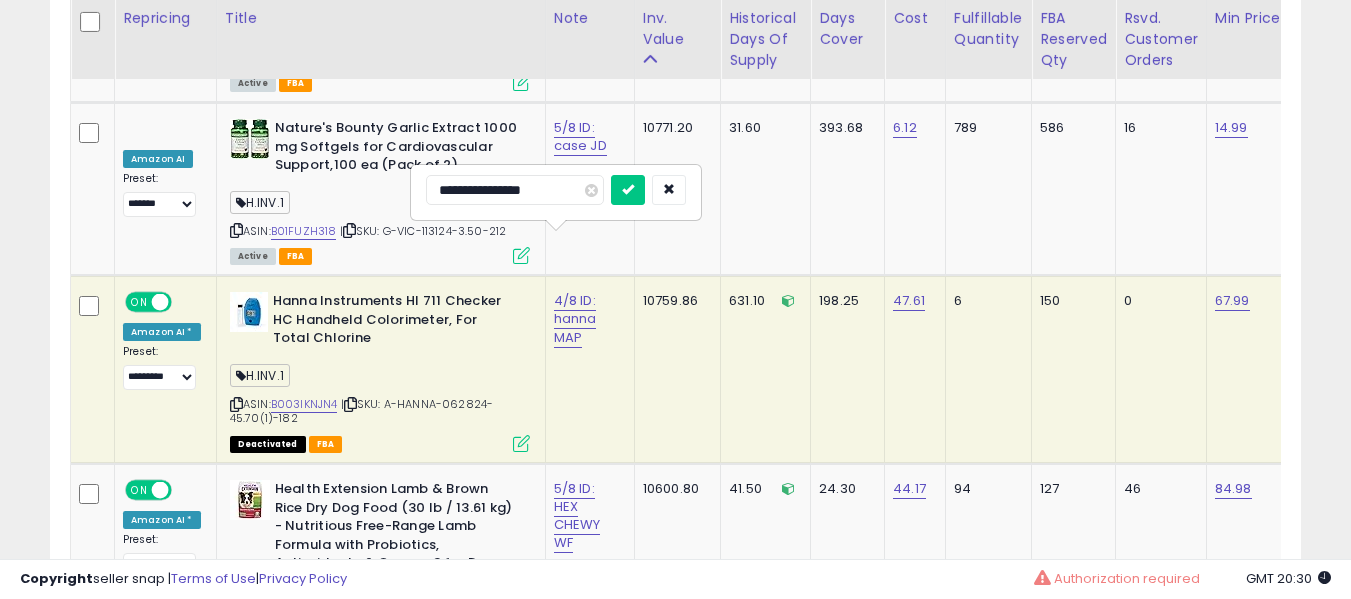 type on "**********" 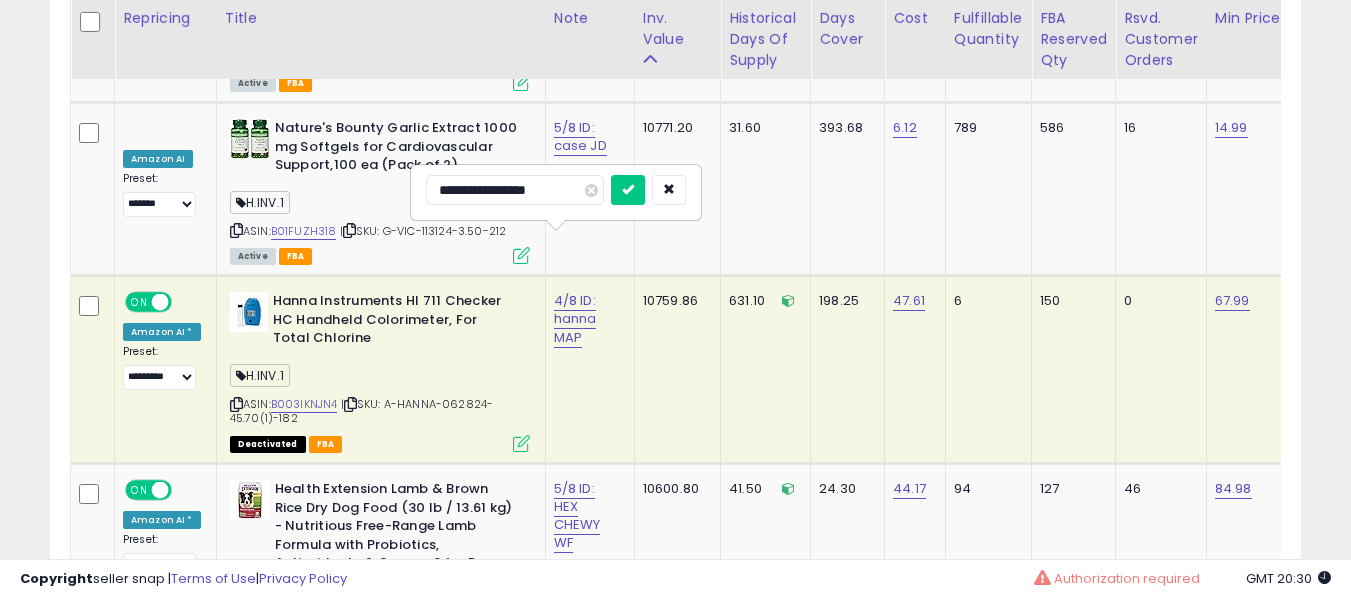 click at bounding box center (628, 190) 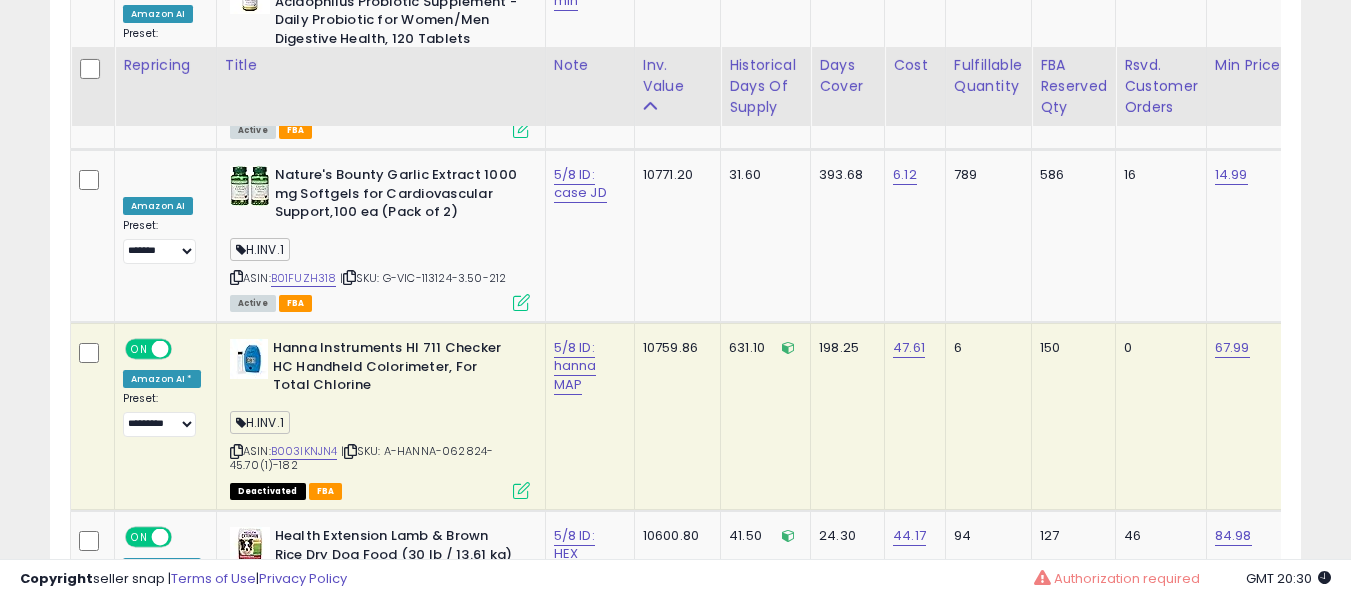scroll, scrollTop: 6800, scrollLeft: 0, axis: vertical 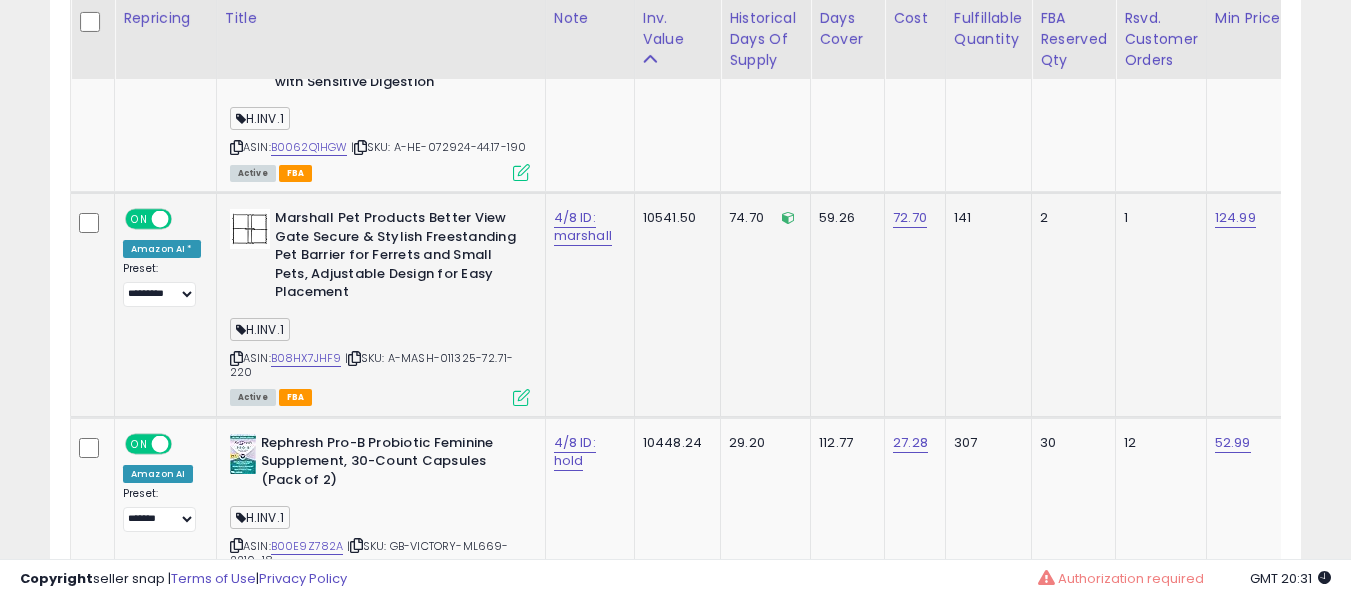click on "4/8 ID: marshall" 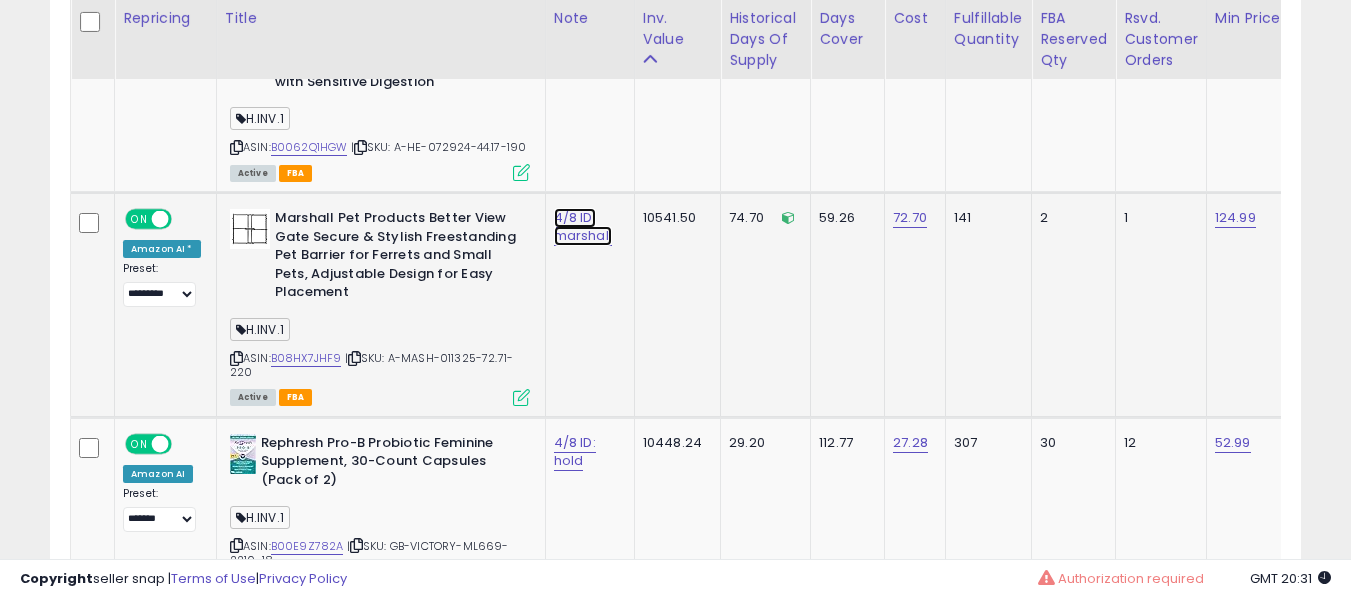 click on "4/8 ID: marshall" at bounding box center [577, -6149] 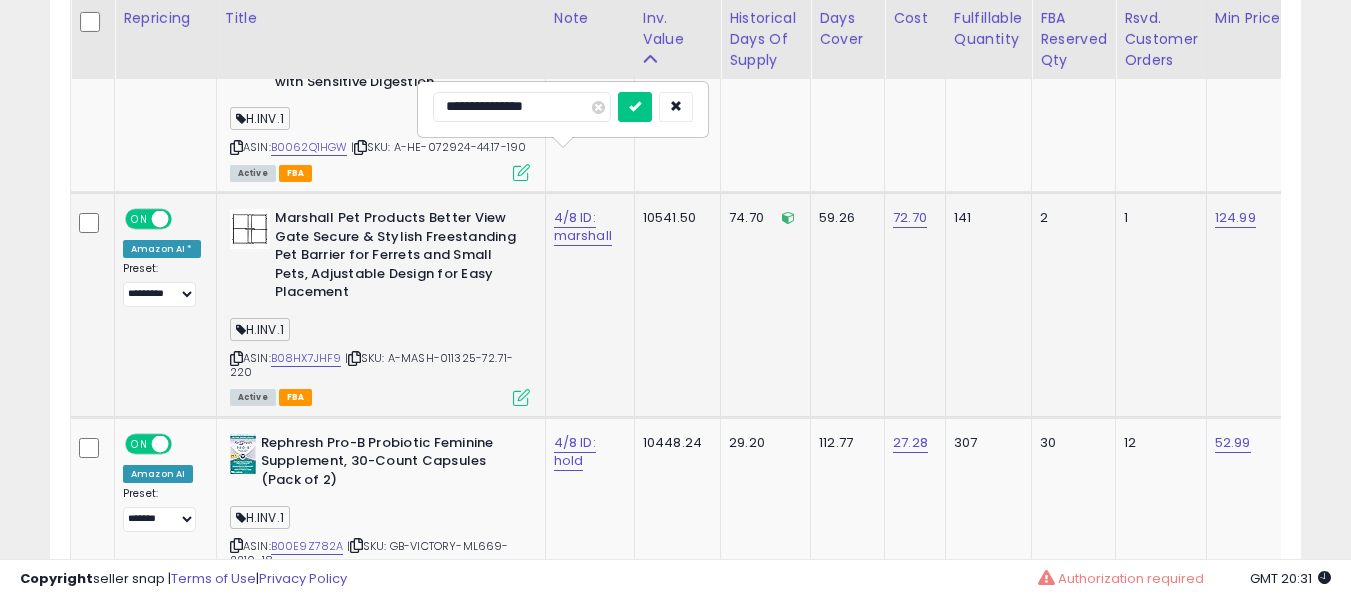 type on "**********" 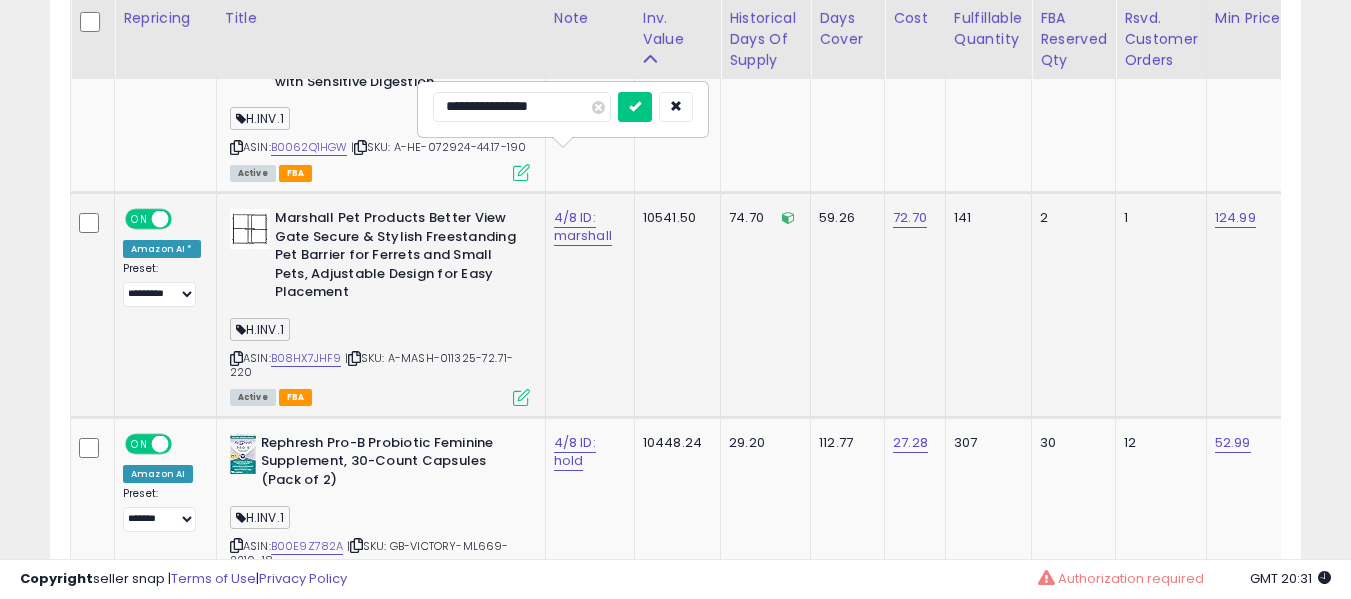 click at bounding box center (635, 107) 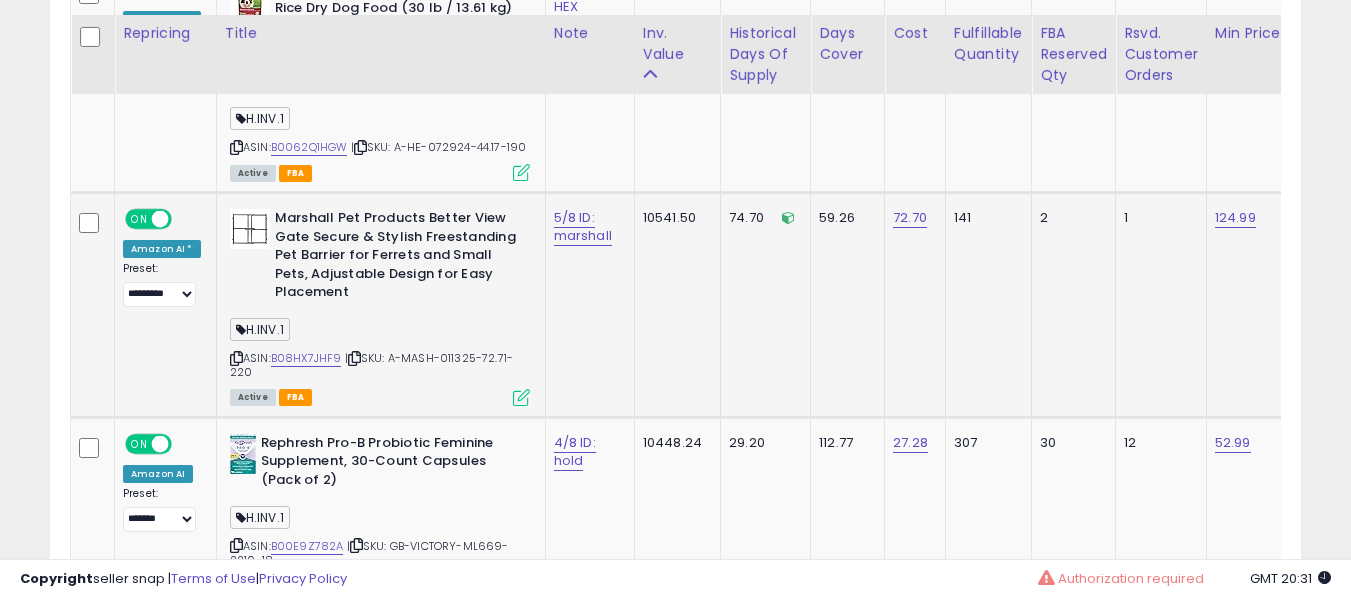 scroll, scrollTop: 7400, scrollLeft: 0, axis: vertical 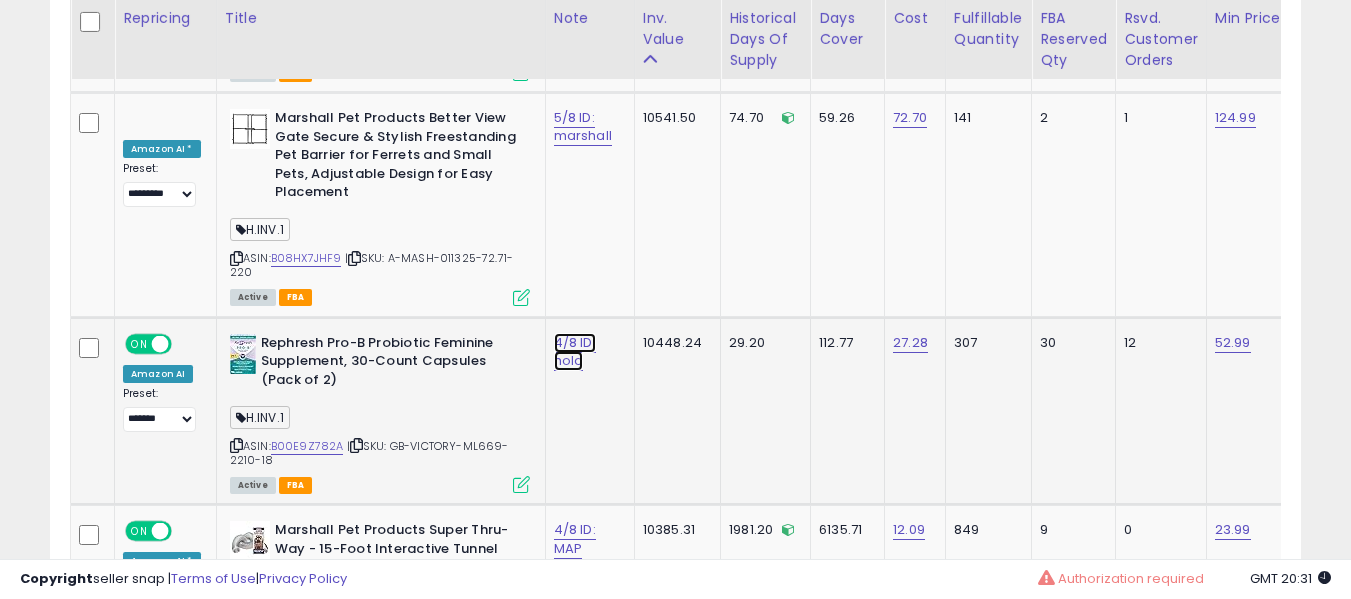click on "4/8 ID: hold" at bounding box center (577, -6249) 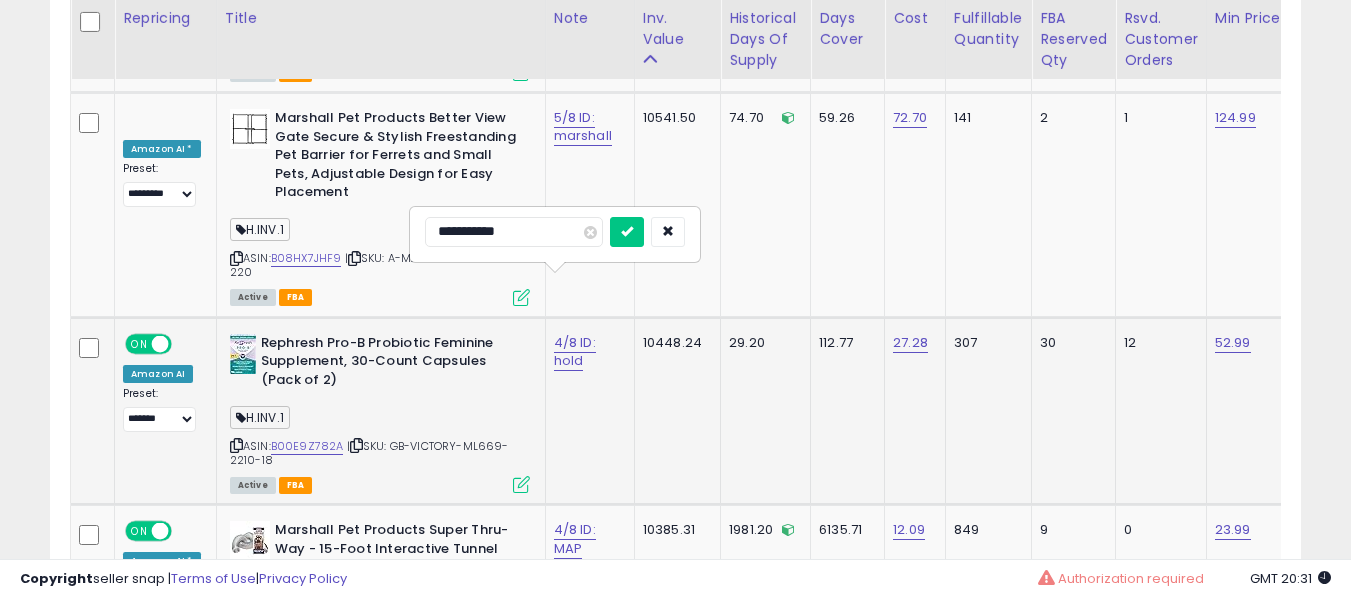 type on "**********" 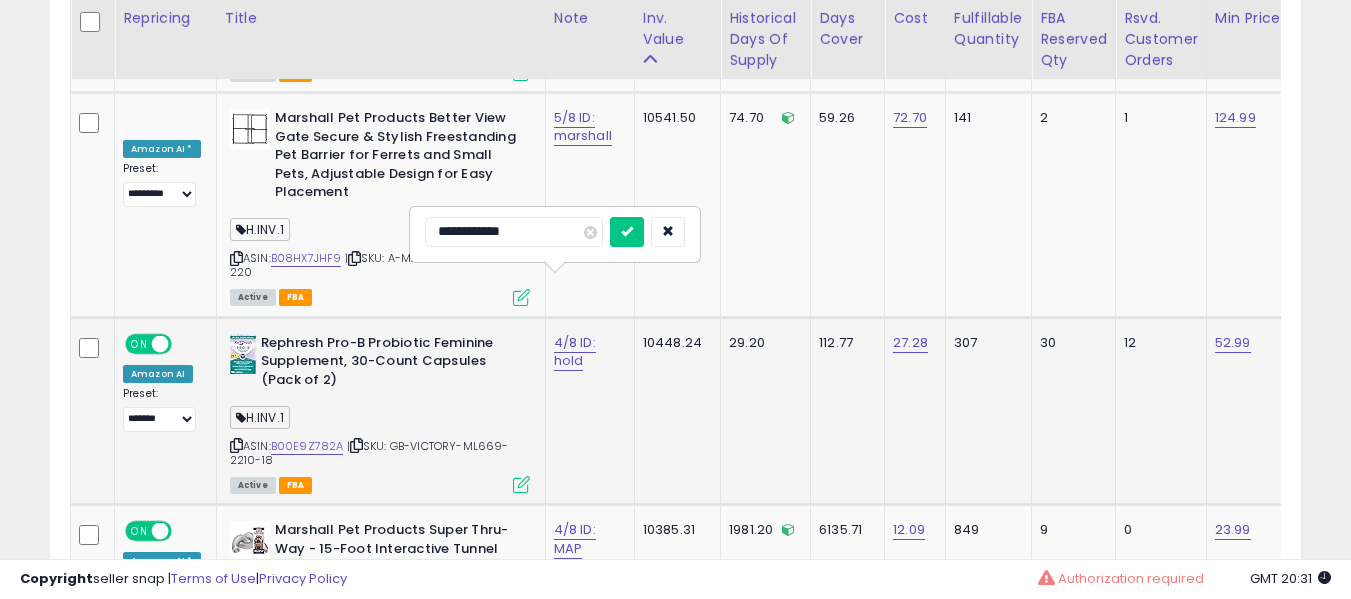 click at bounding box center (627, 232) 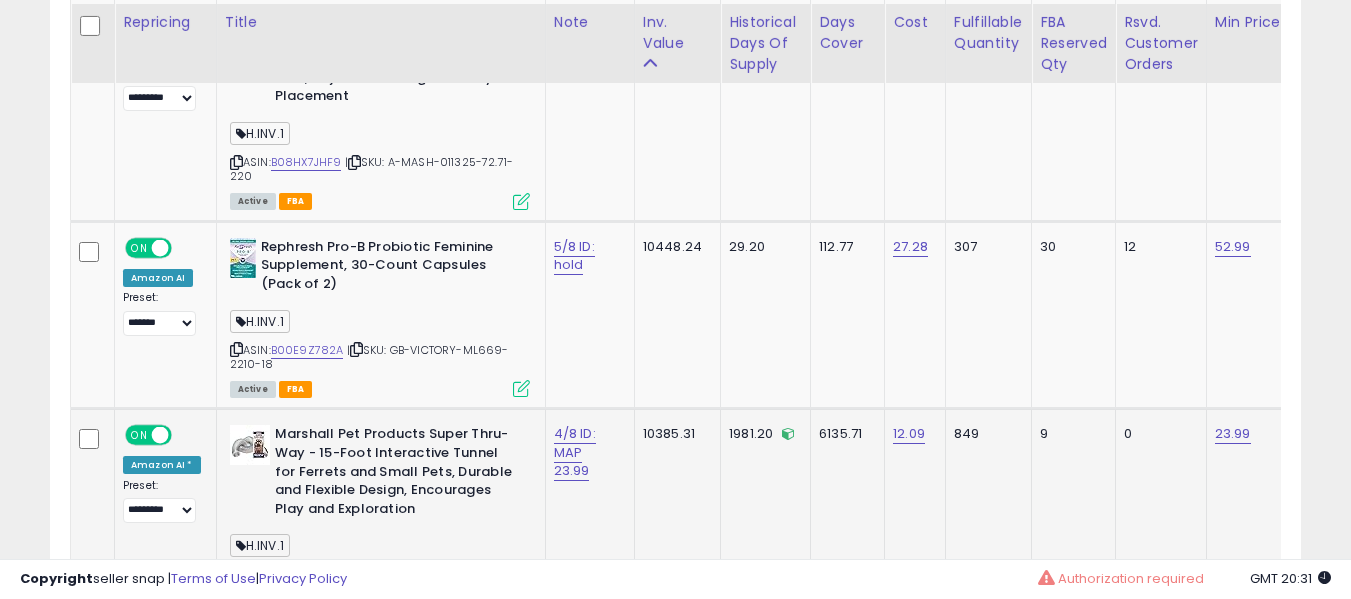 scroll, scrollTop: 7500, scrollLeft: 0, axis: vertical 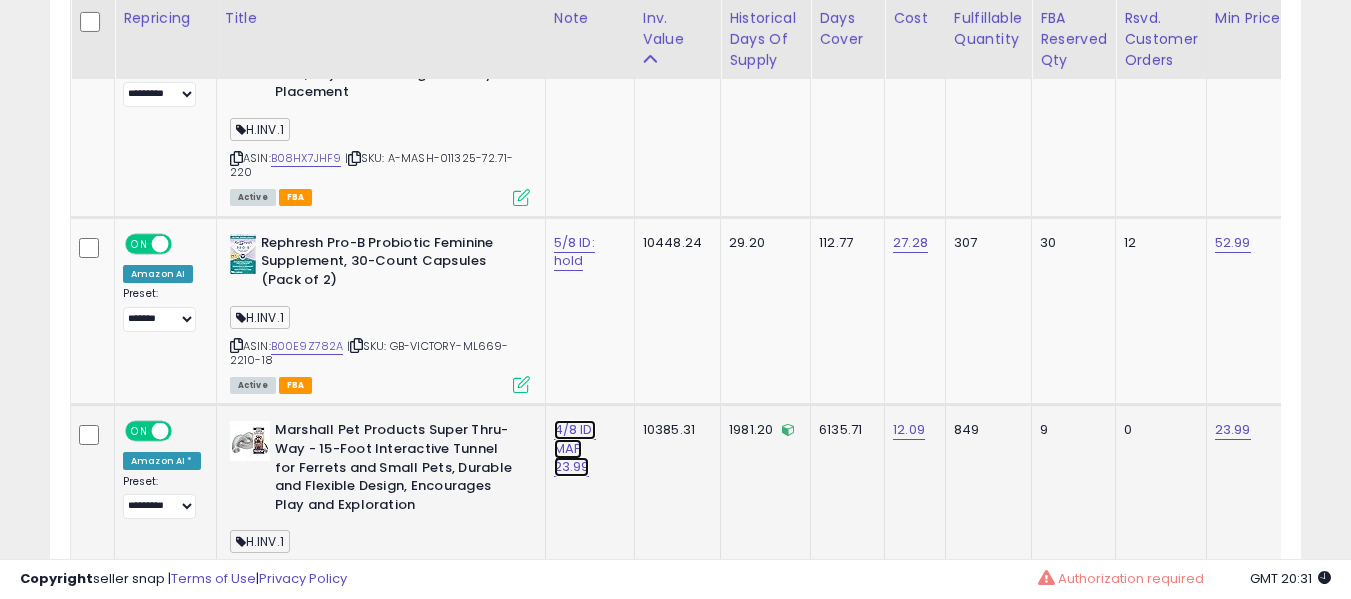 click on "4/8 ID: MAP 23.99" at bounding box center [577, -6349] 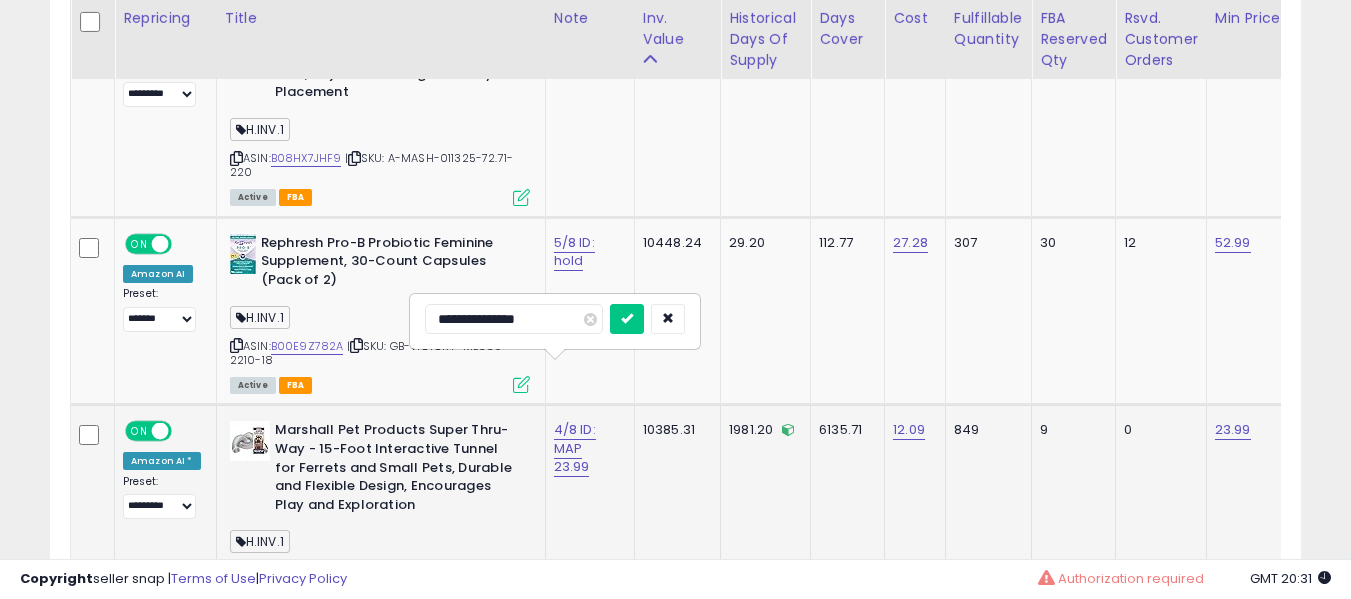 type on "**********" 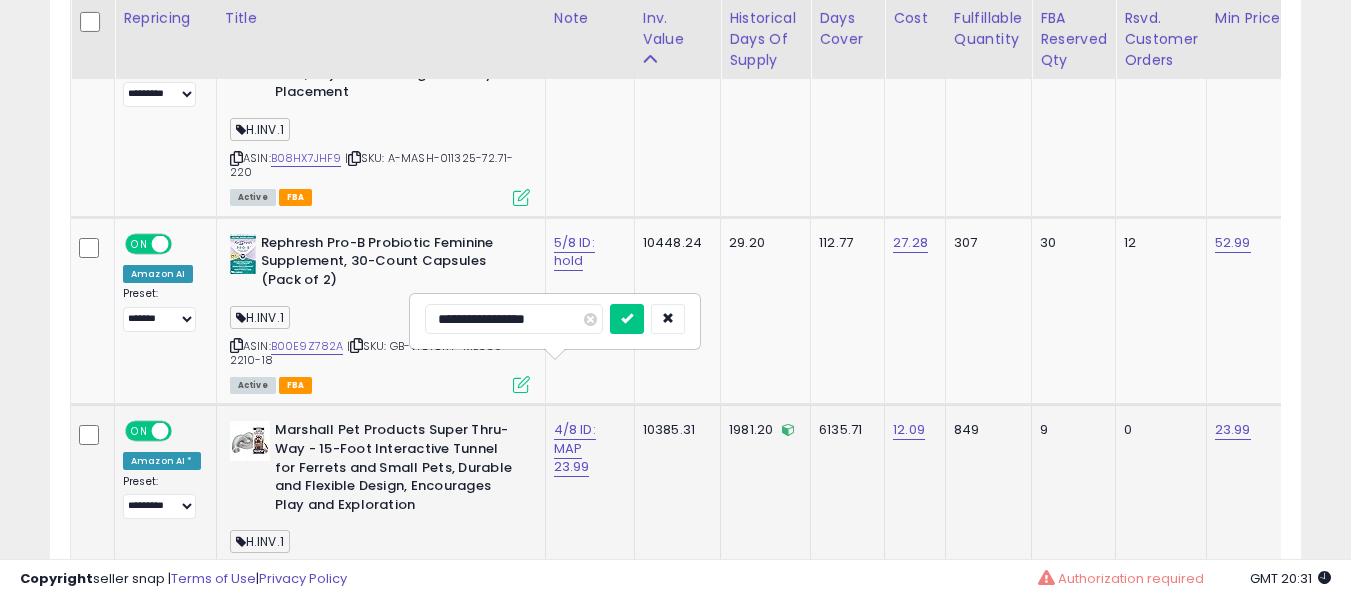 click at bounding box center [627, 319] 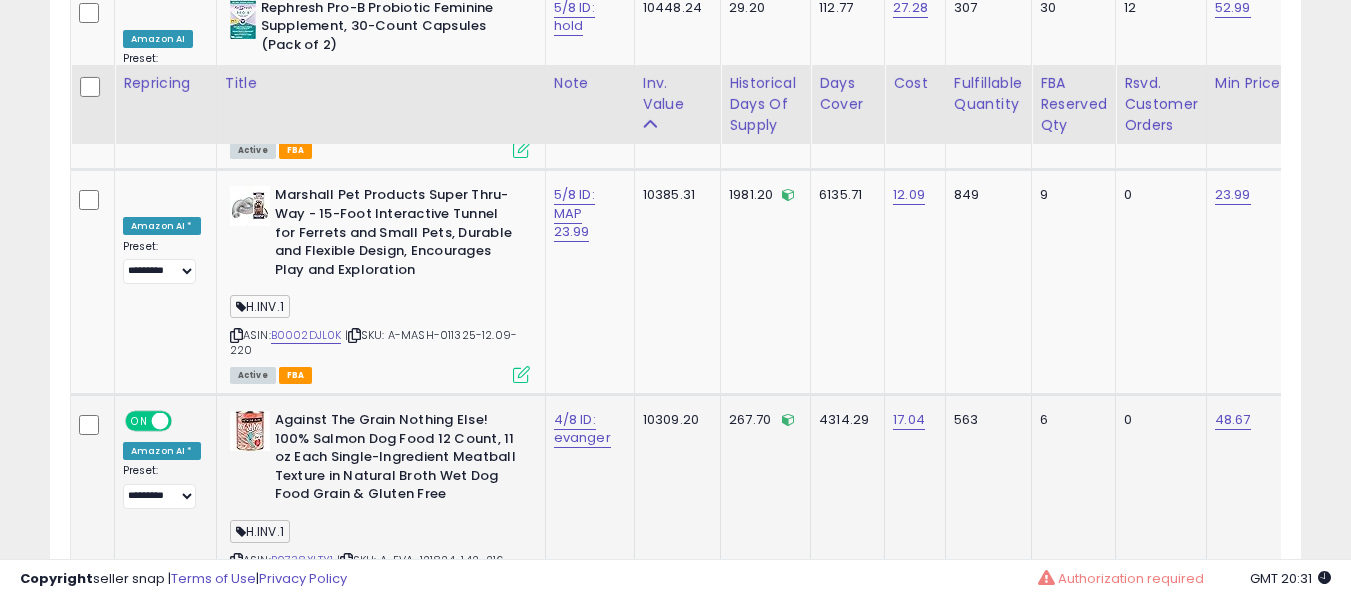 scroll, scrollTop: 7800, scrollLeft: 0, axis: vertical 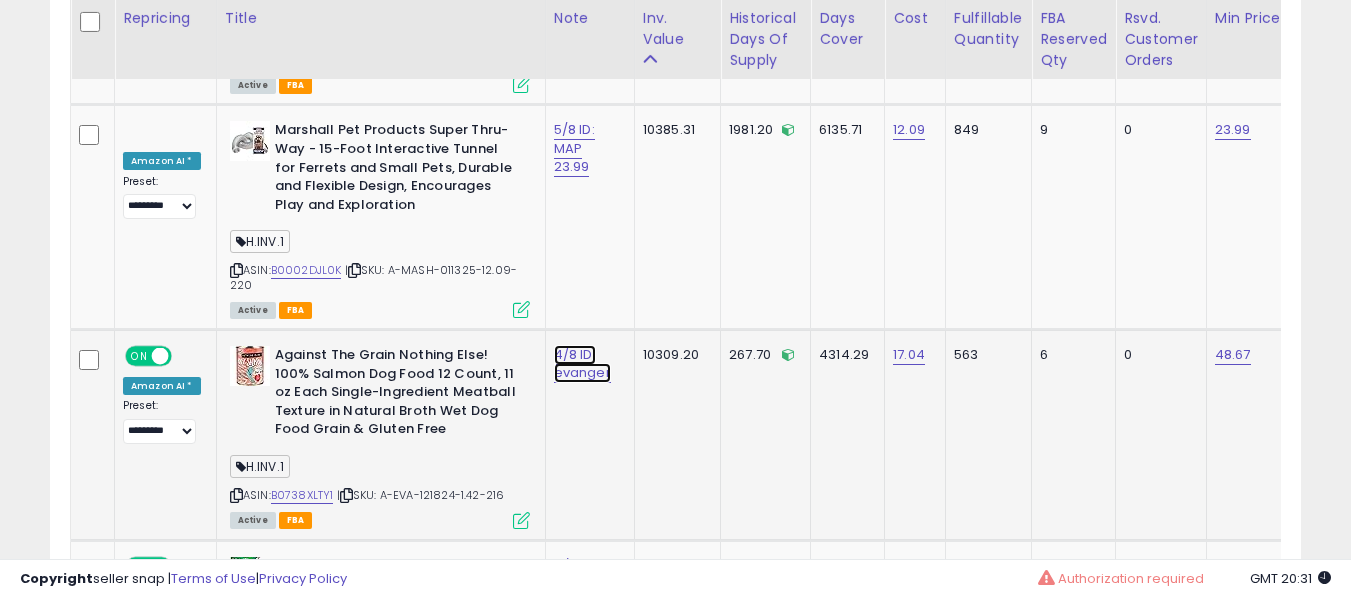 click on "4/8 ID: evanger" at bounding box center [577, -6649] 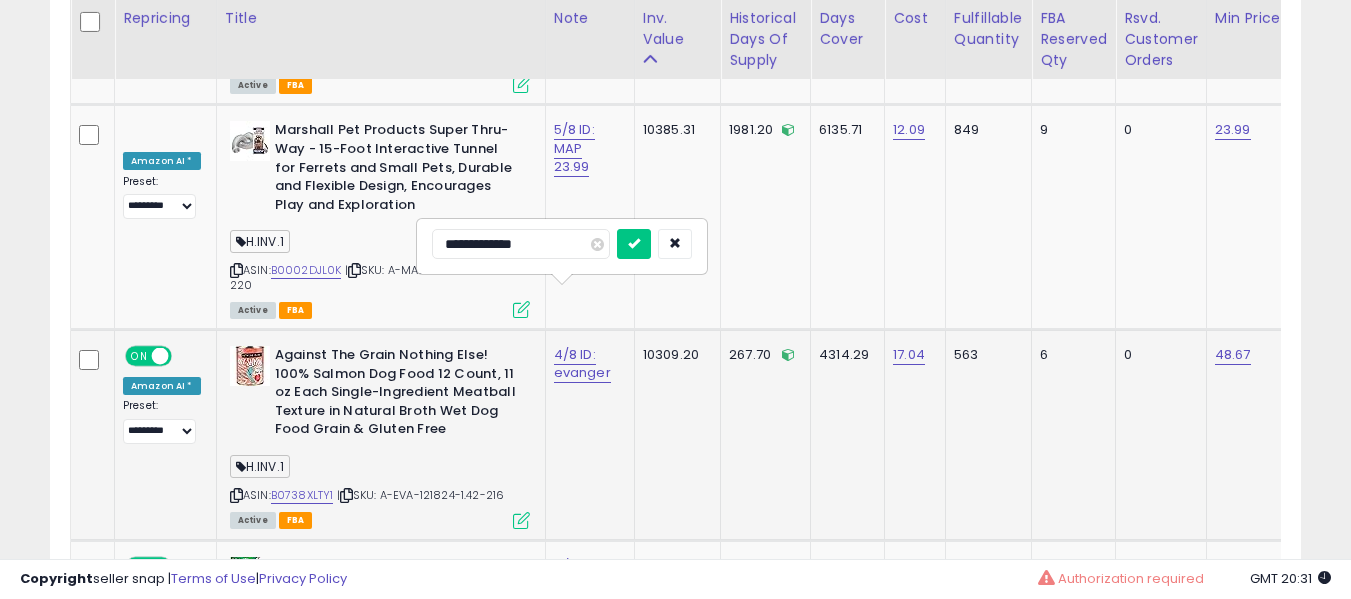 type on "**********" 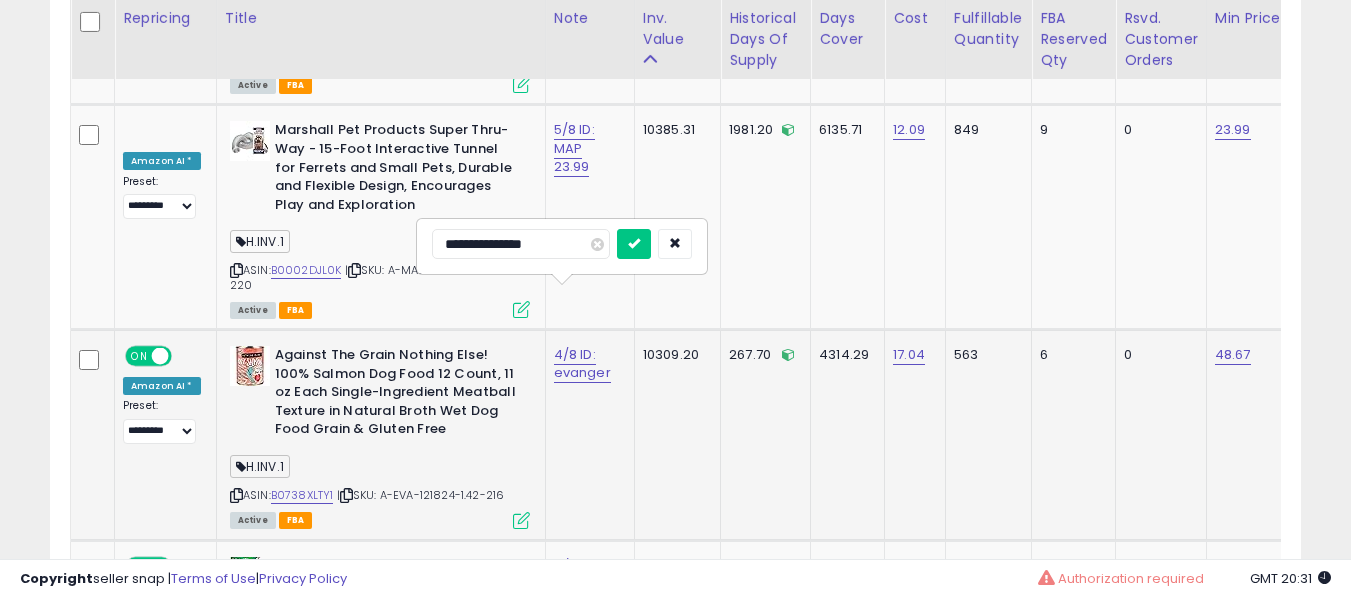 click at bounding box center [634, 244] 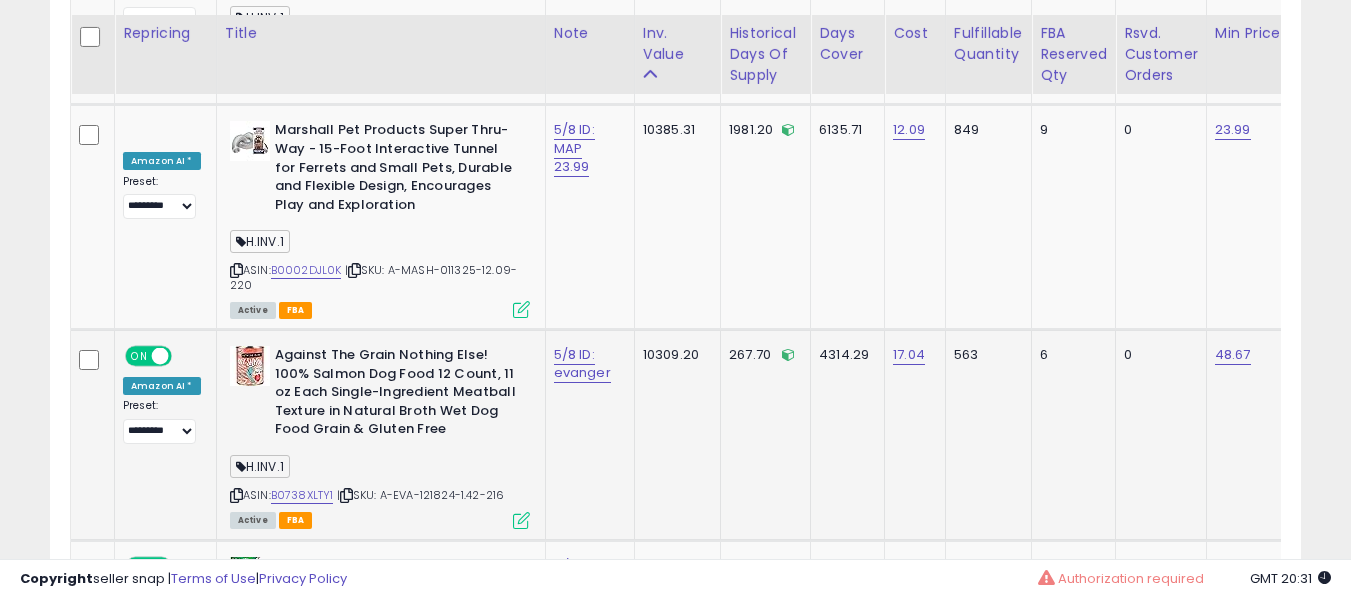 scroll, scrollTop: 8000, scrollLeft: 0, axis: vertical 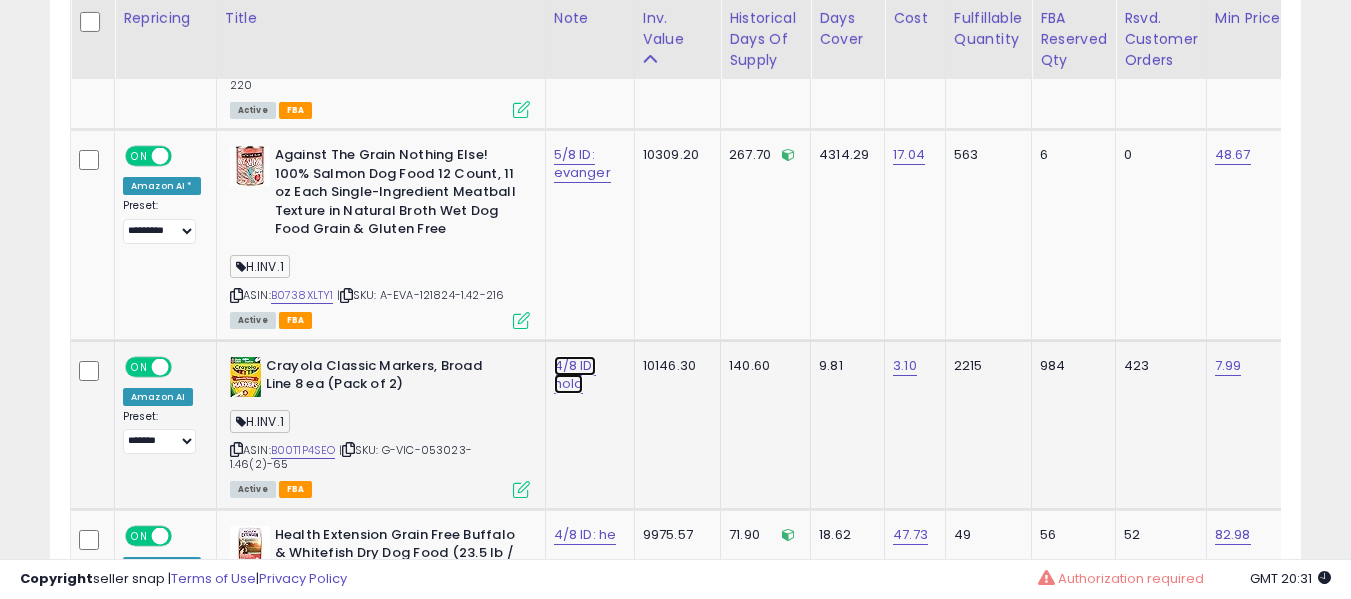 click on "4/8 ID: hold" at bounding box center [577, -6849] 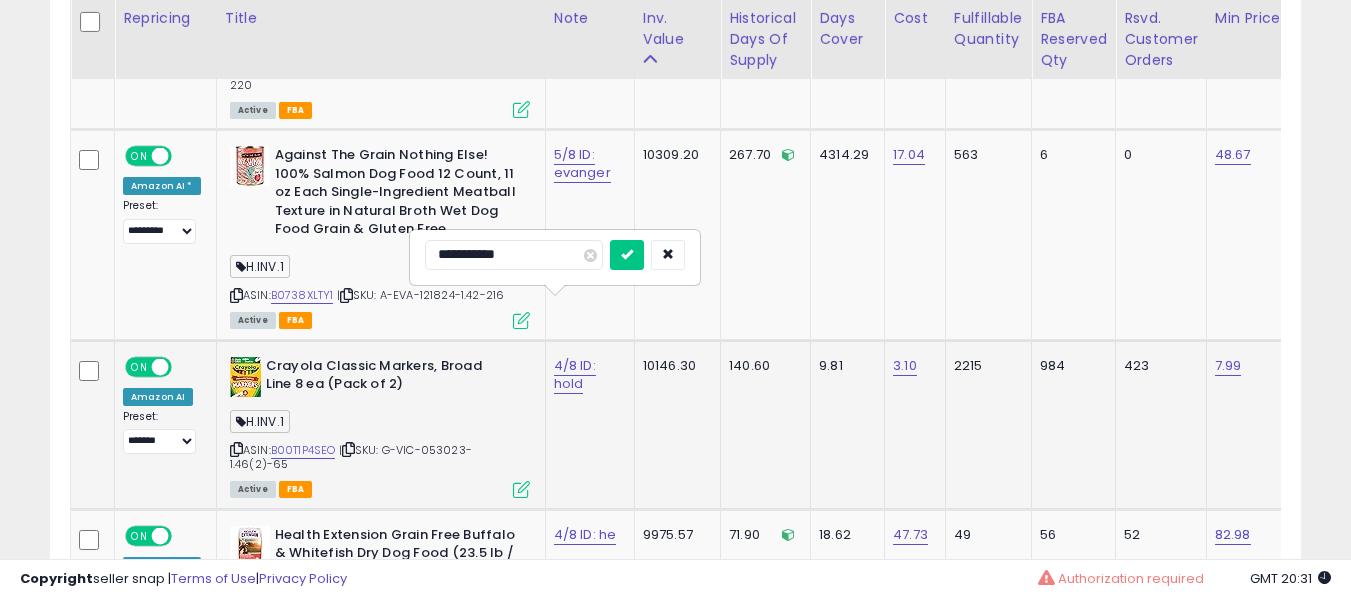 type on "**********" 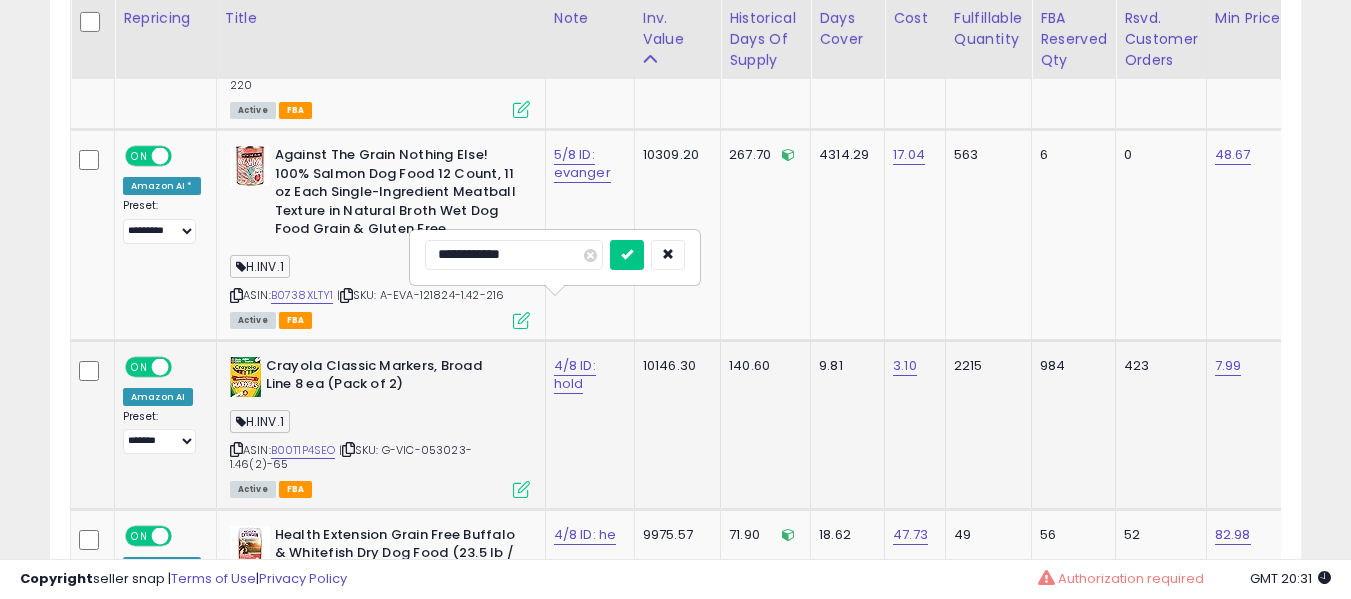 click at bounding box center (627, 255) 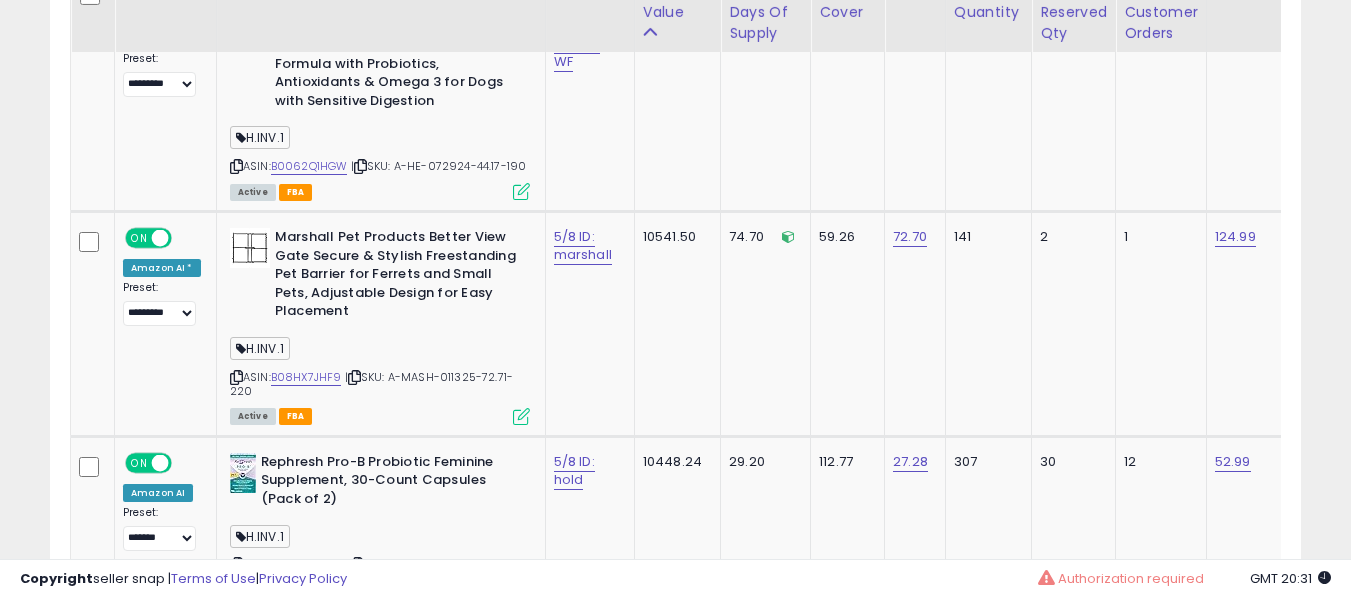 scroll, scrollTop: 7300, scrollLeft: 0, axis: vertical 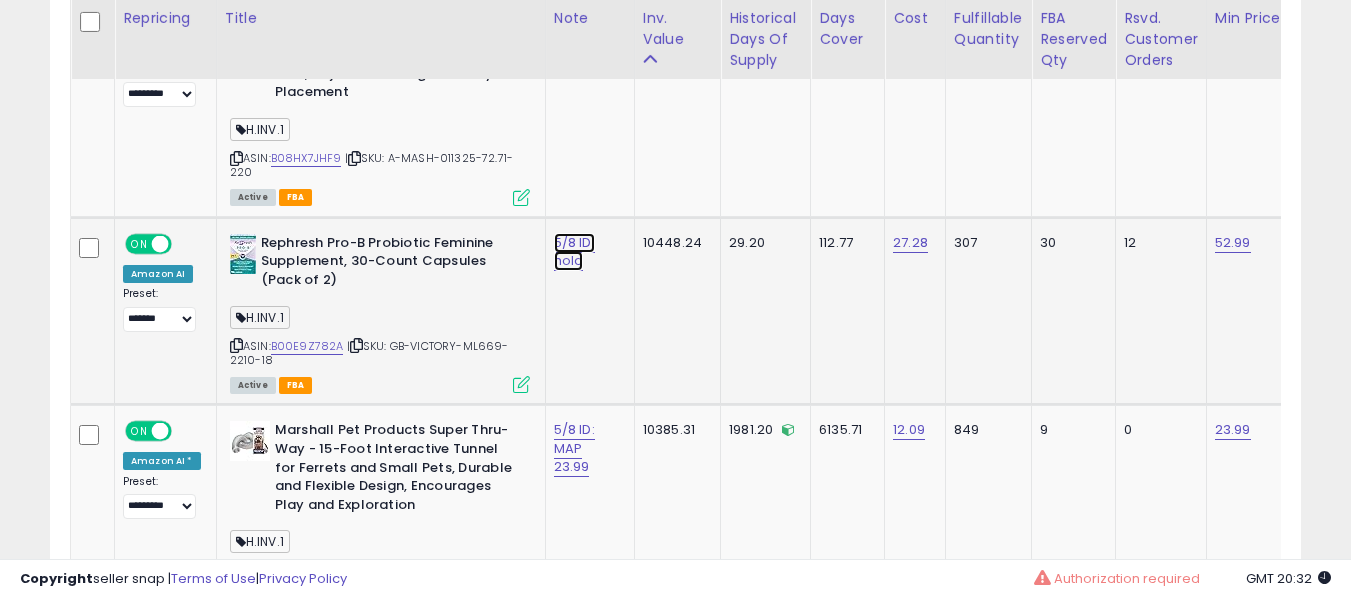 click on "5/8 ID: hold" at bounding box center (577, -6349) 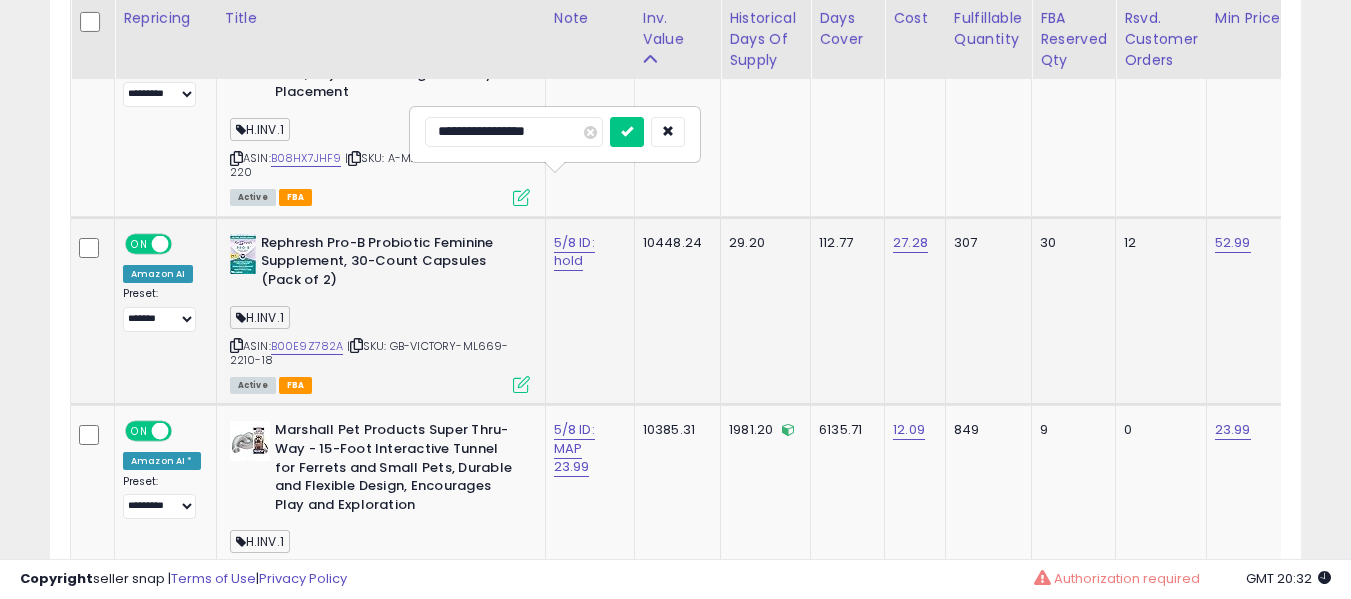 type on "**********" 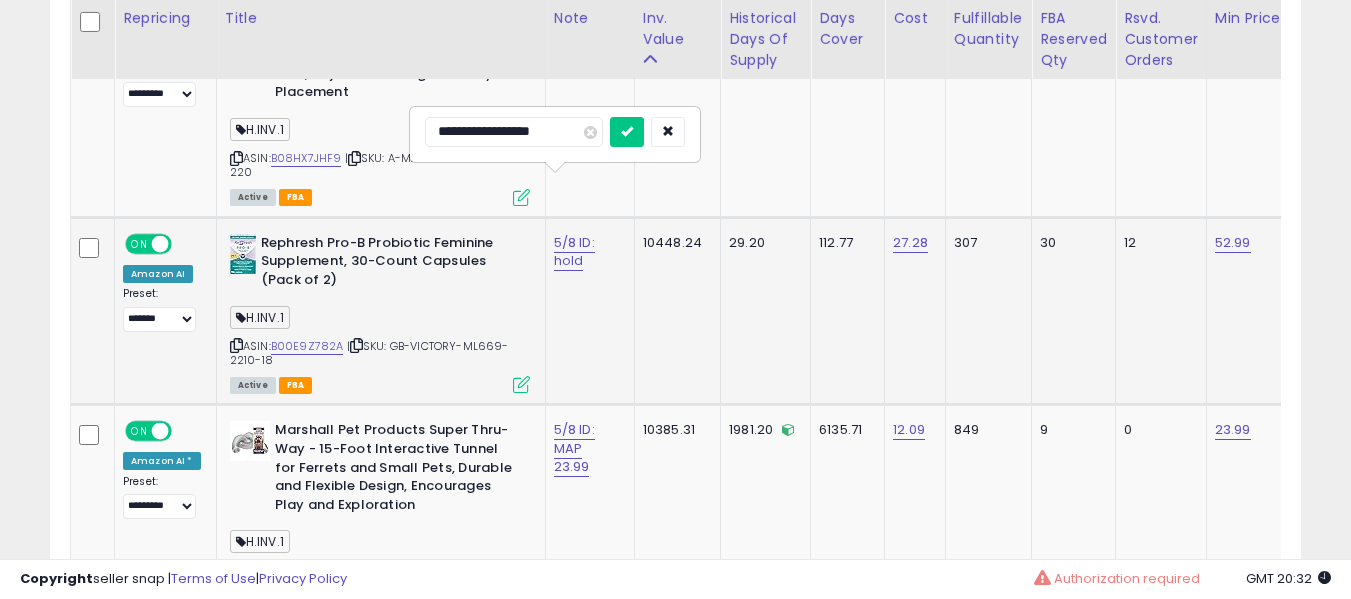 click at bounding box center [627, 132] 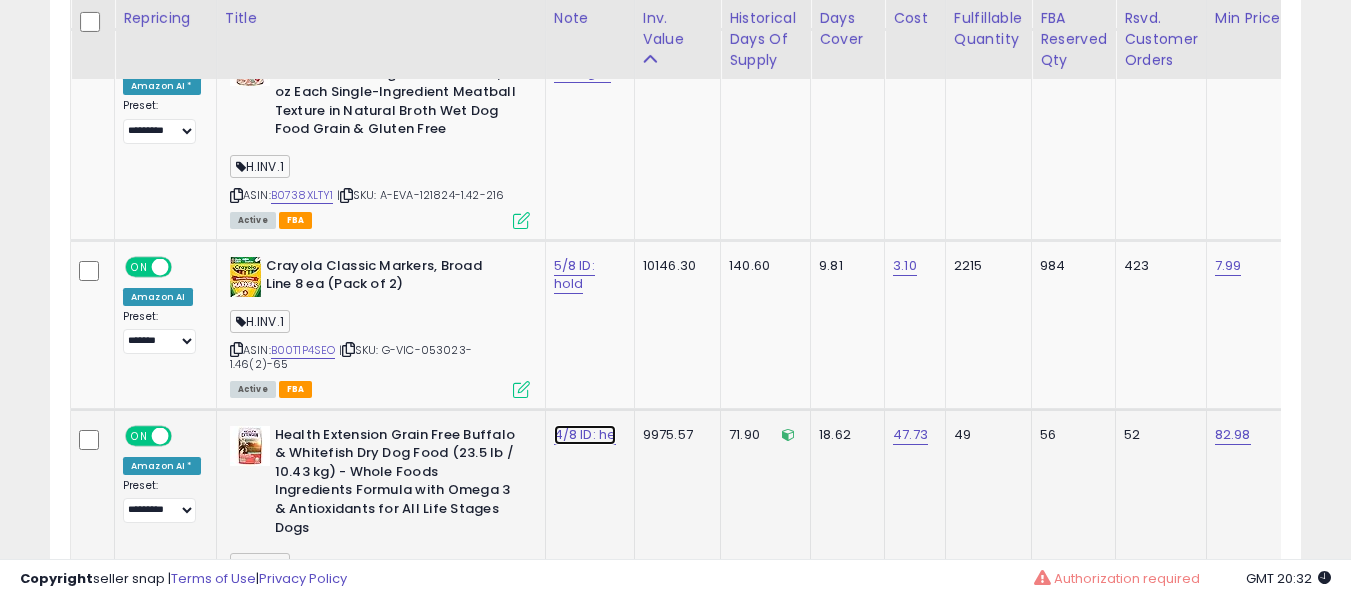 click on "4/8 ID: he" at bounding box center (577, -6949) 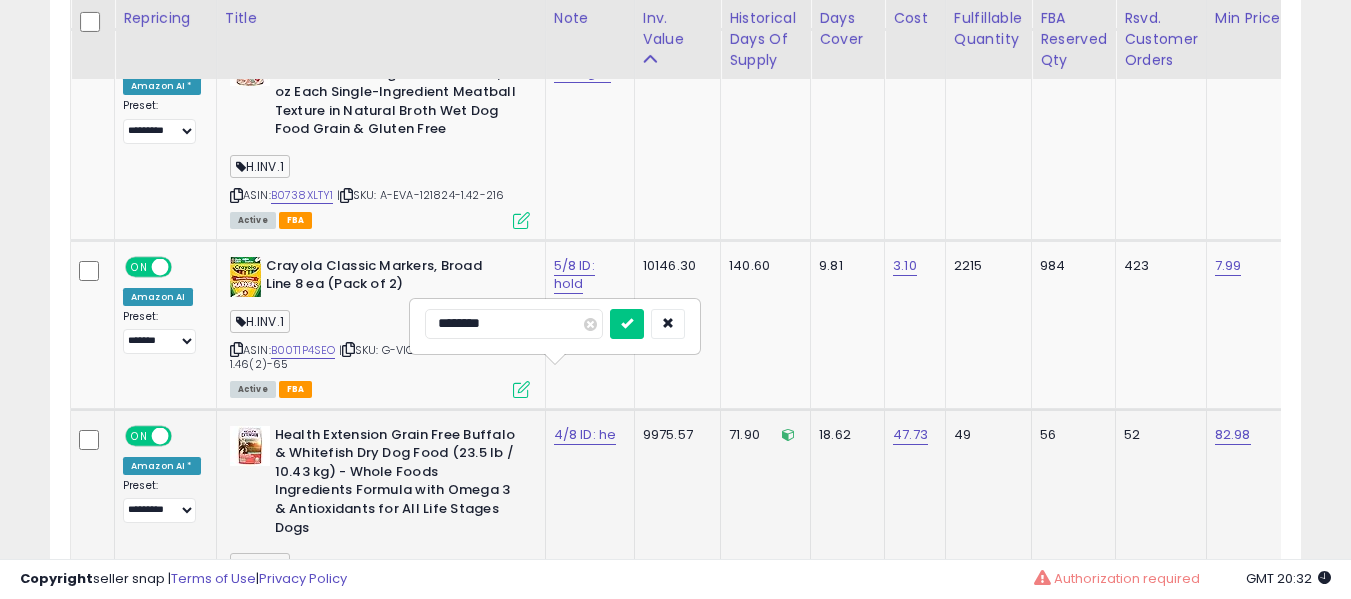 type on "*********" 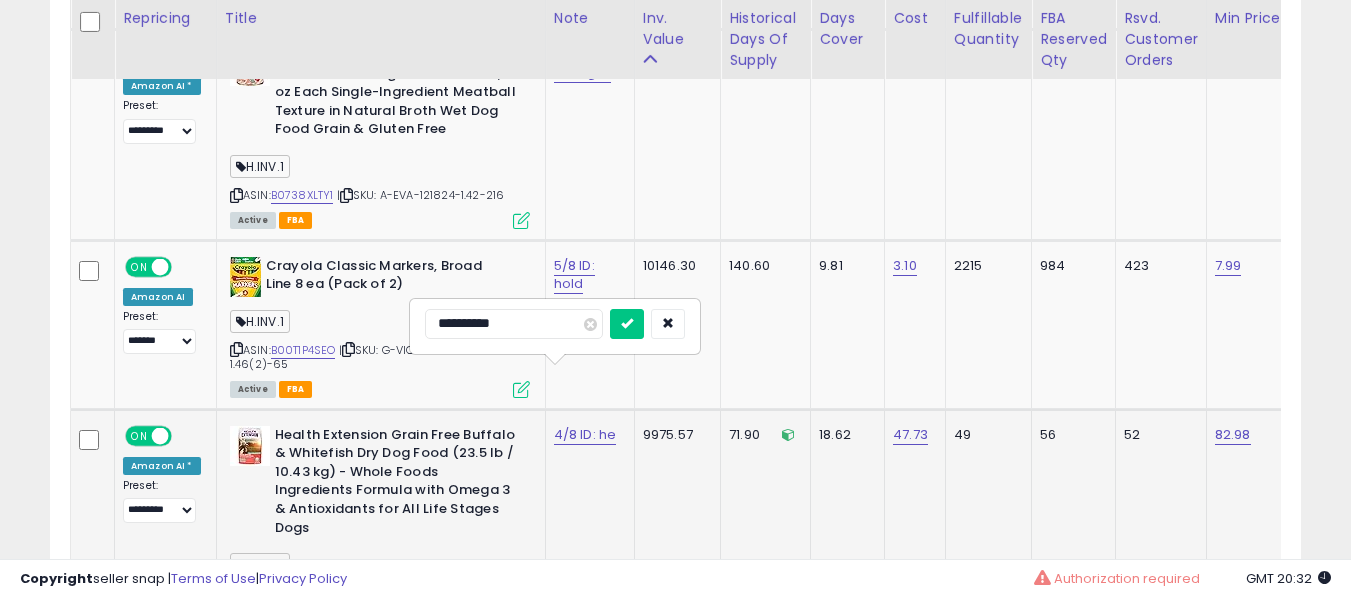 click at bounding box center (627, 324) 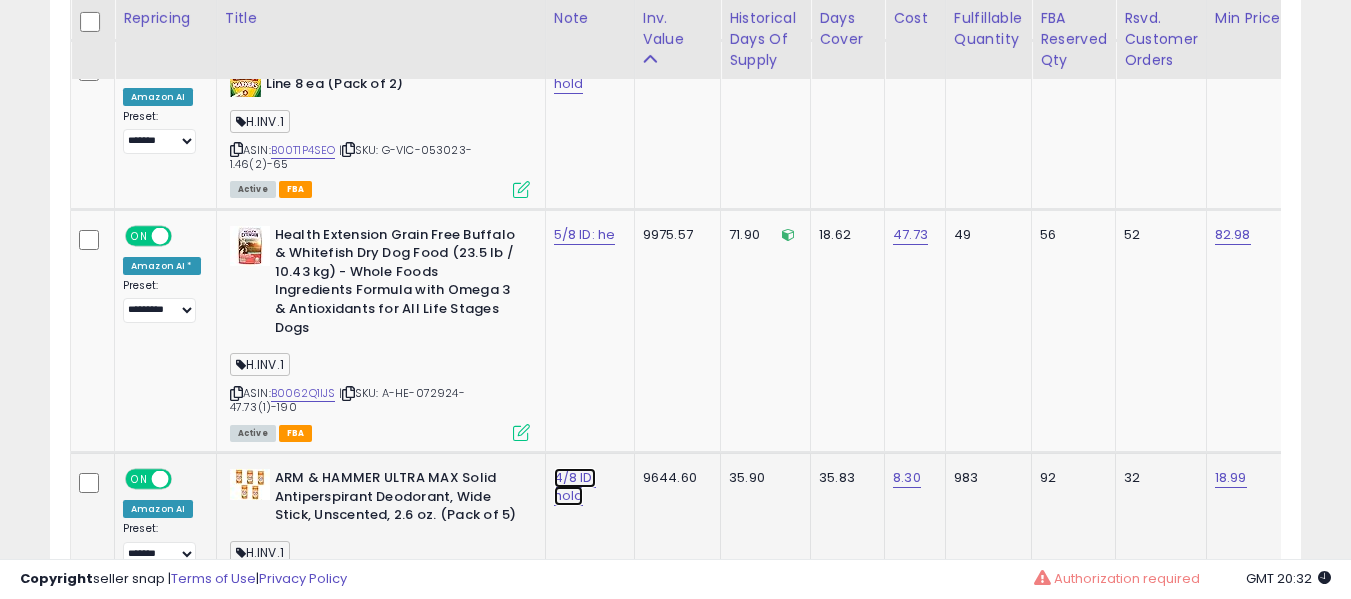 click on "4/8 ID: hold" at bounding box center (577, -7149) 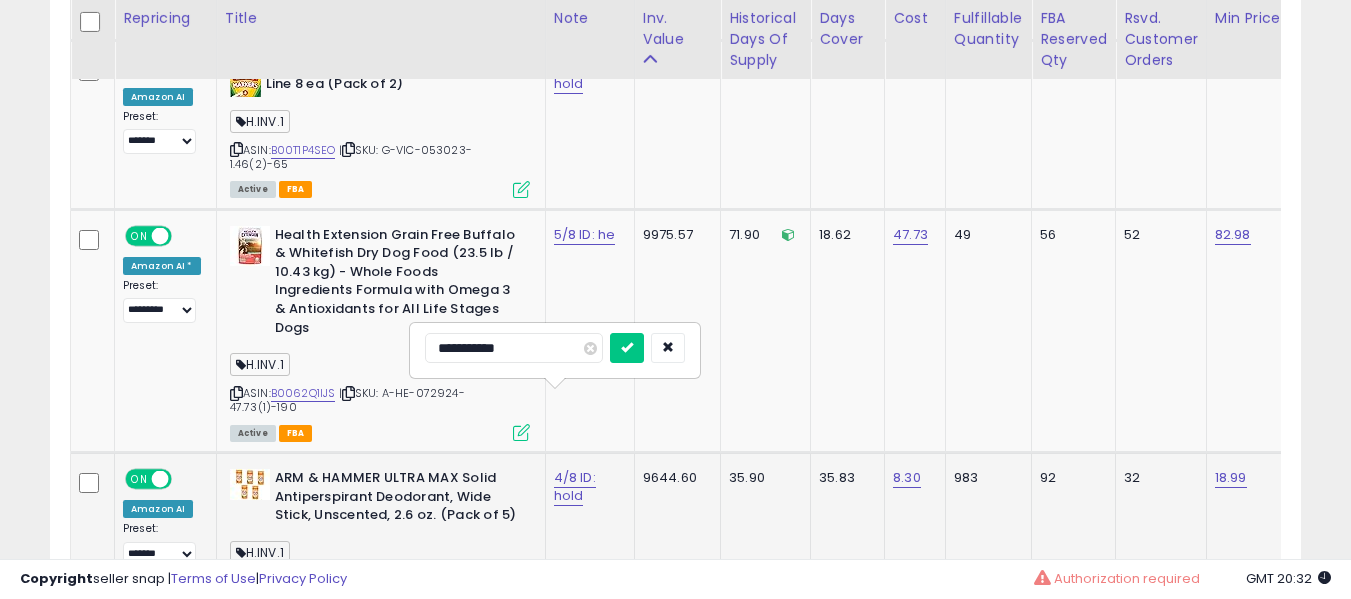 type on "**********" 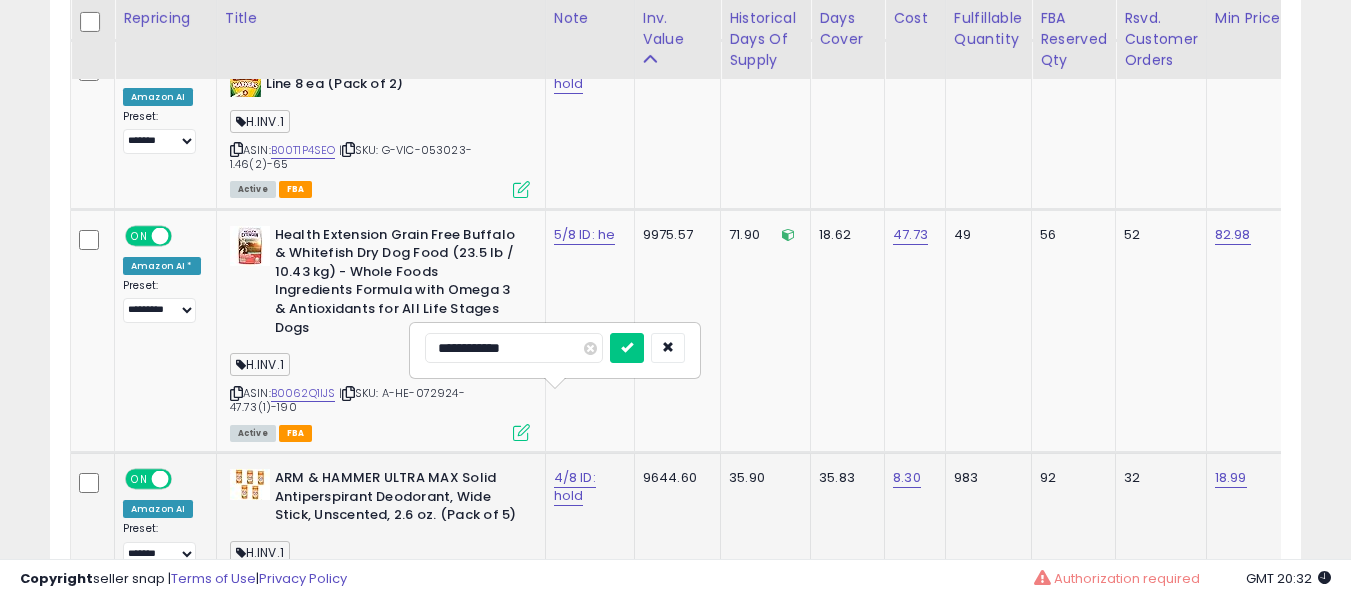 click at bounding box center (627, 348) 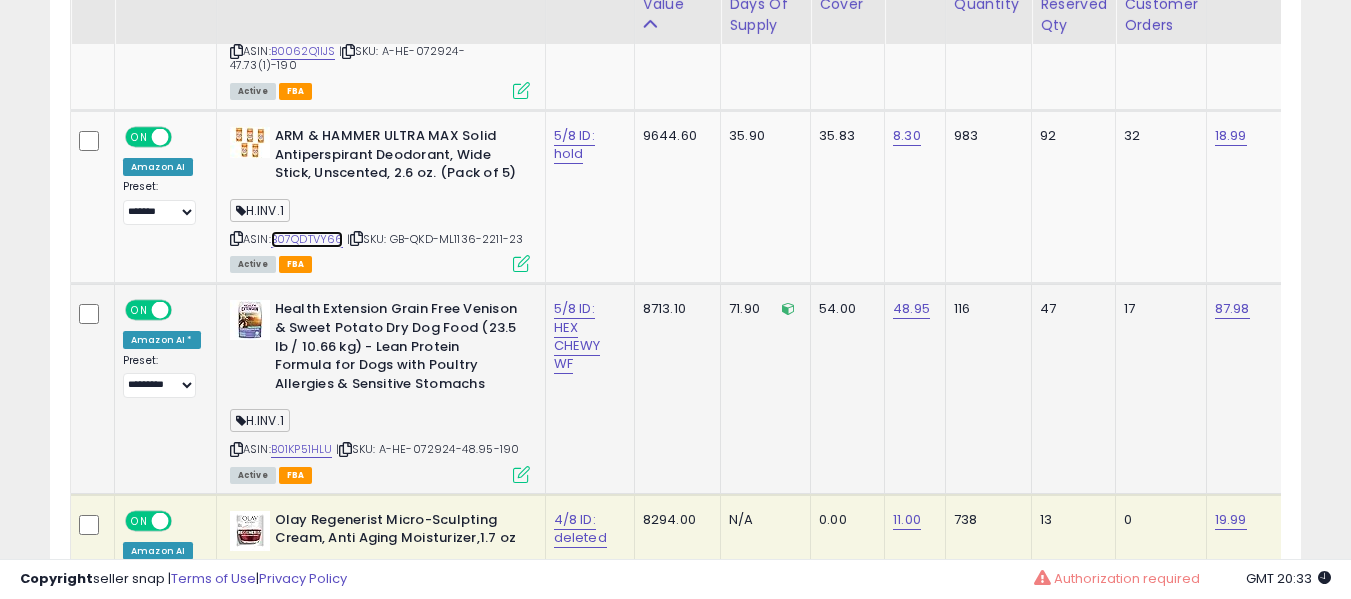 scroll, scrollTop: 8700, scrollLeft: 0, axis: vertical 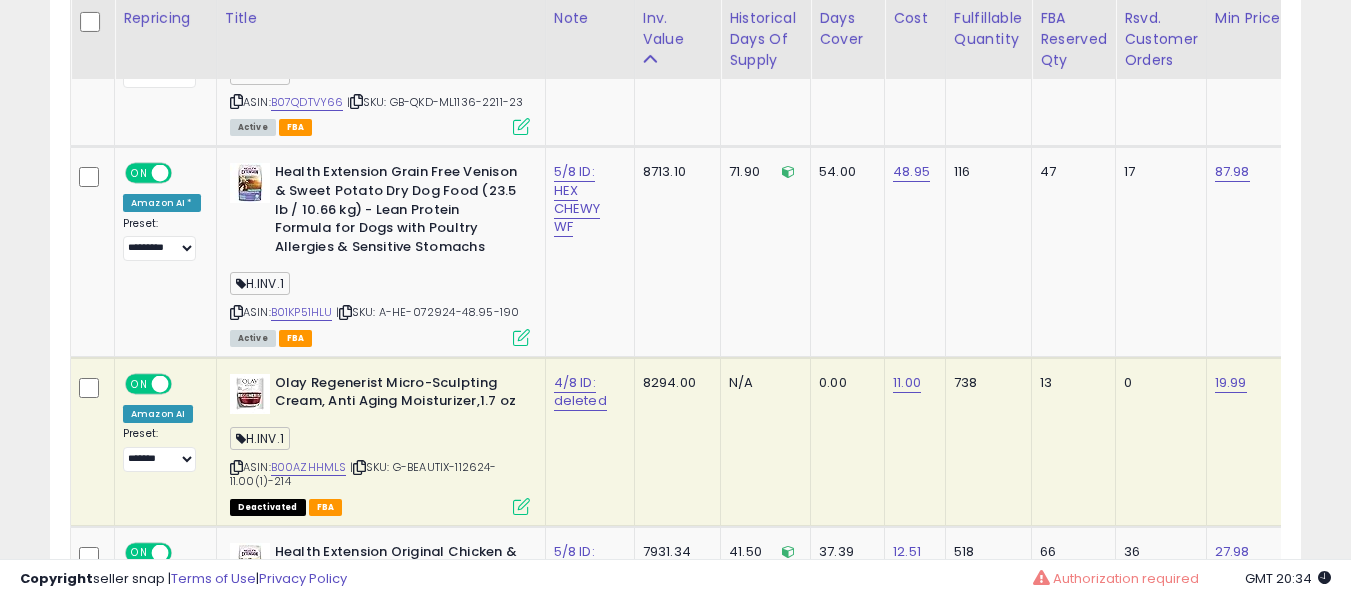 click on "4/8 ID: deleted" 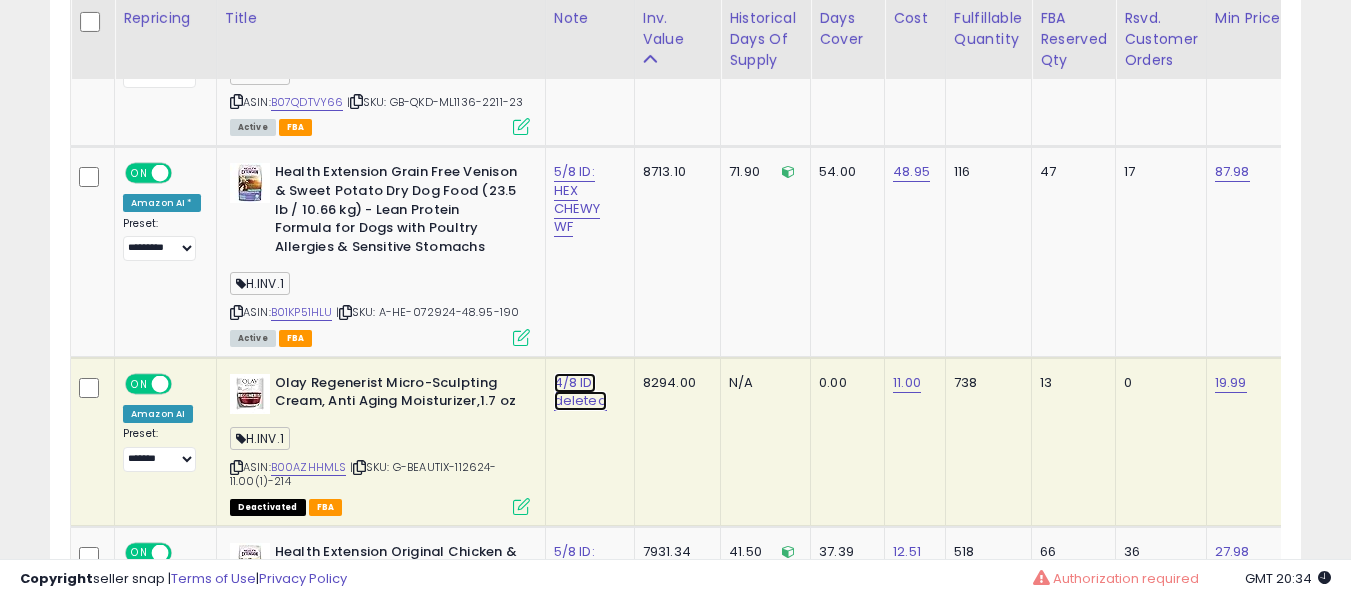 click on "4/8 ID: deleted" at bounding box center [575, -1660] 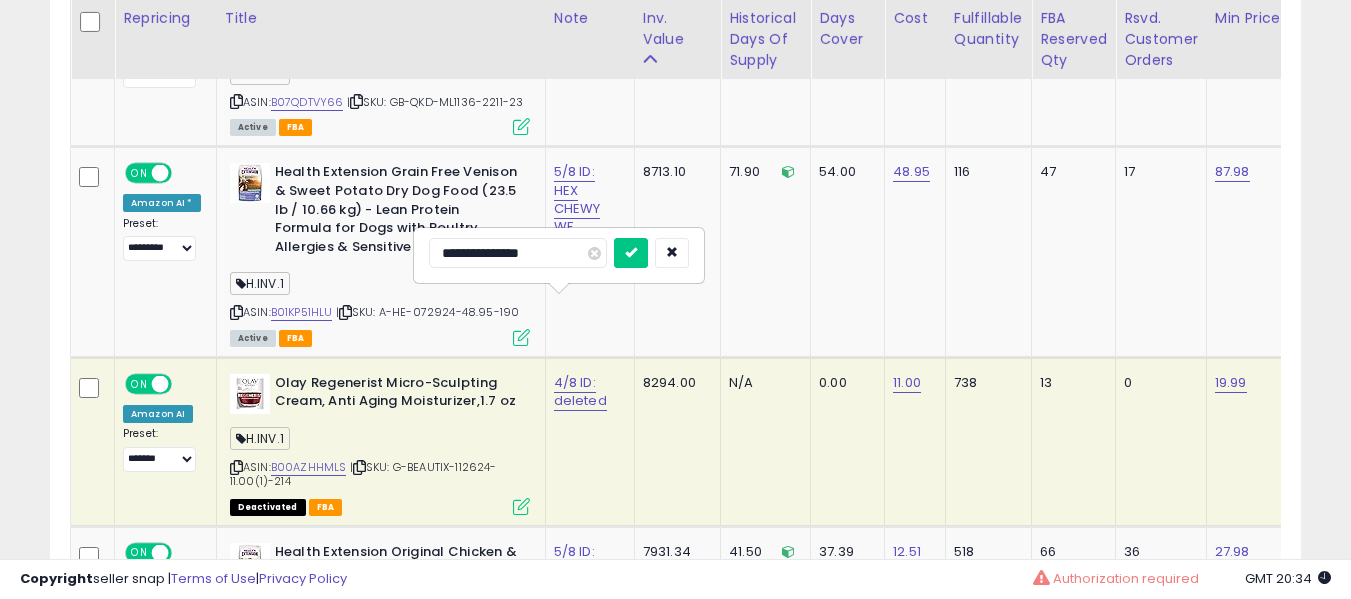 scroll, scrollTop: 8879, scrollLeft: 0, axis: vertical 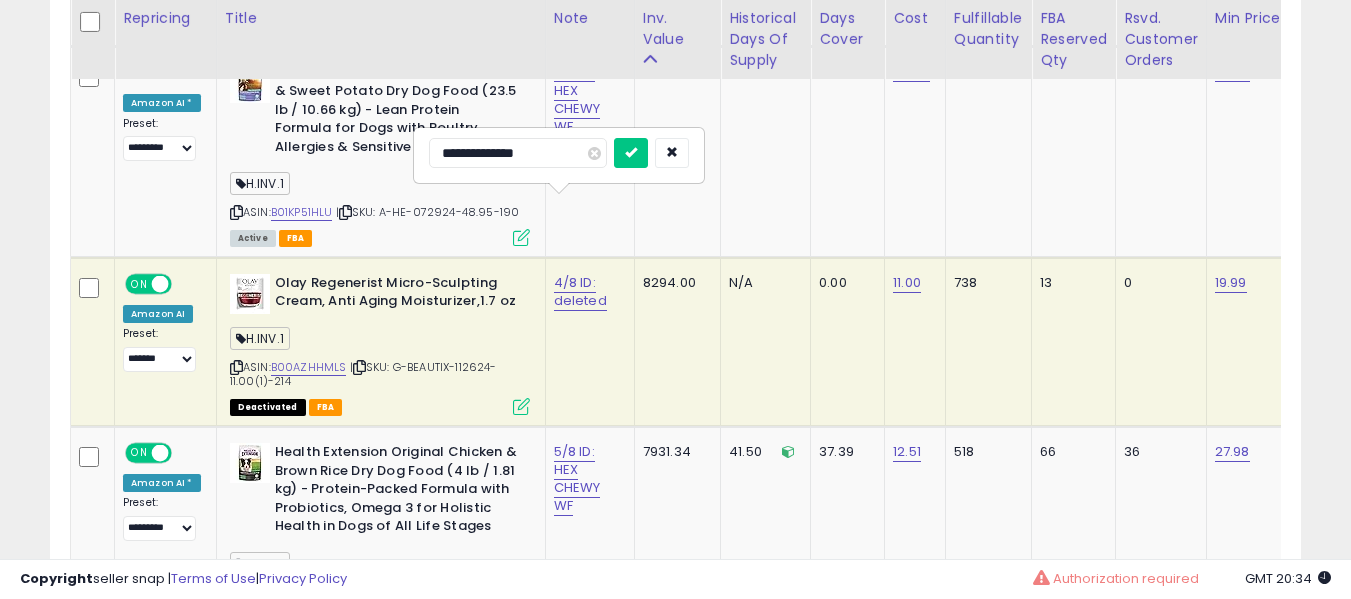 type on "**********" 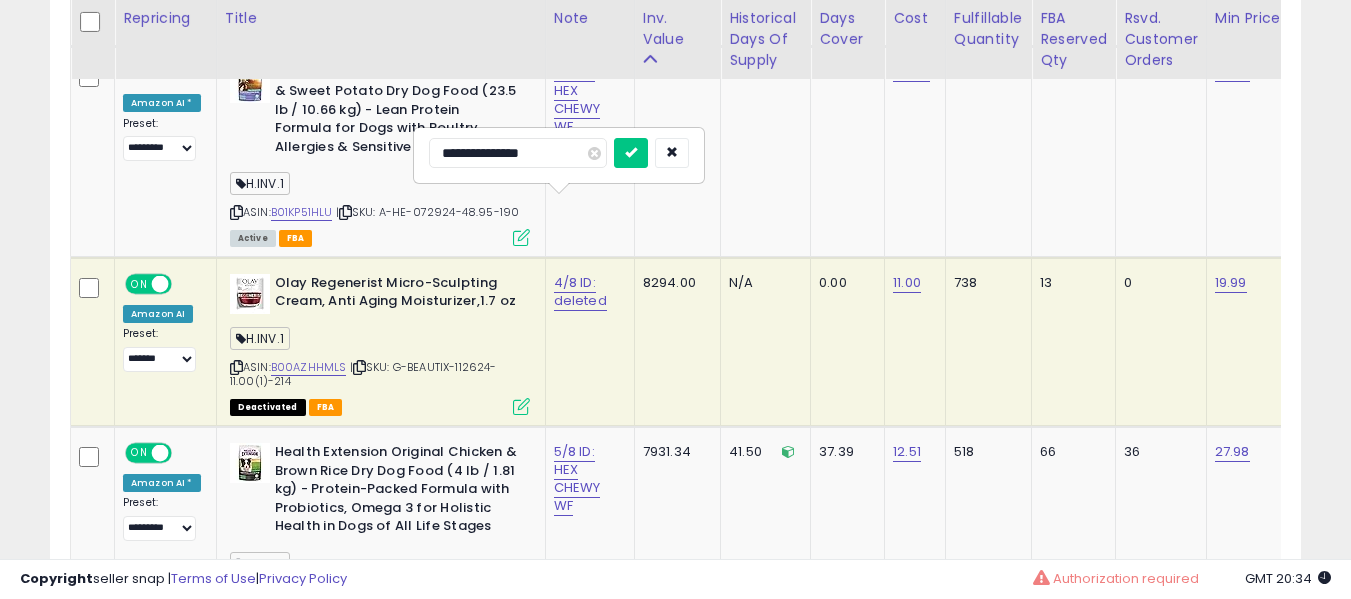 click at bounding box center [631, 153] 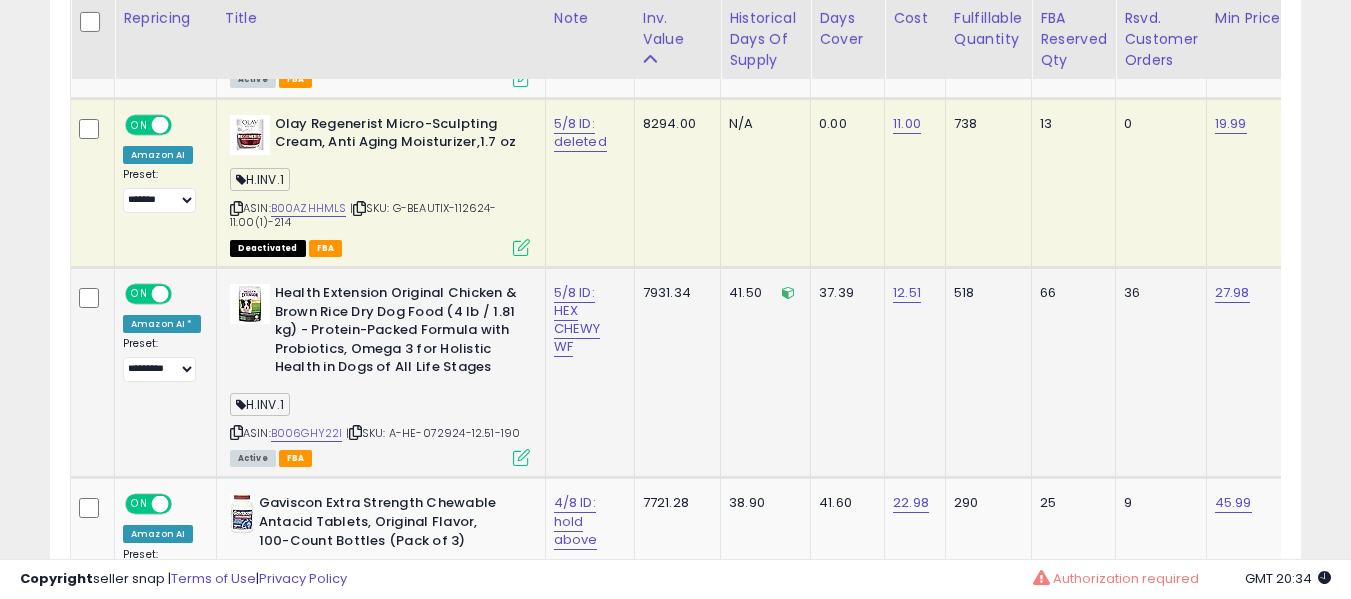 scroll, scrollTop: 9079, scrollLeft: 0, axis: vertical 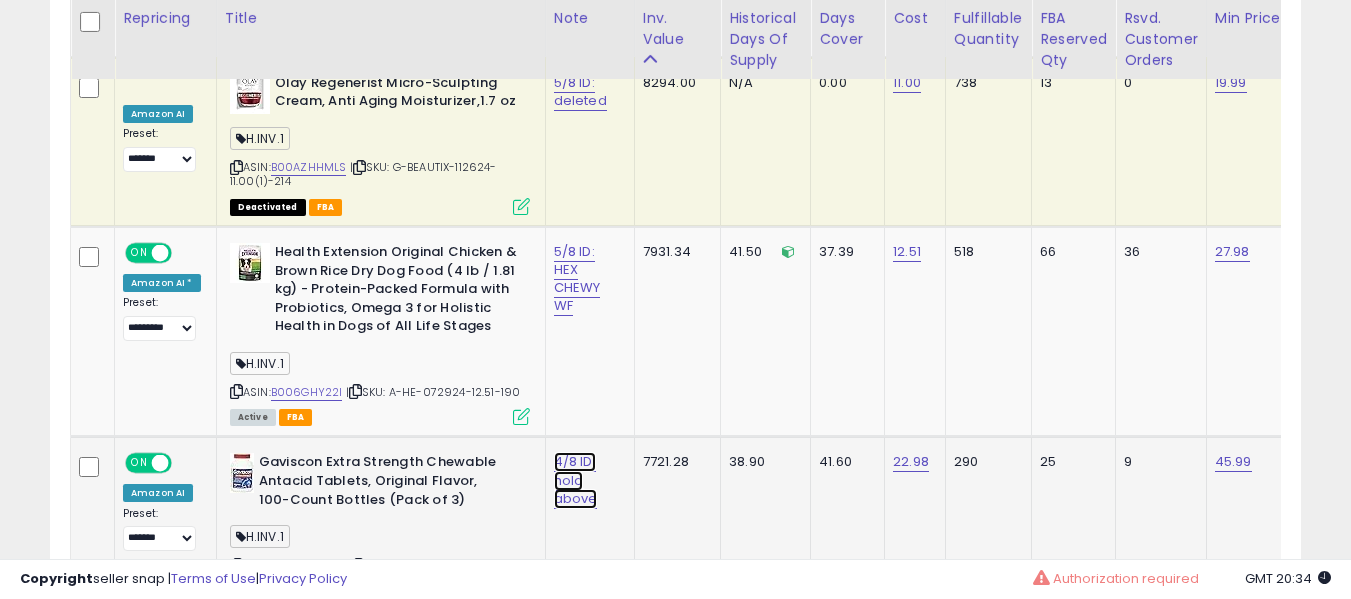 click on "4/8 ID: hold above" at bounding box center [577, -7928] 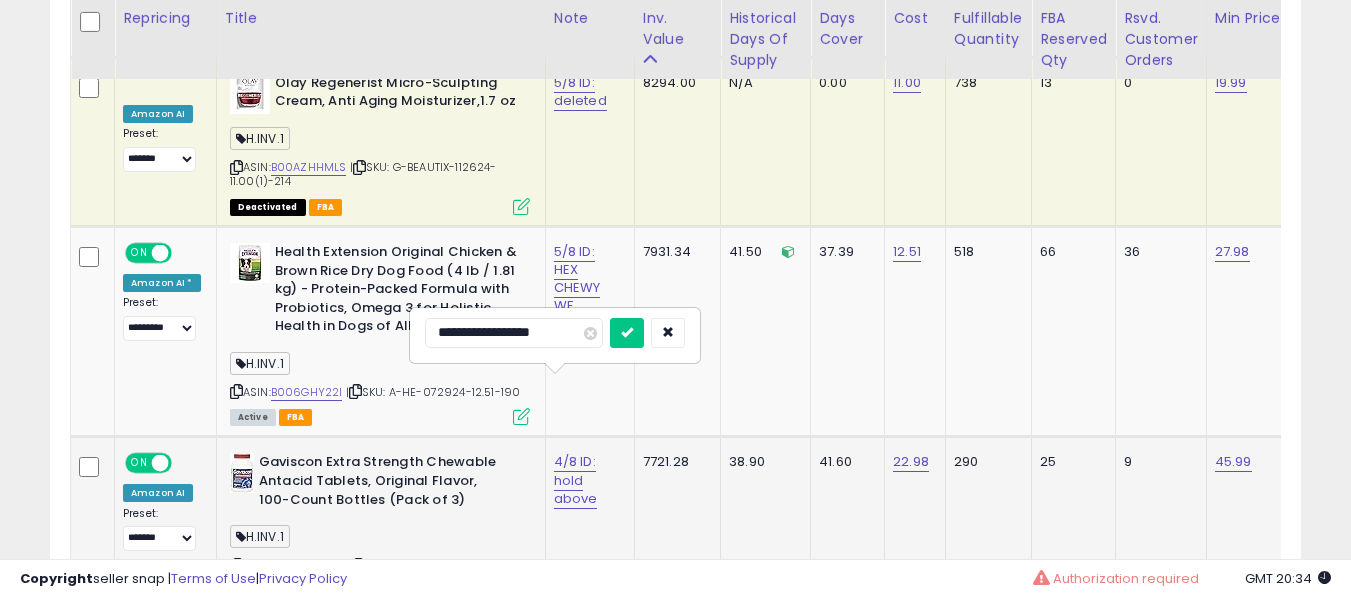 scroll, scrollTop: 9179, scrollLeft: 0, axis: vertical 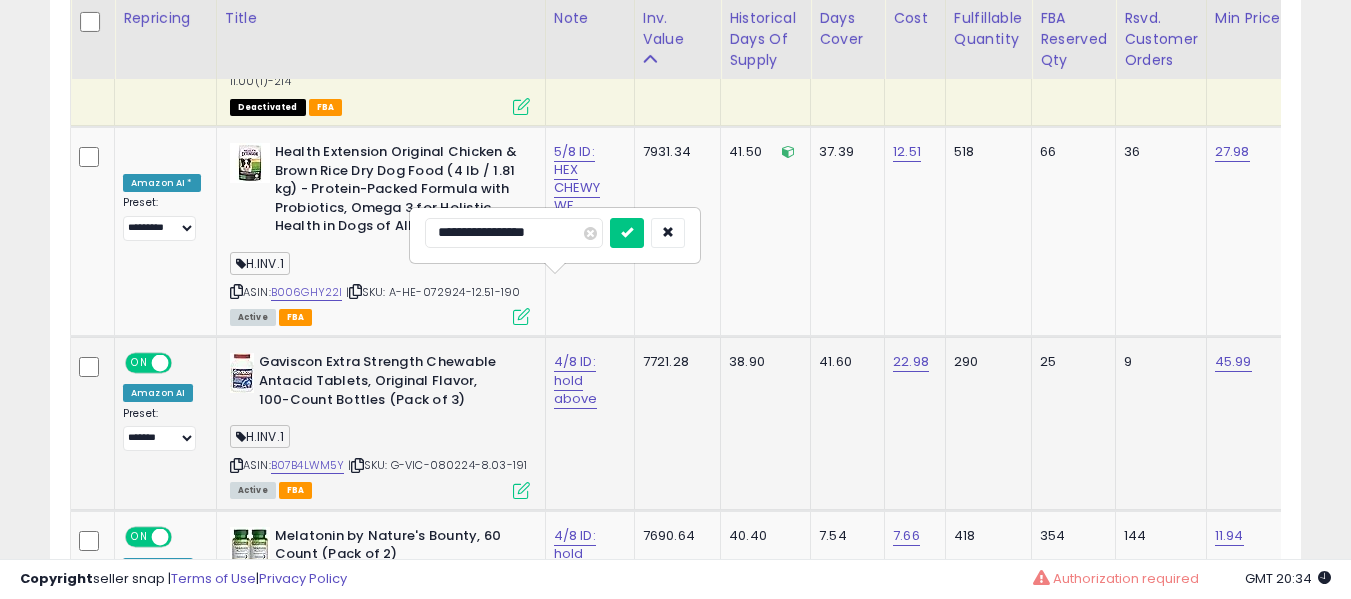 type on "**********" 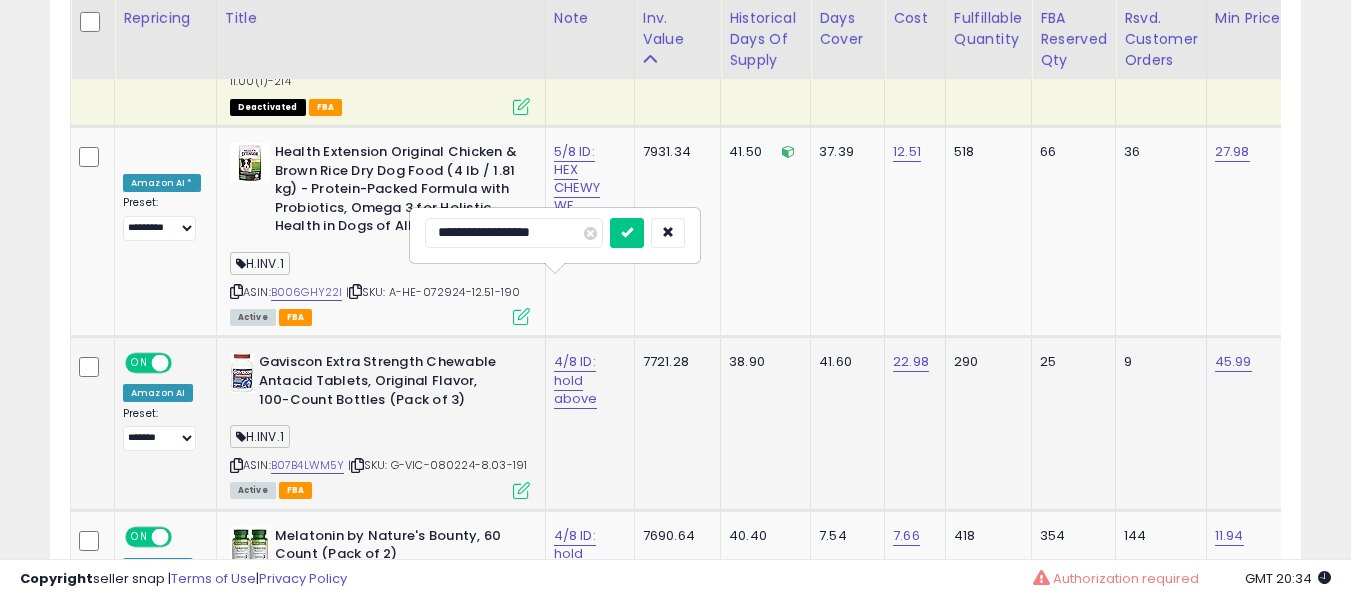 click at bounding box center [627, 233] 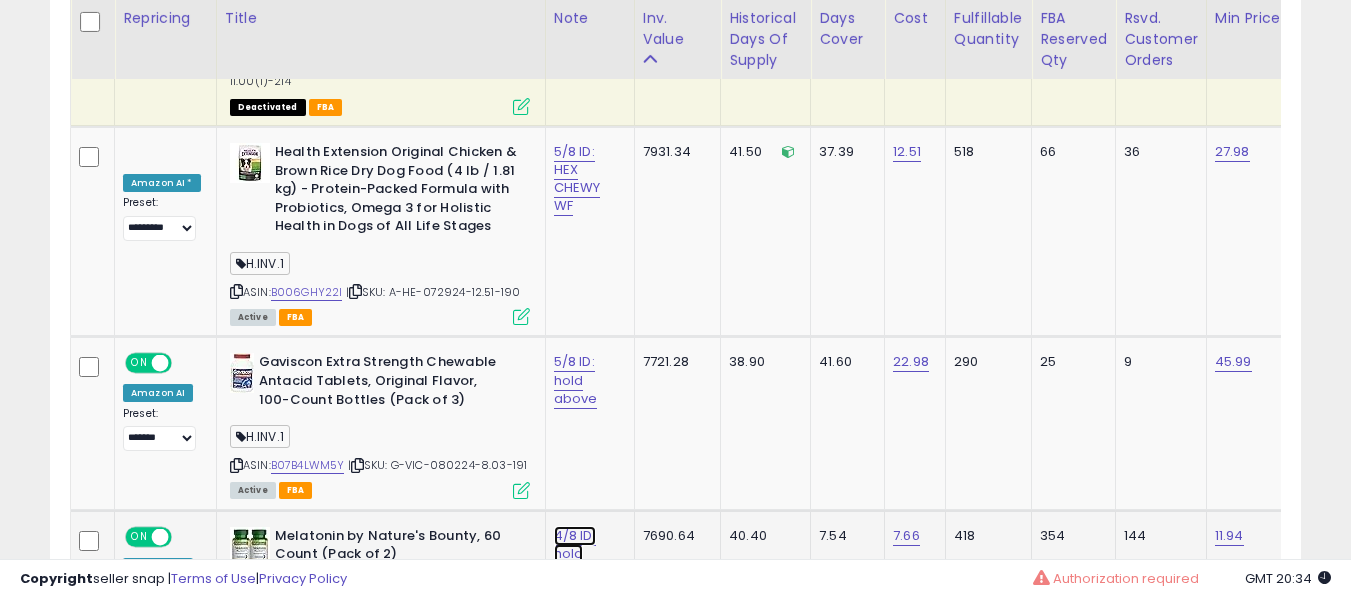click on "4/8 ID: hold" at bounding box center (577, -8028) 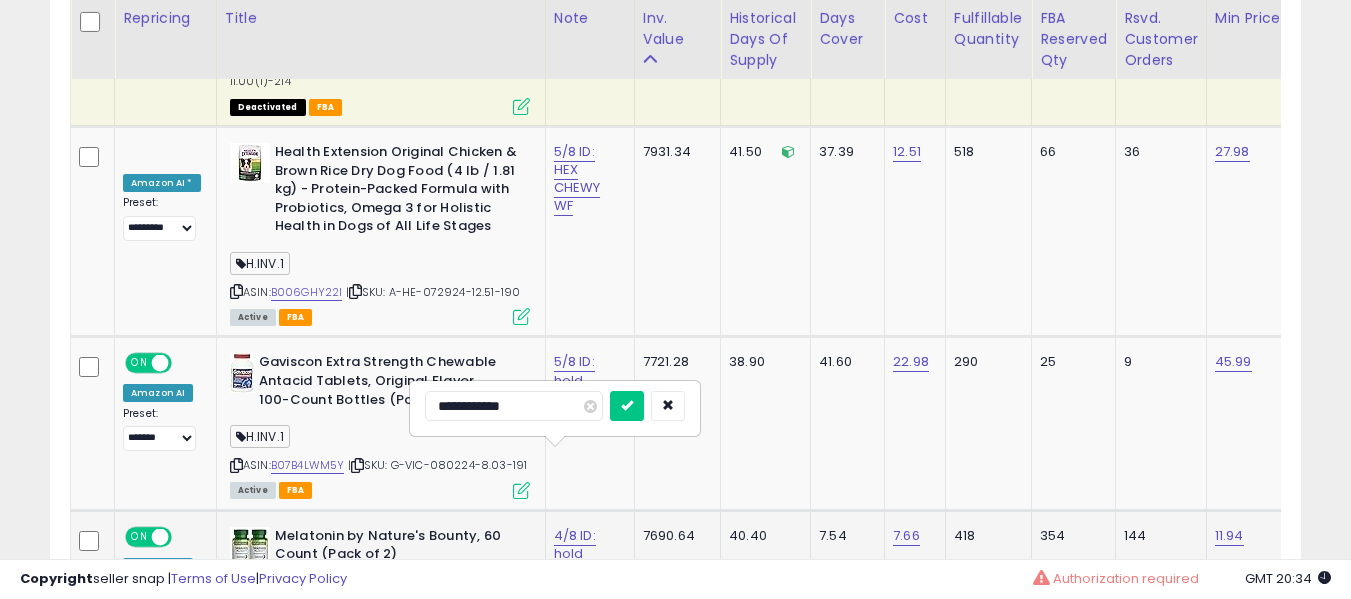 scroll, scrollTop: 9279, scrollLeft: 0, axis: vertical 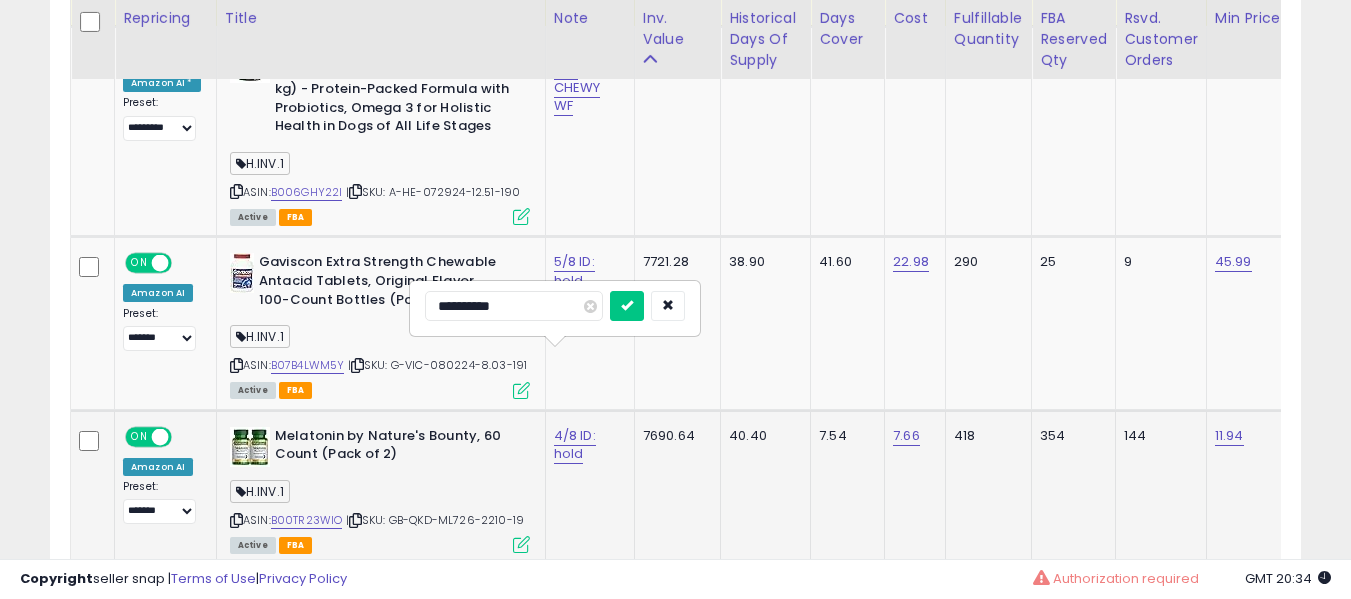 type on "**********" 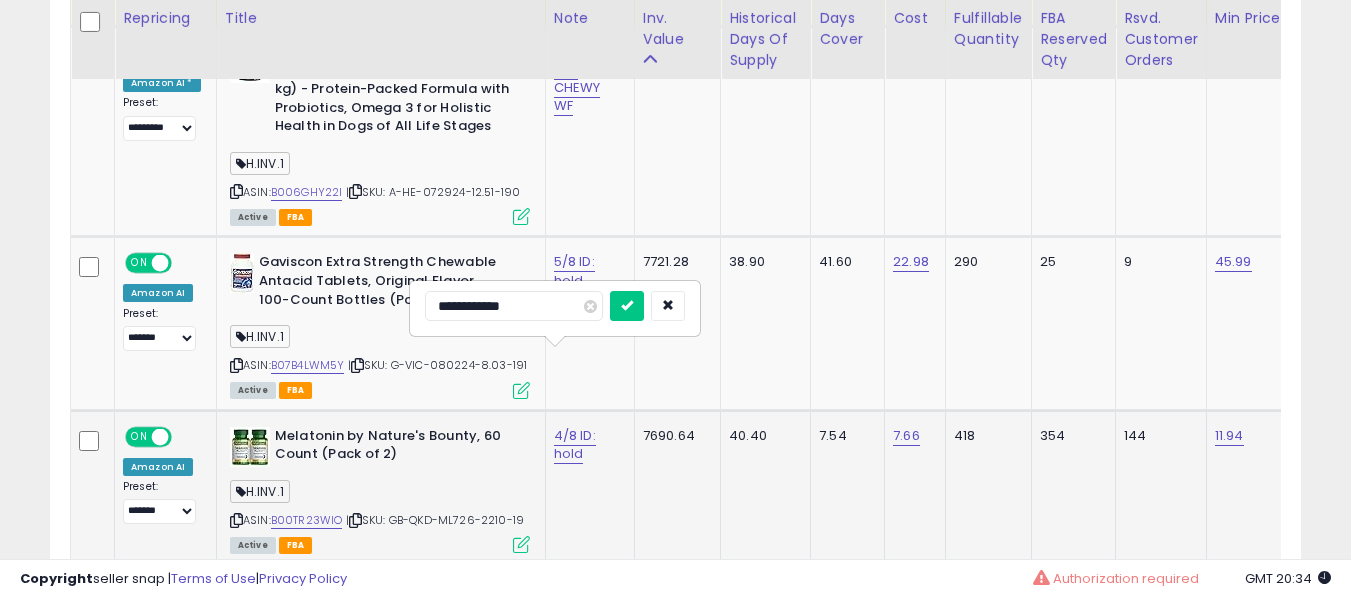 click at bounding box center (627, 306) 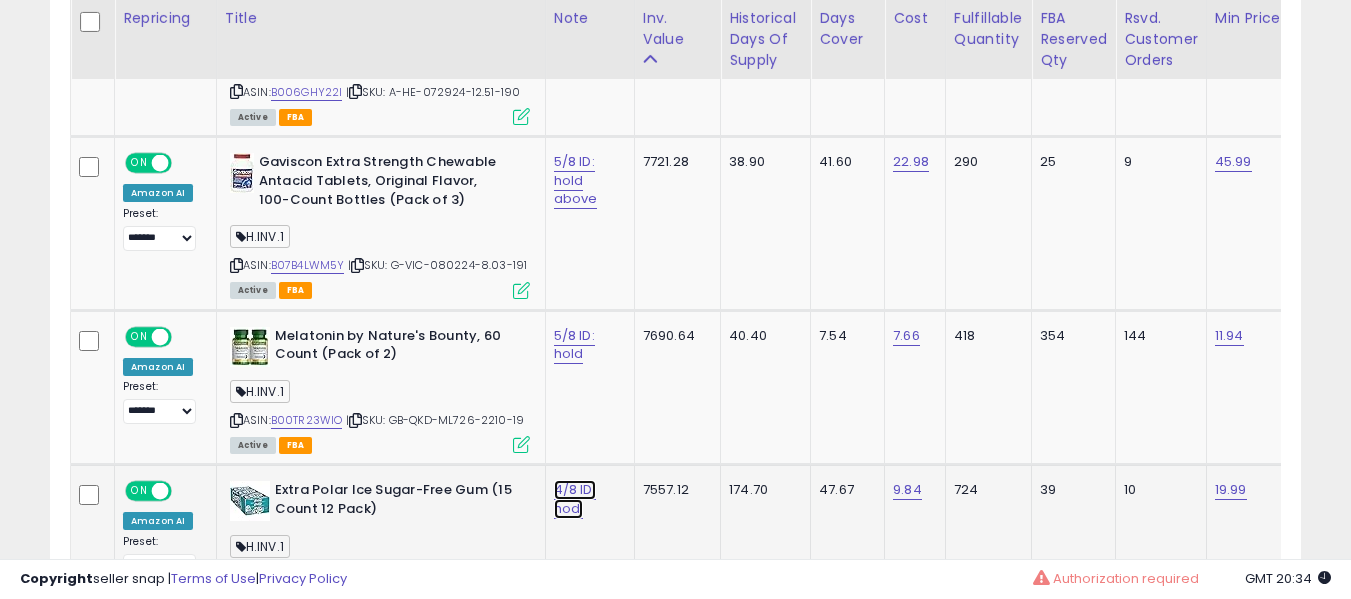 click on "4/8 ID: hodl" at bounding box center [577, -8228] 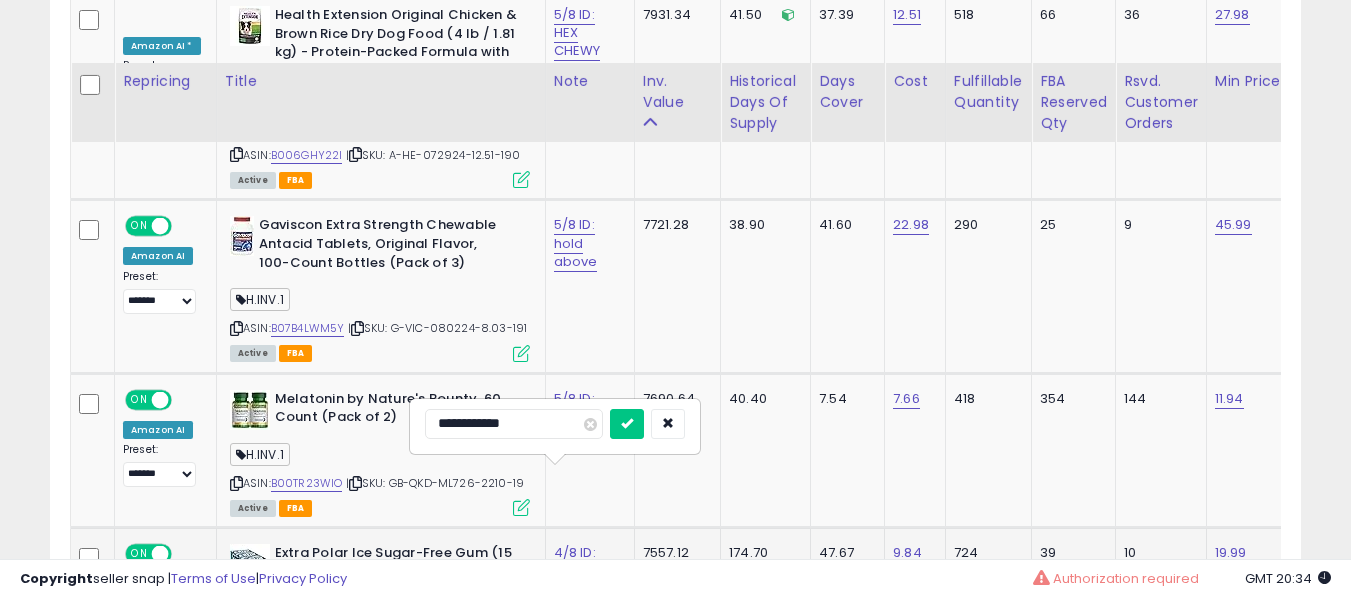 scroll, scrollTop: 9379, scrollLeft: 0, axis: vertical 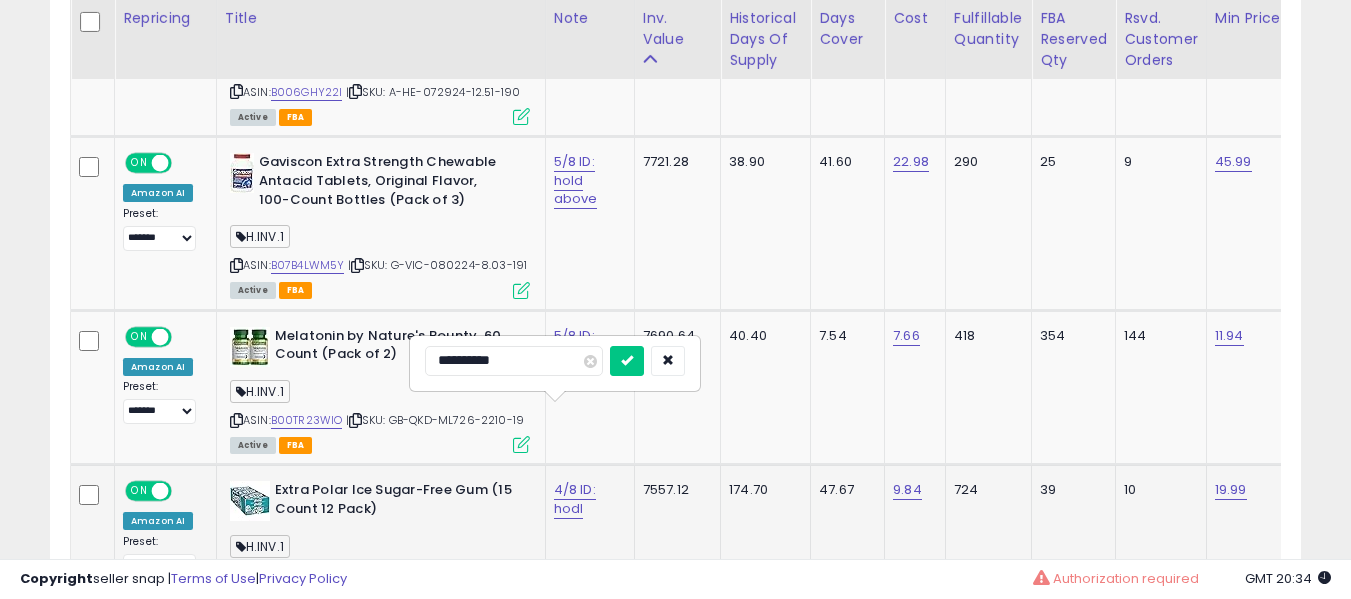 type on "**********" 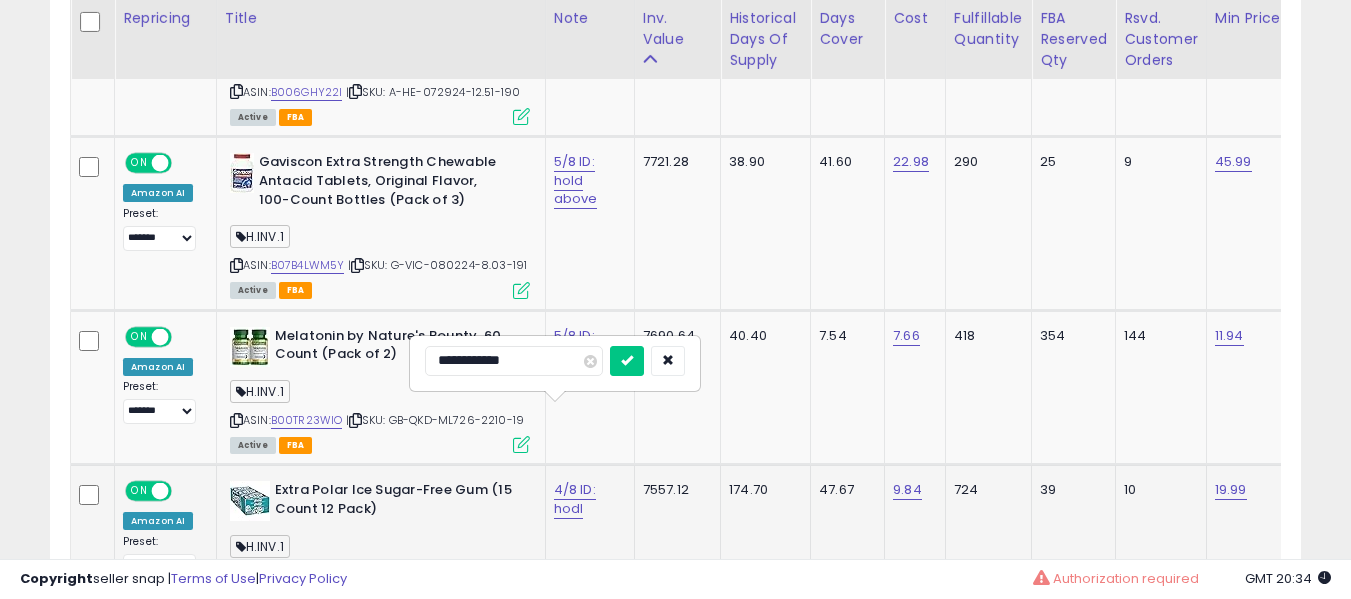 click at bounding box center [627, 361] 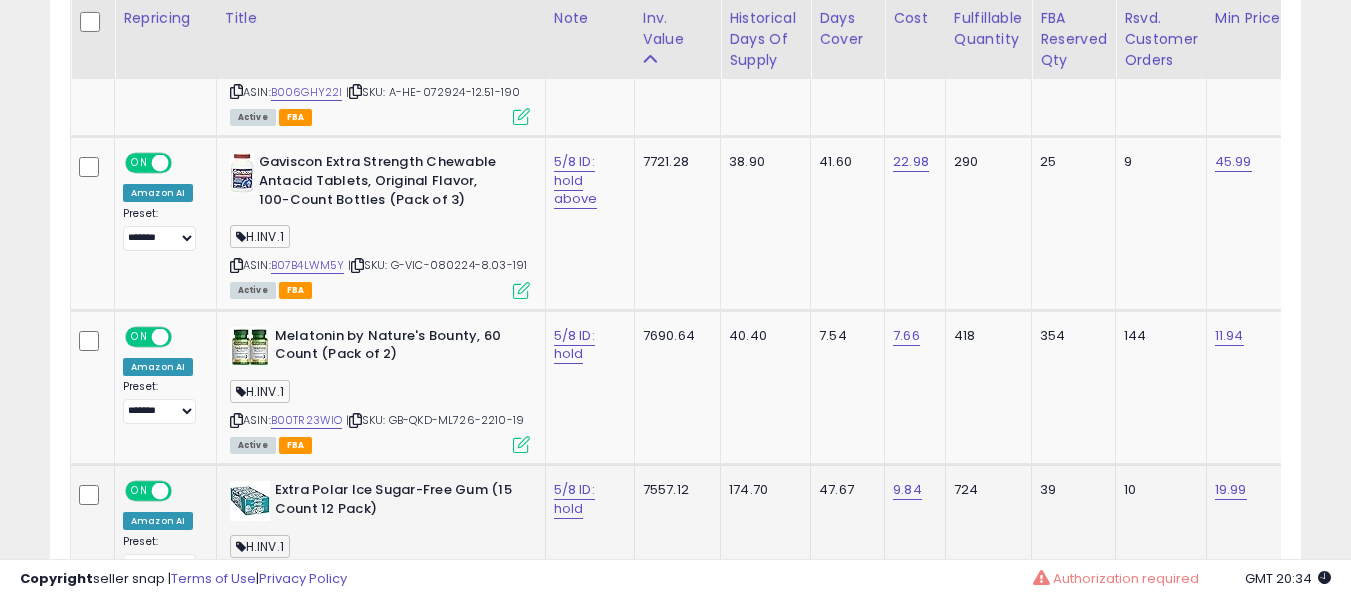 scroll, scrollTop: 9579, scrollLeft: 0, axis: vertical 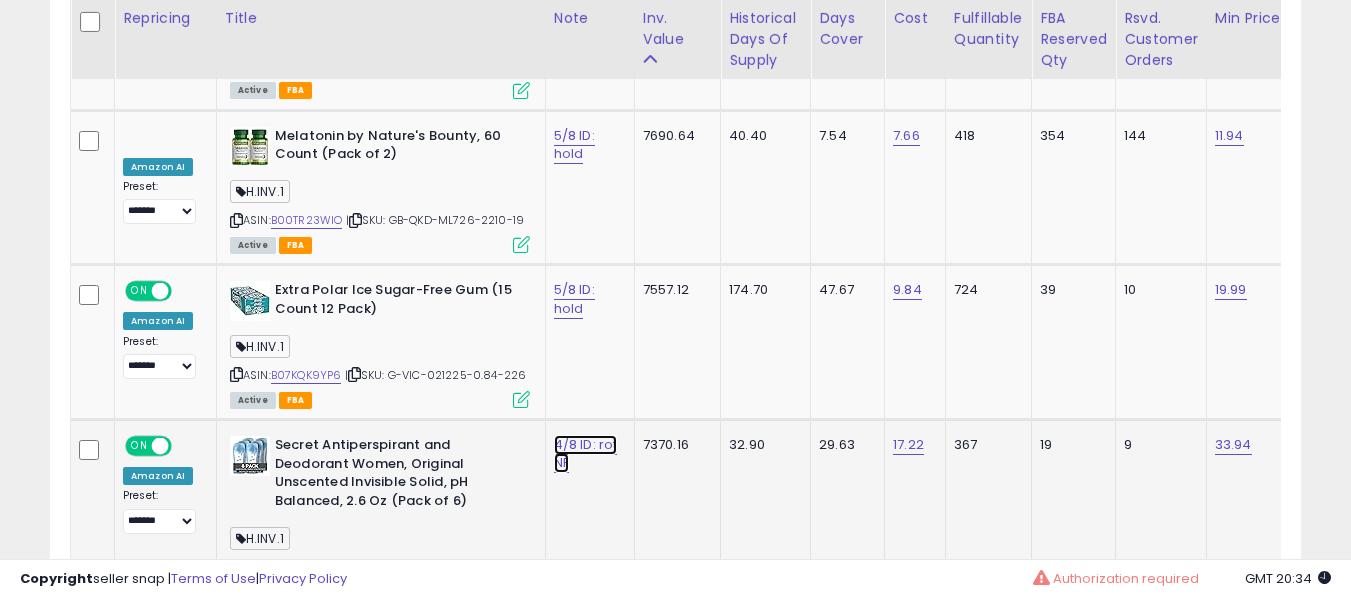 click on "4/8 ID: rot NF" at bounding box center [577, -8428] 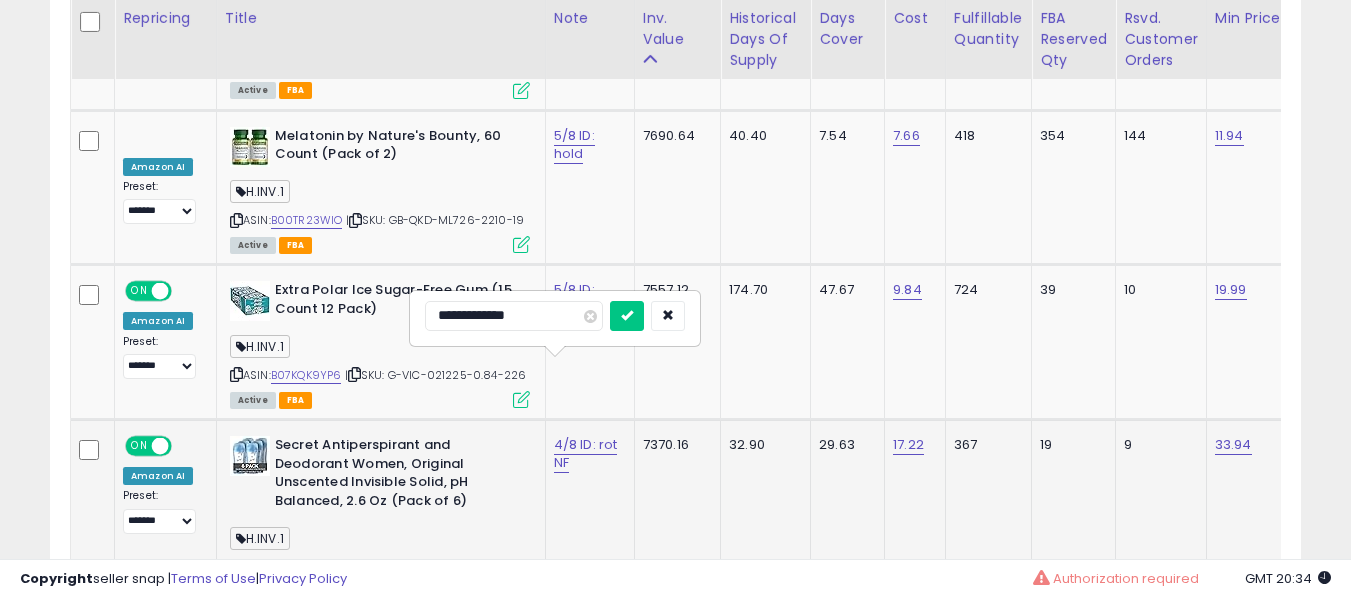 type on "**********" 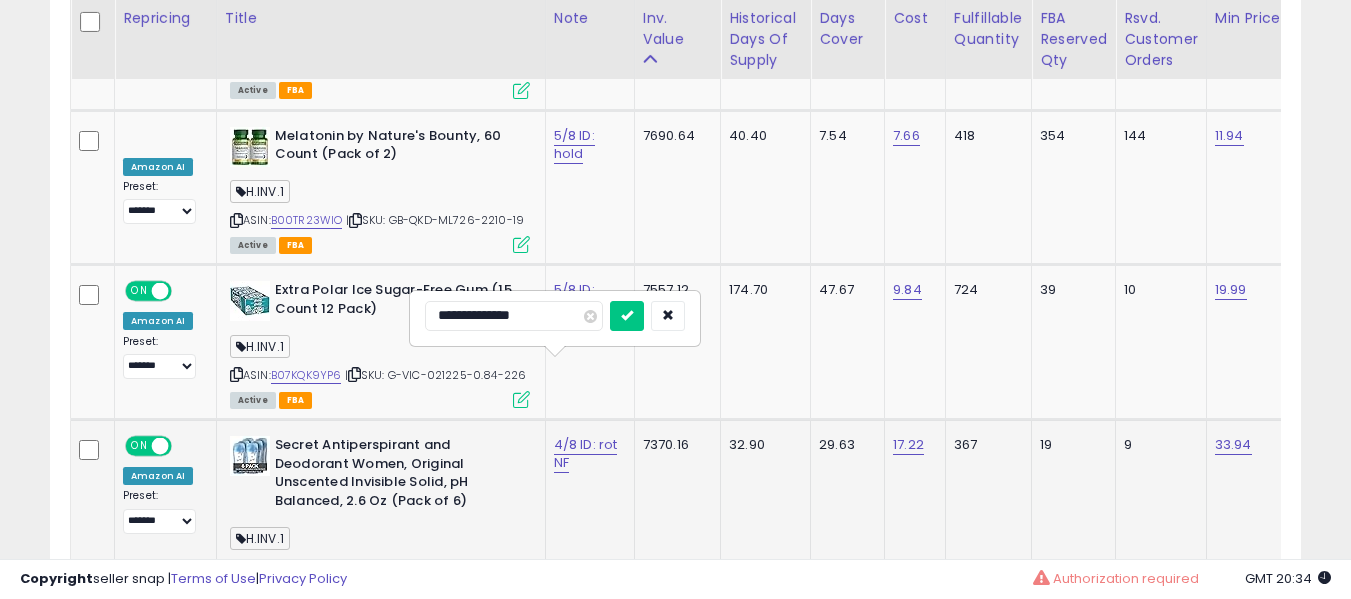 click at bounding box center [627, 316] 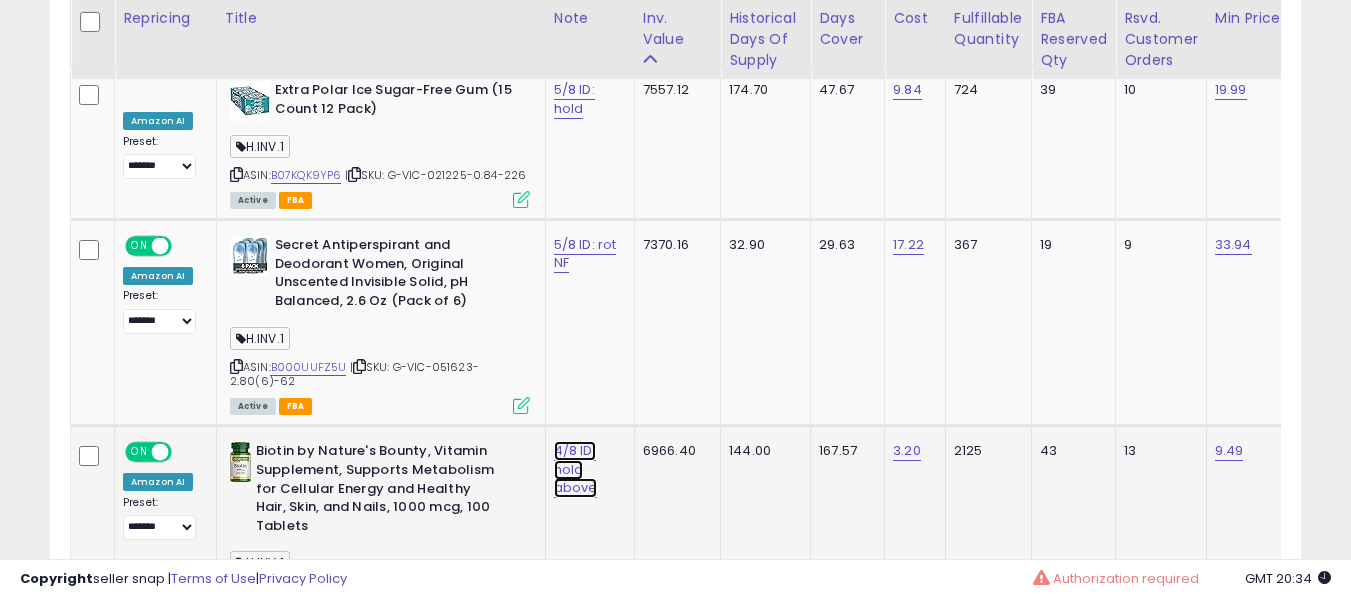 click on "4/8 ID: hold above" at bounding box center [577, -8628] 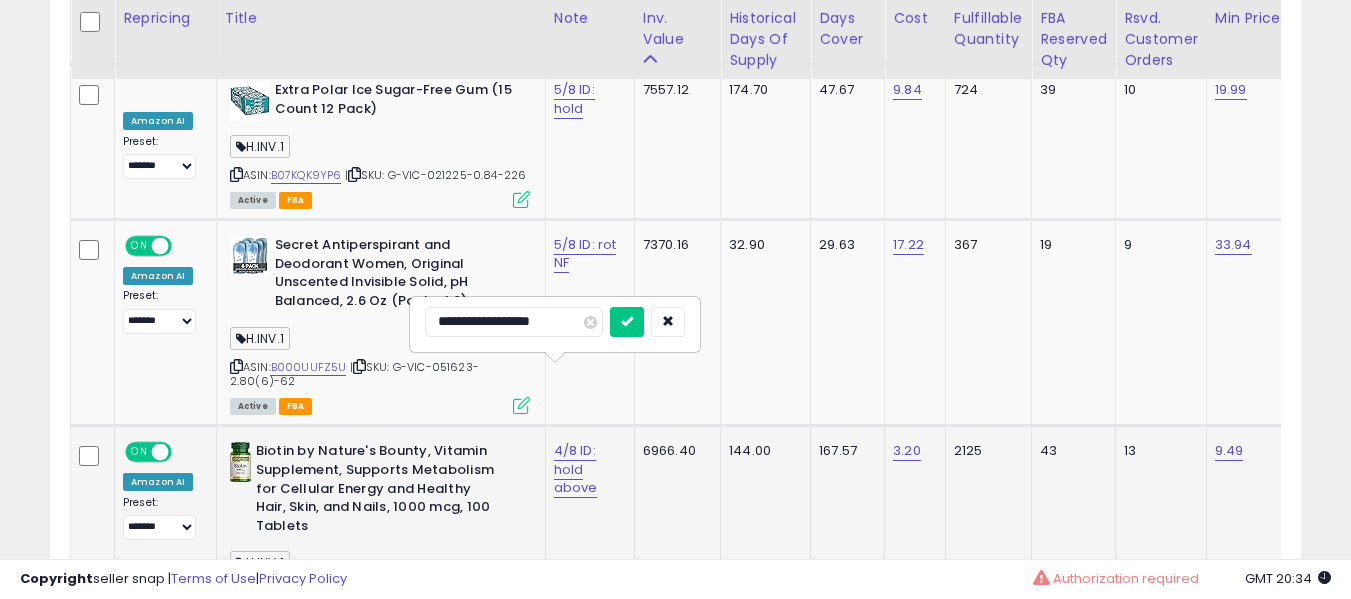 scroll, scrollTop: 9879, scrollLeft: 0, axis: vertical 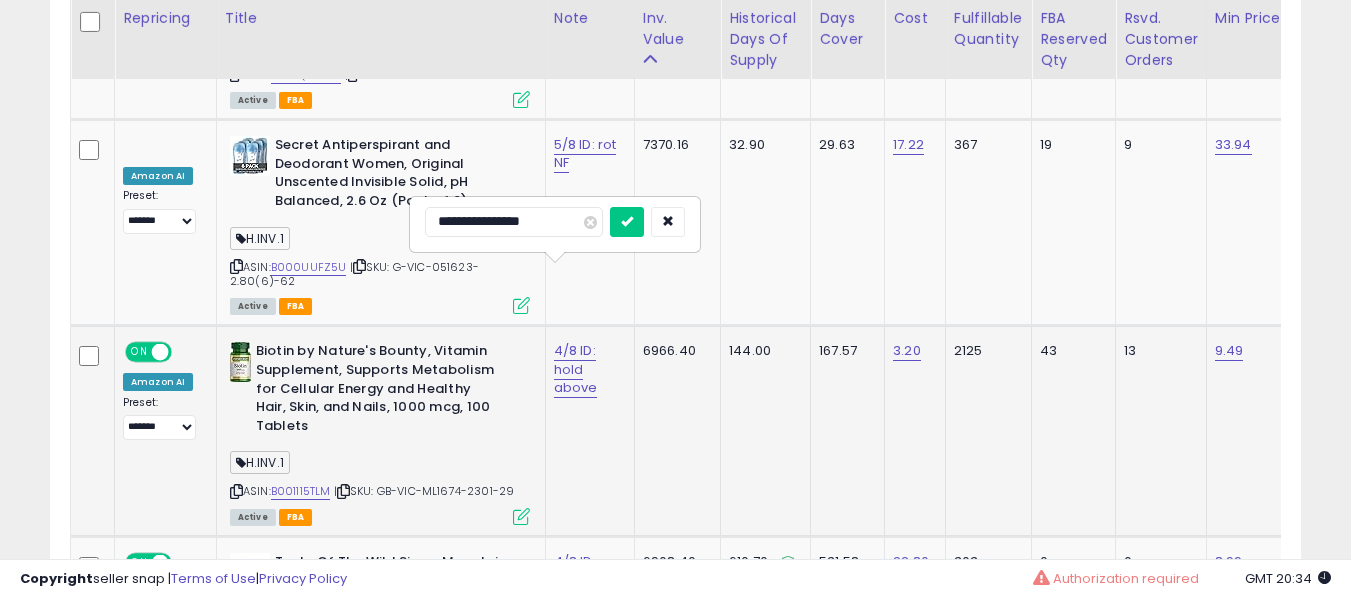 type on "**********" 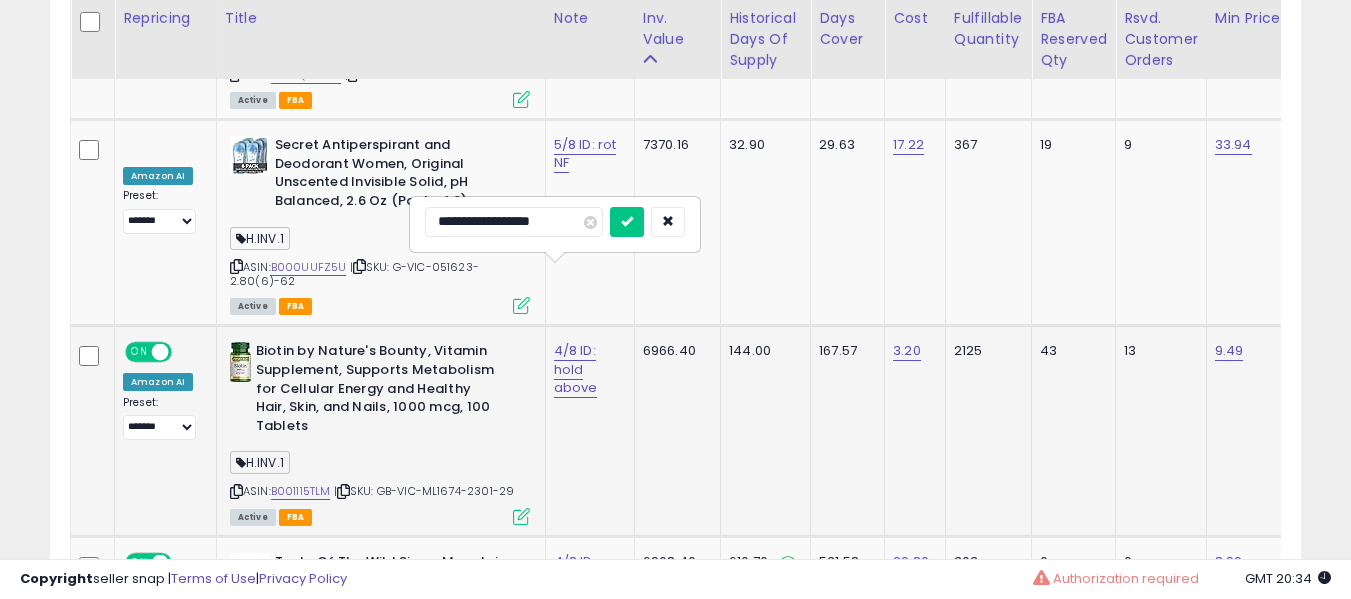 click at bounding box center (627, 222) 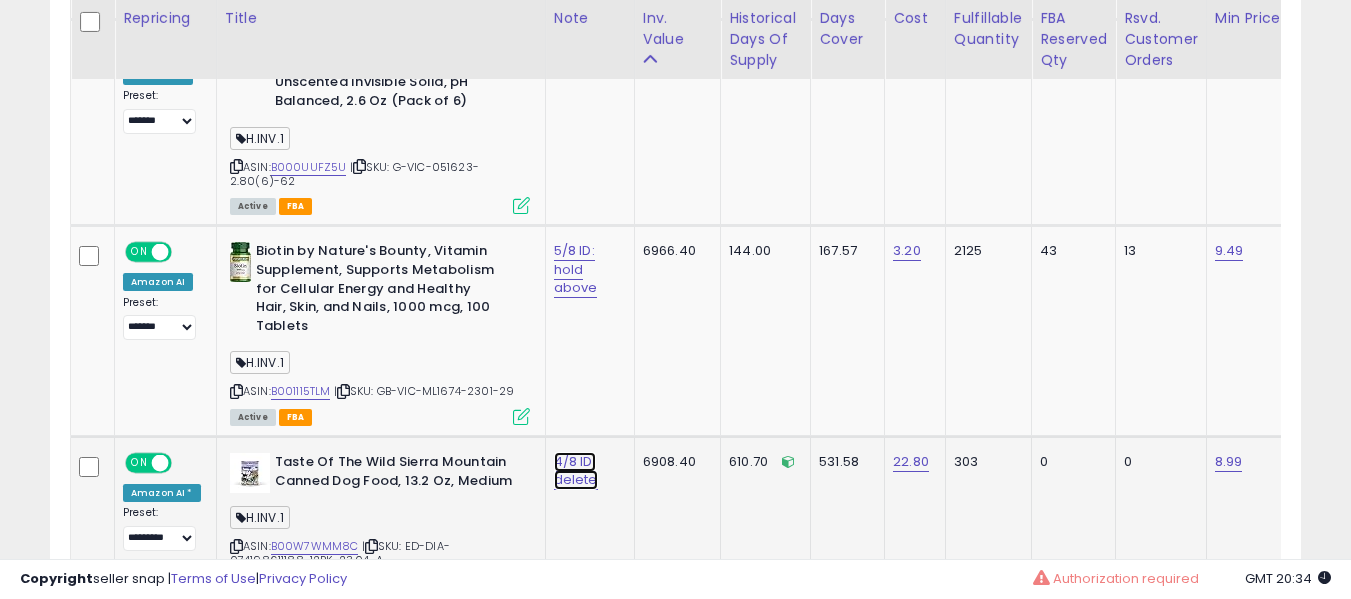 click on "4/8 ID: delete" at bounding box center [577, -8828] 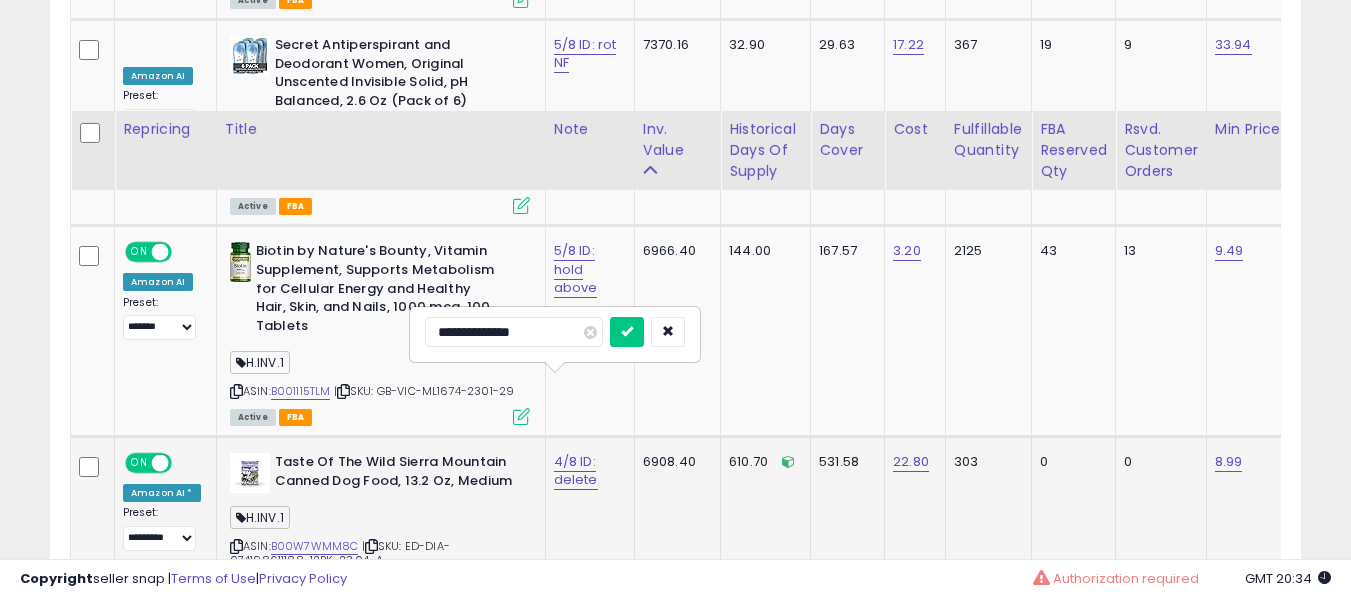 scroll, scrollTop: 10179, scrollLeft: 0, axis: vertical 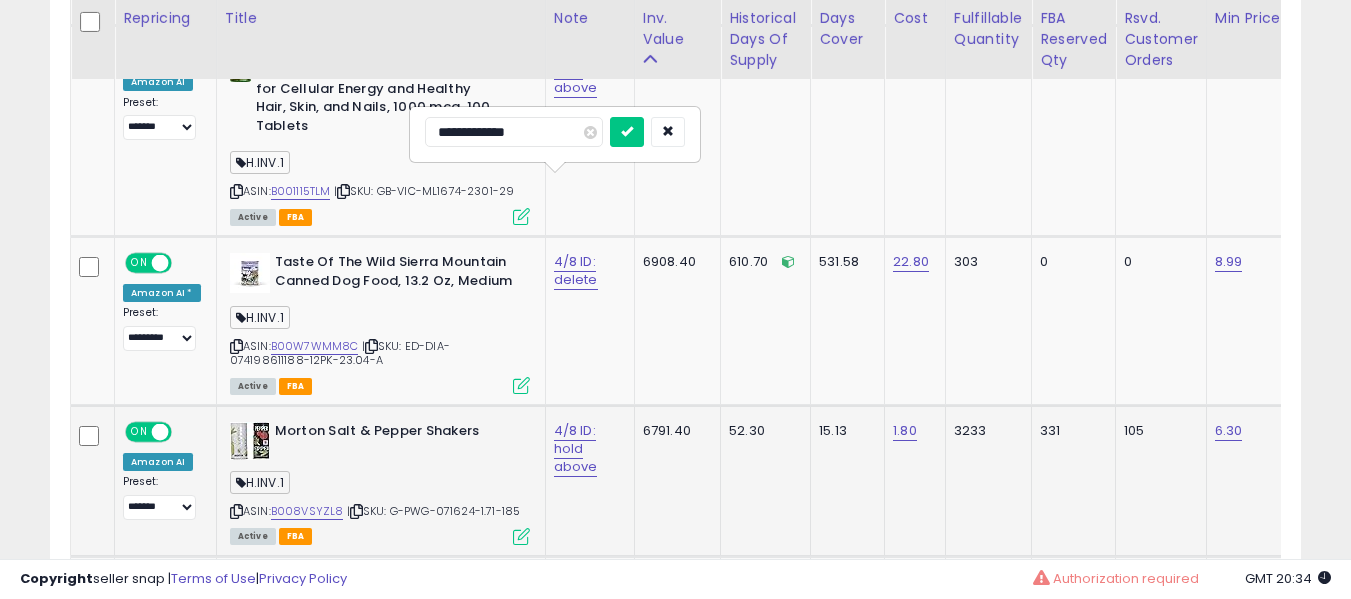 type on "**********" 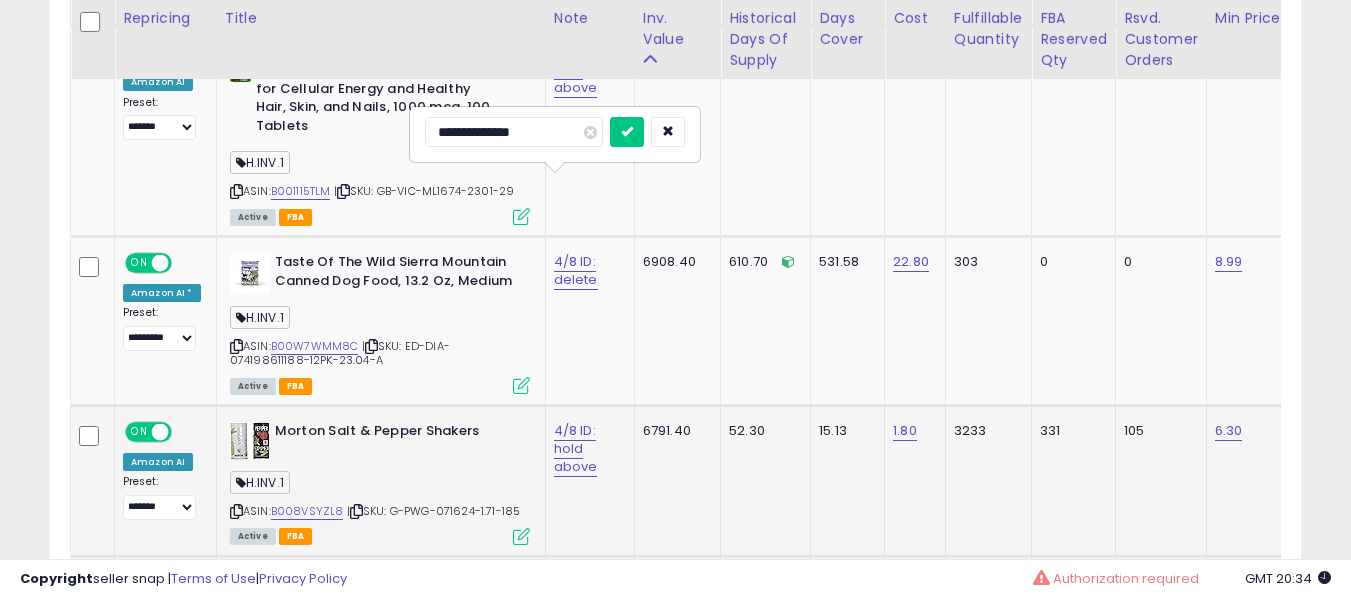click at bounding box center (627, 132) 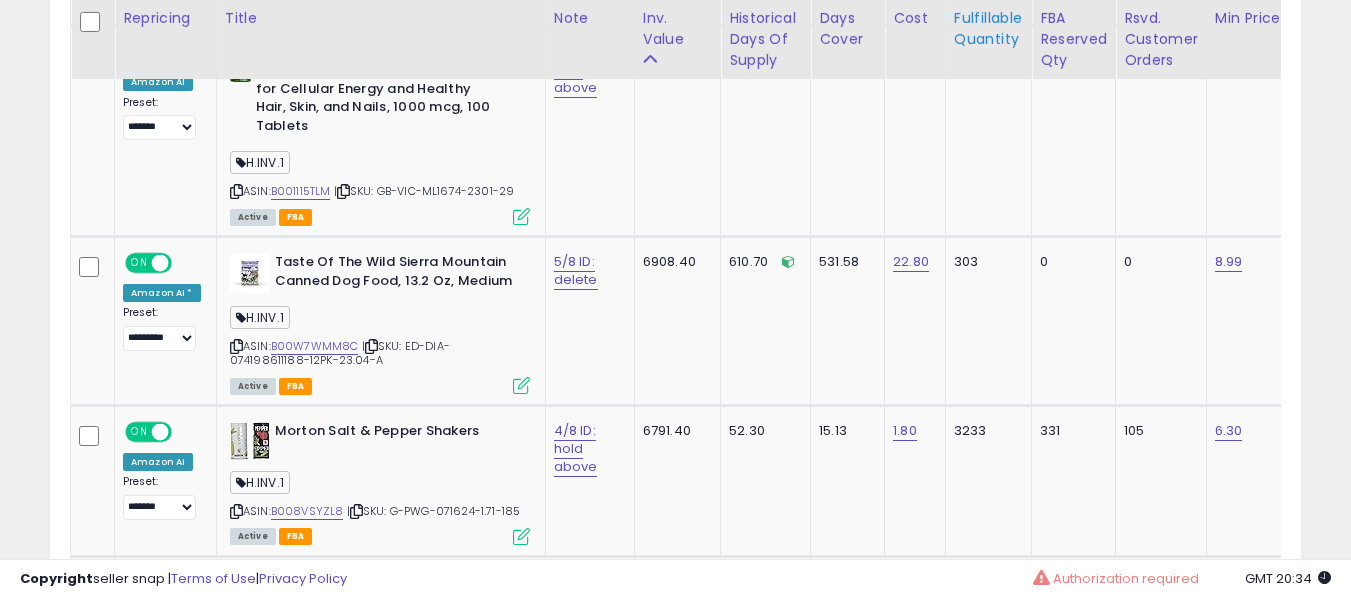 scroll, scrollTop: 9093, scrollLeft: 0, axis: vertical 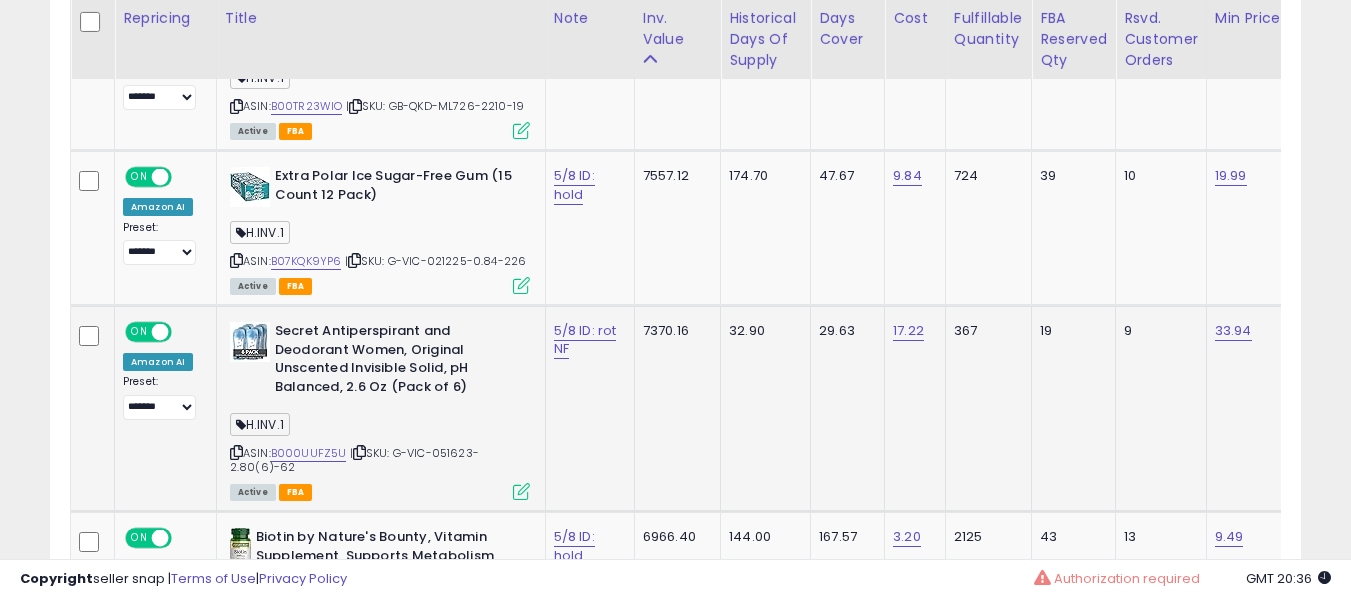 click on "ASIN:  B000UUFZ5U    |   SKU: G-VIC-051623-2.80(6)-62 Active FBA" at bounding box center (380, 410) 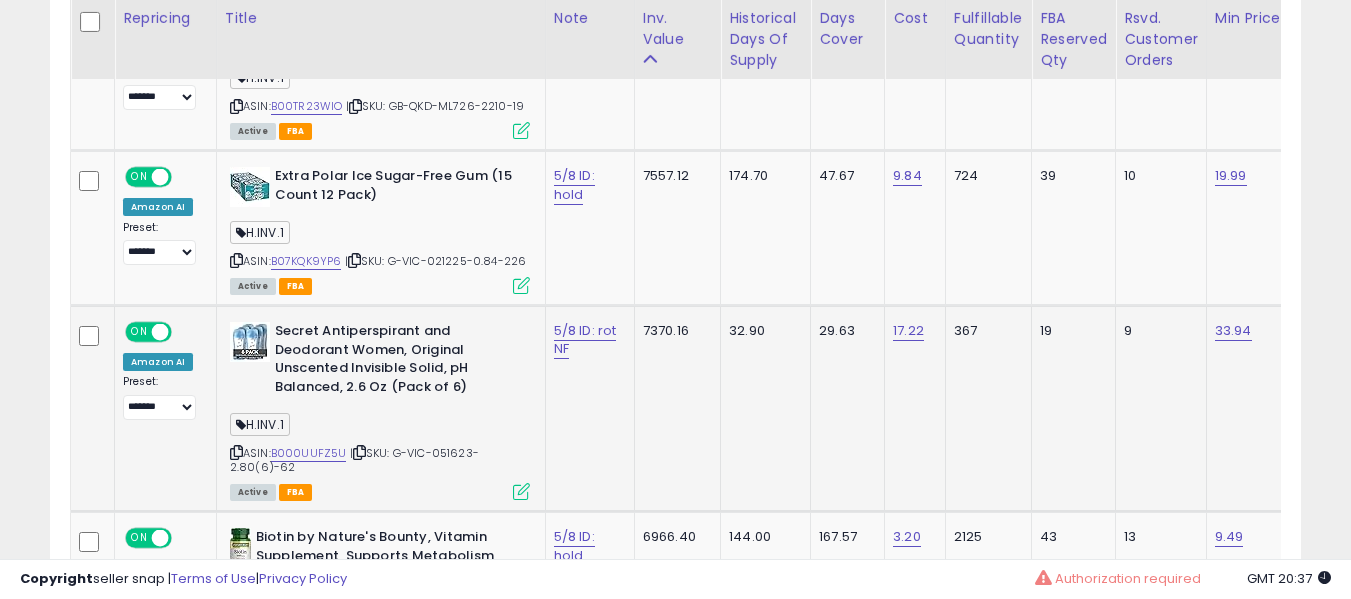 scroll, scrollTop: 0, scrollLeft: 18, axis: horizontal 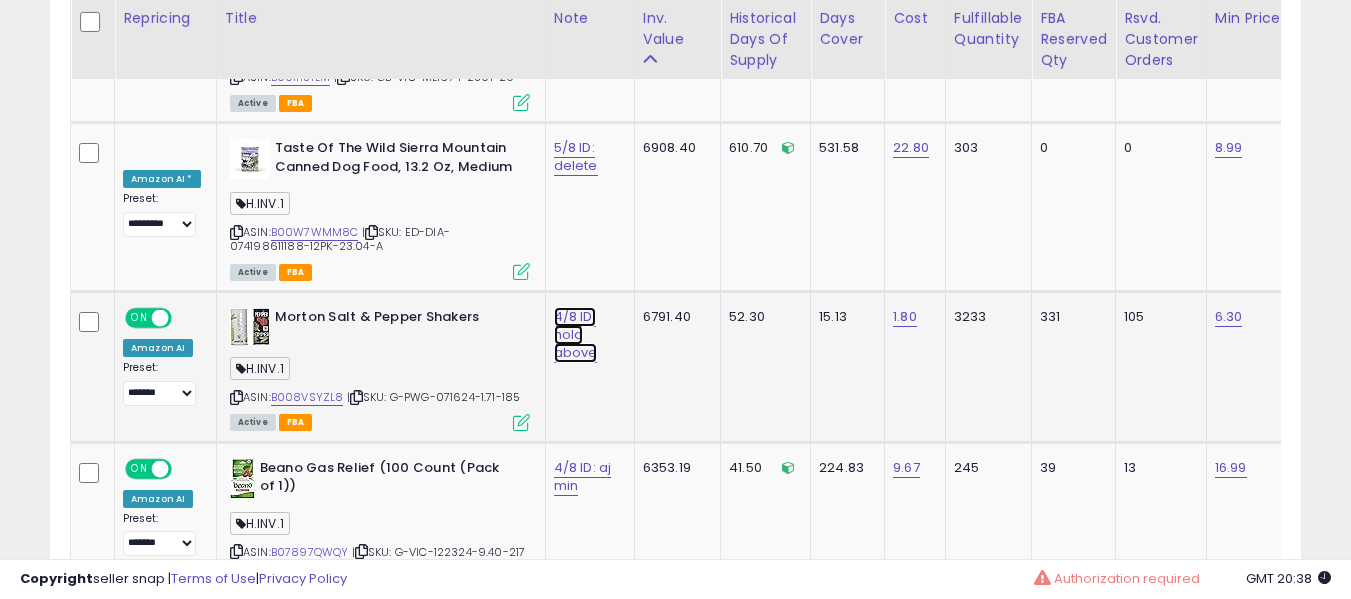 click on "4/8 ID: hold above" at bounding box center [577, -9142] 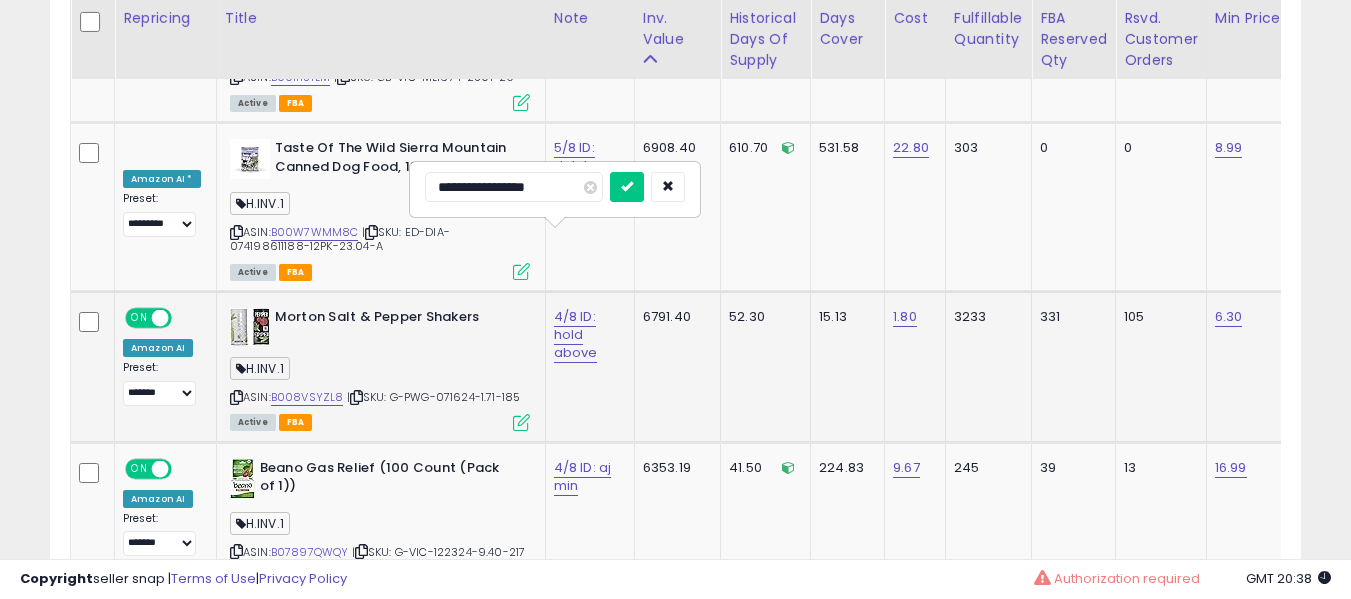 type on "**********" 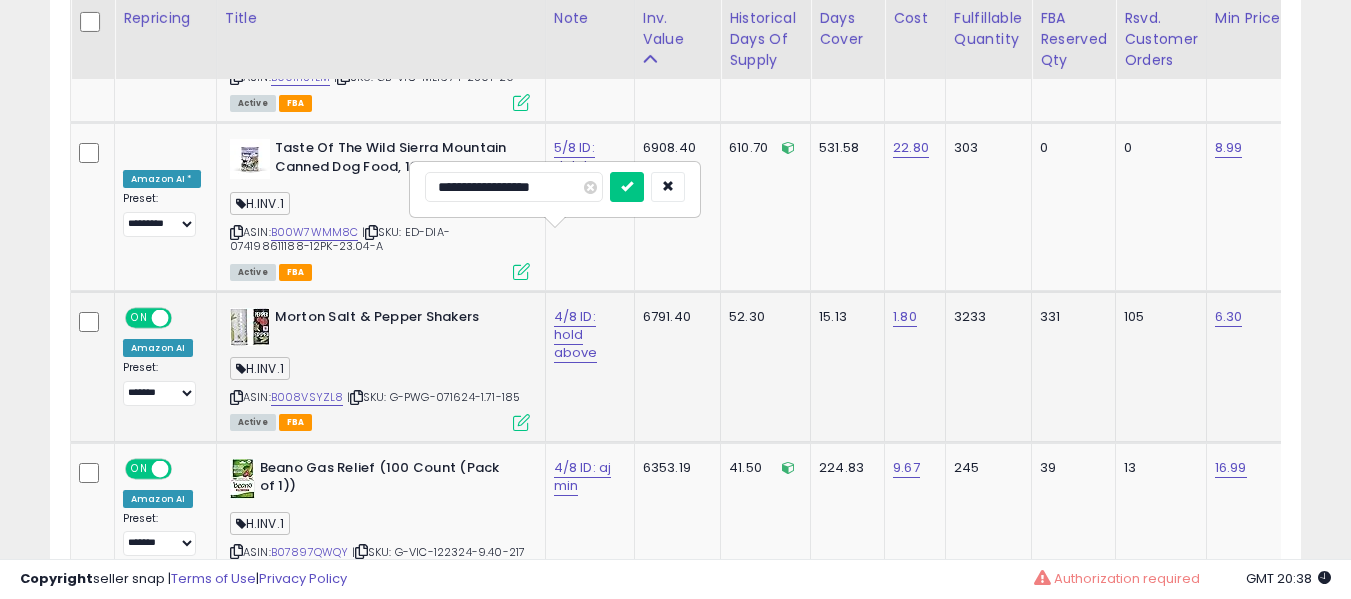 click at bounding box center (627, 187) 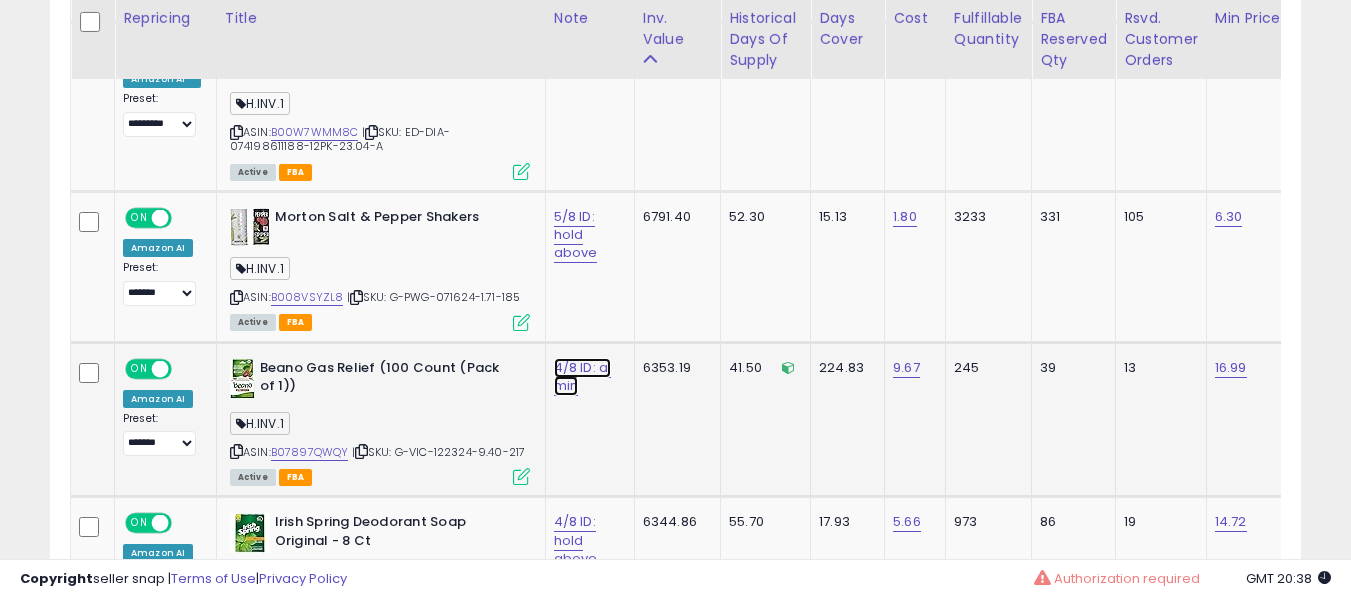 click on "4/8 ID: aj min" at bounding box center [577, -9242] 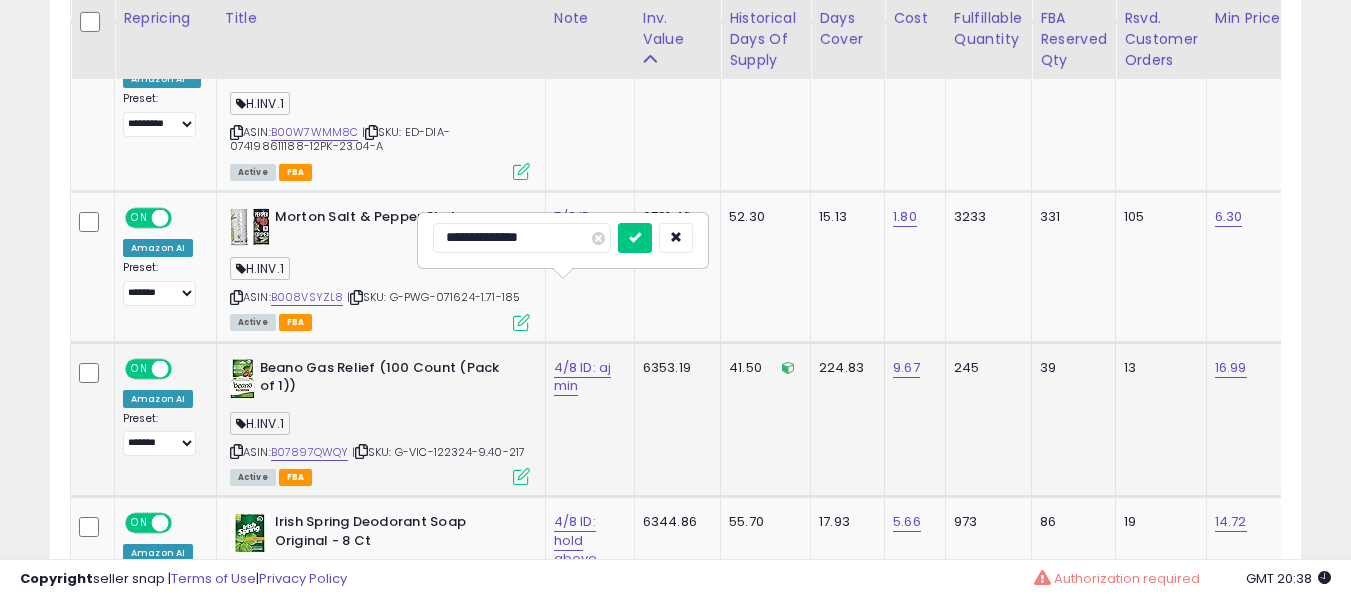 type on "**********" 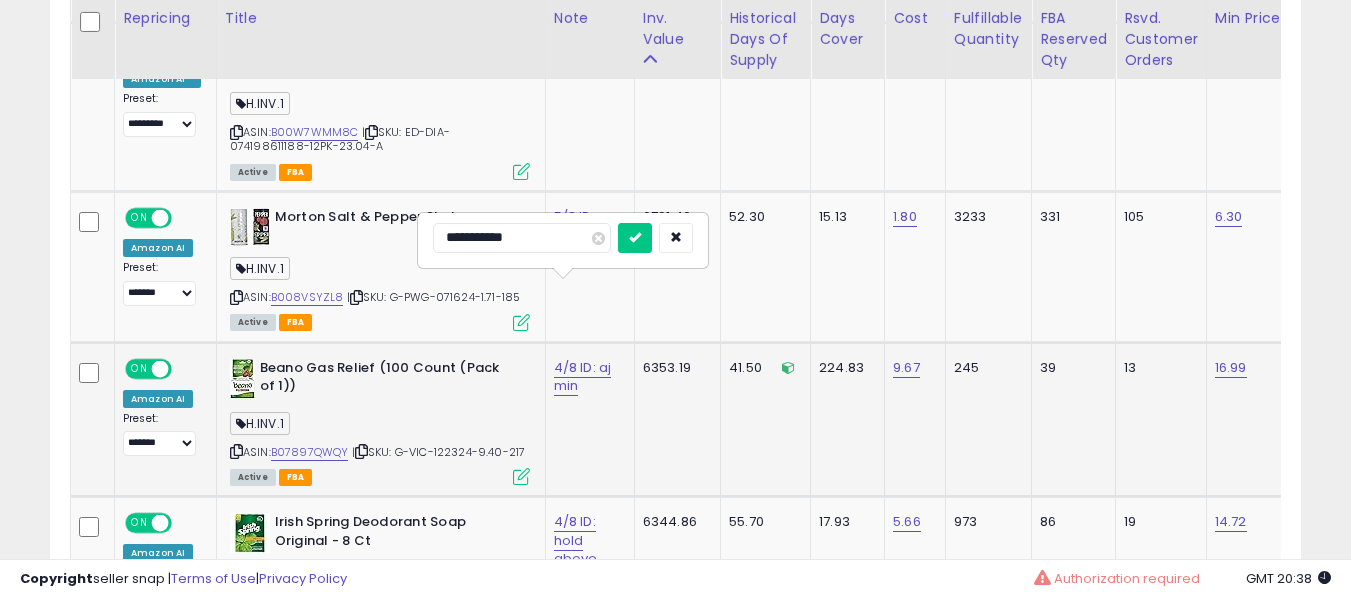 type on "**********" 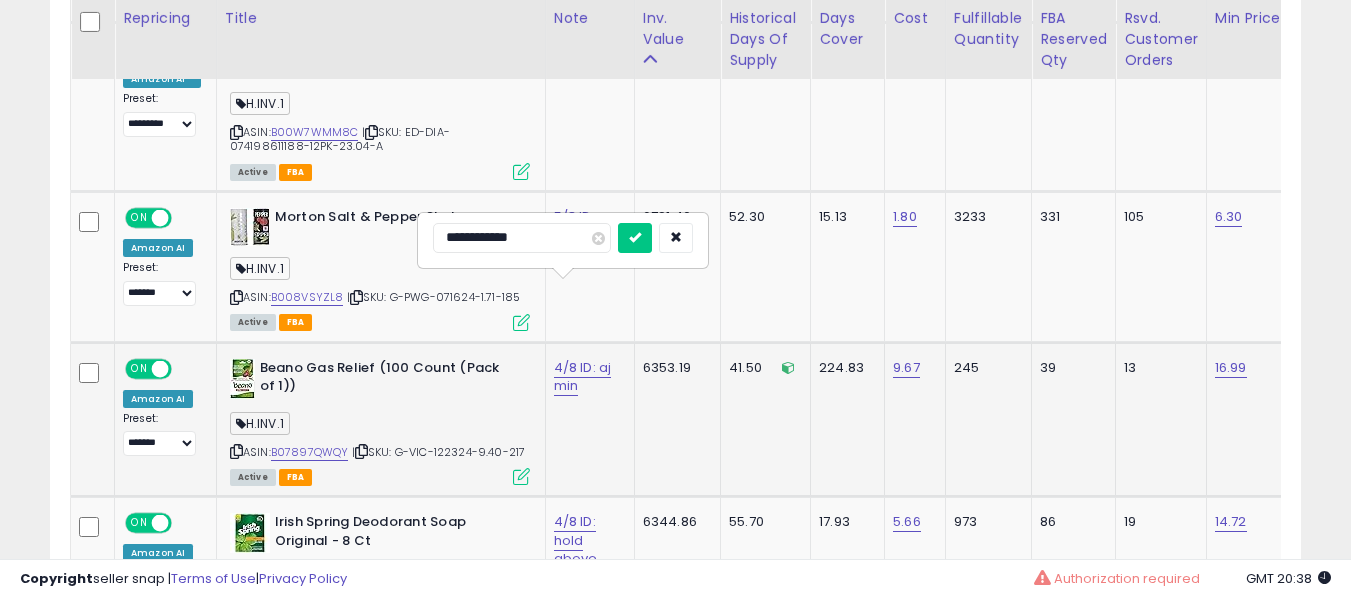 click at bounding box center (635, 238) 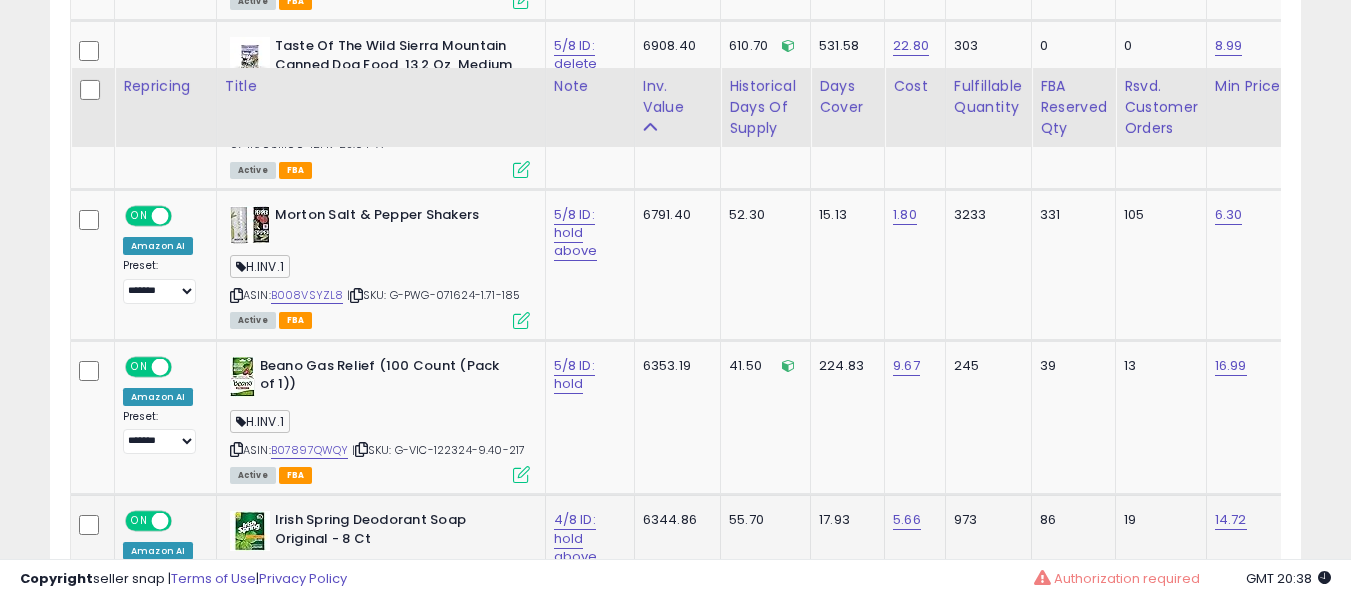 scroll, scrollTop: 10493, scrollLeft: 0, axis: vertical 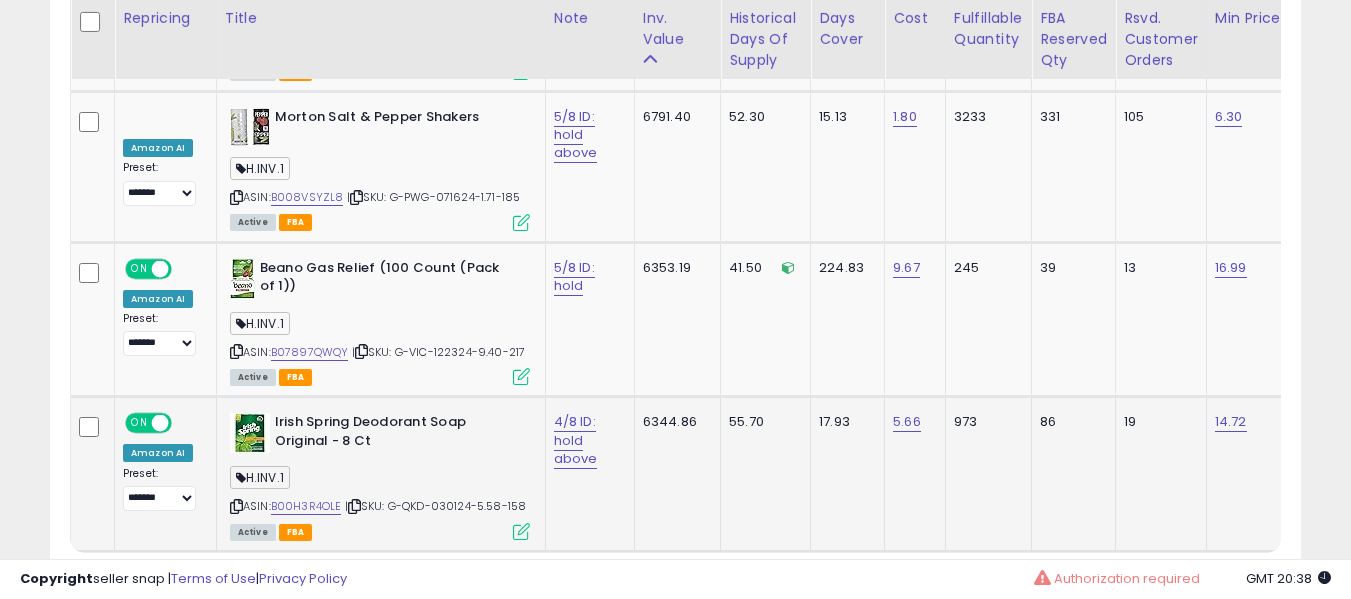 click on "4/8 ID: hold above" 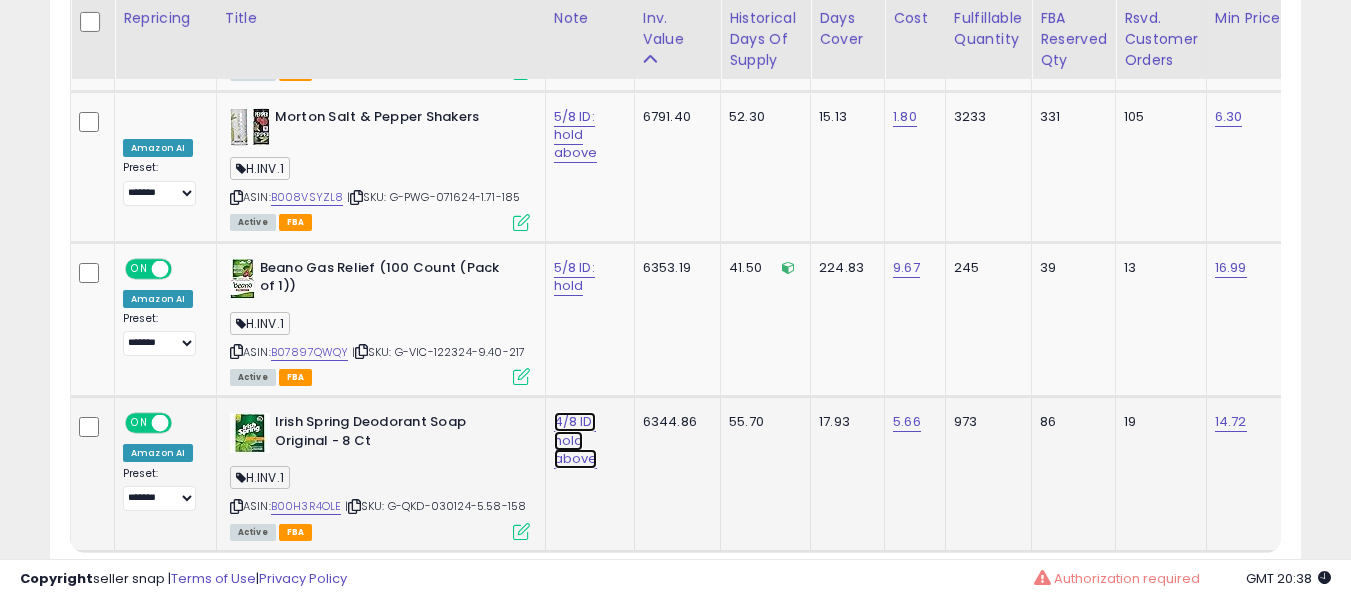 click on "4/8 ID: hold above" at bounding box center (577, -9342) 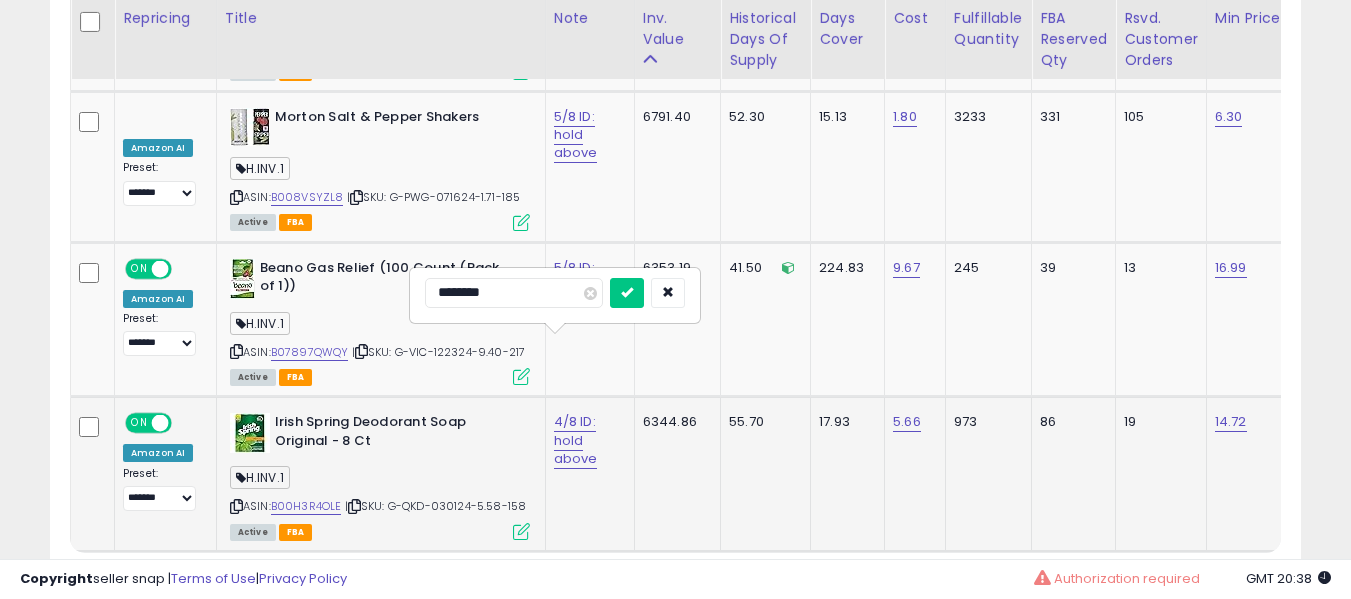 type on "*********" 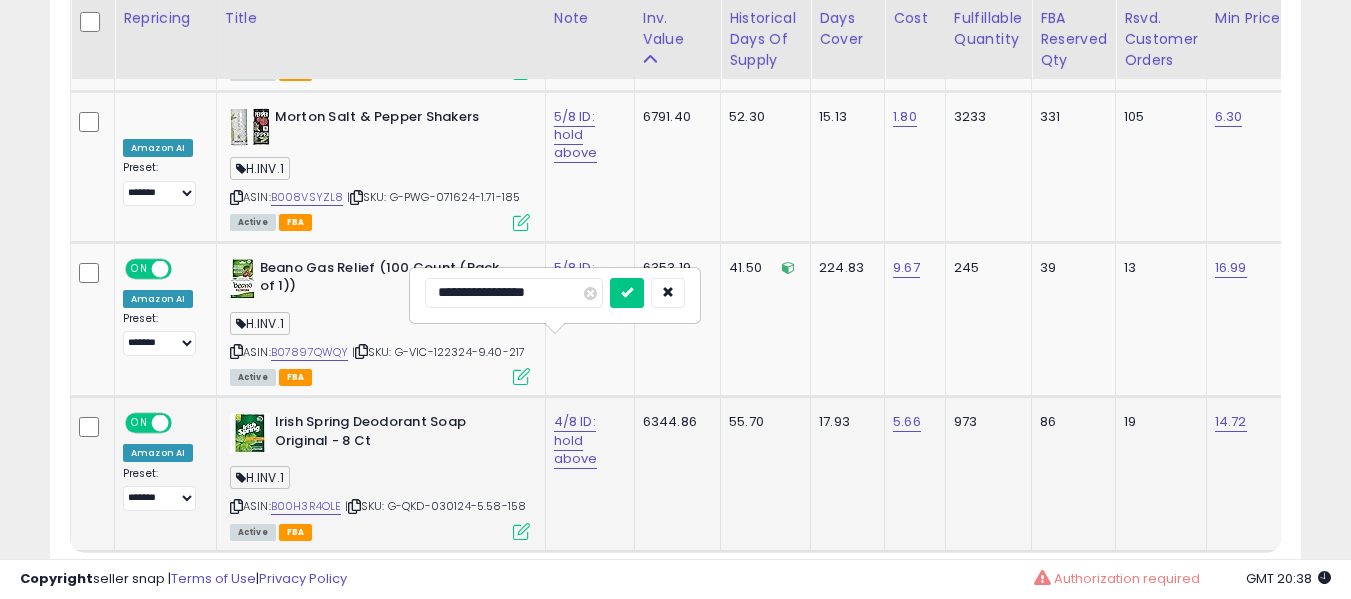 type on "**********" 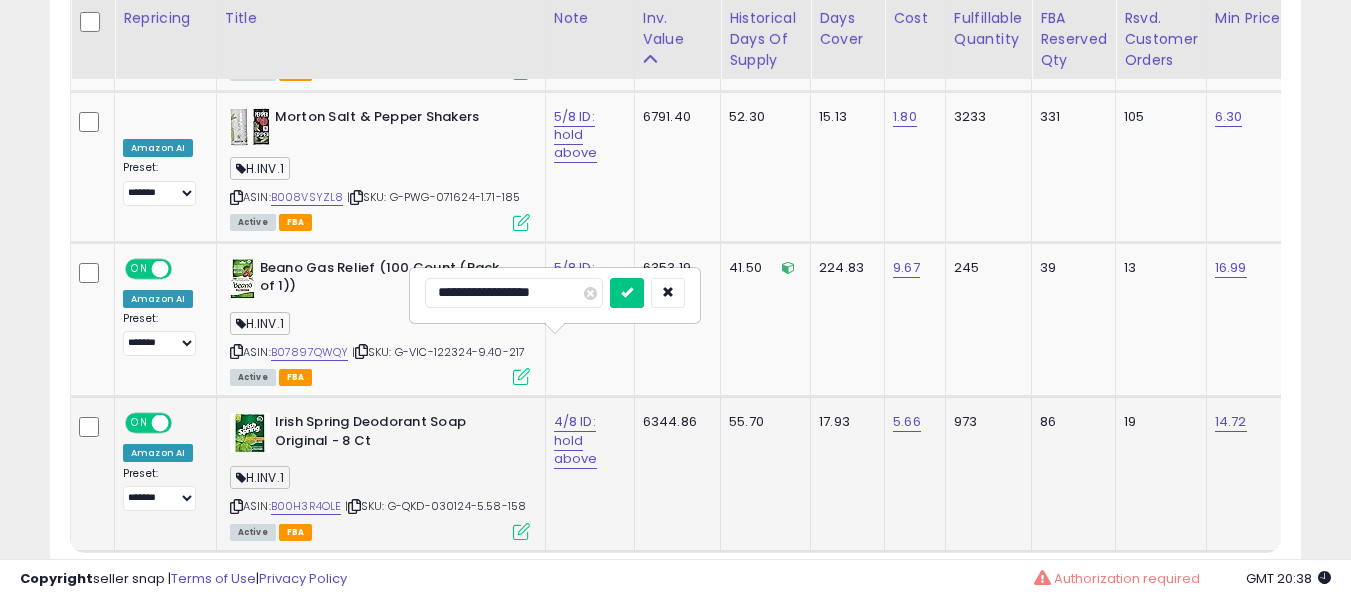 click at bounding box center (627, 293) 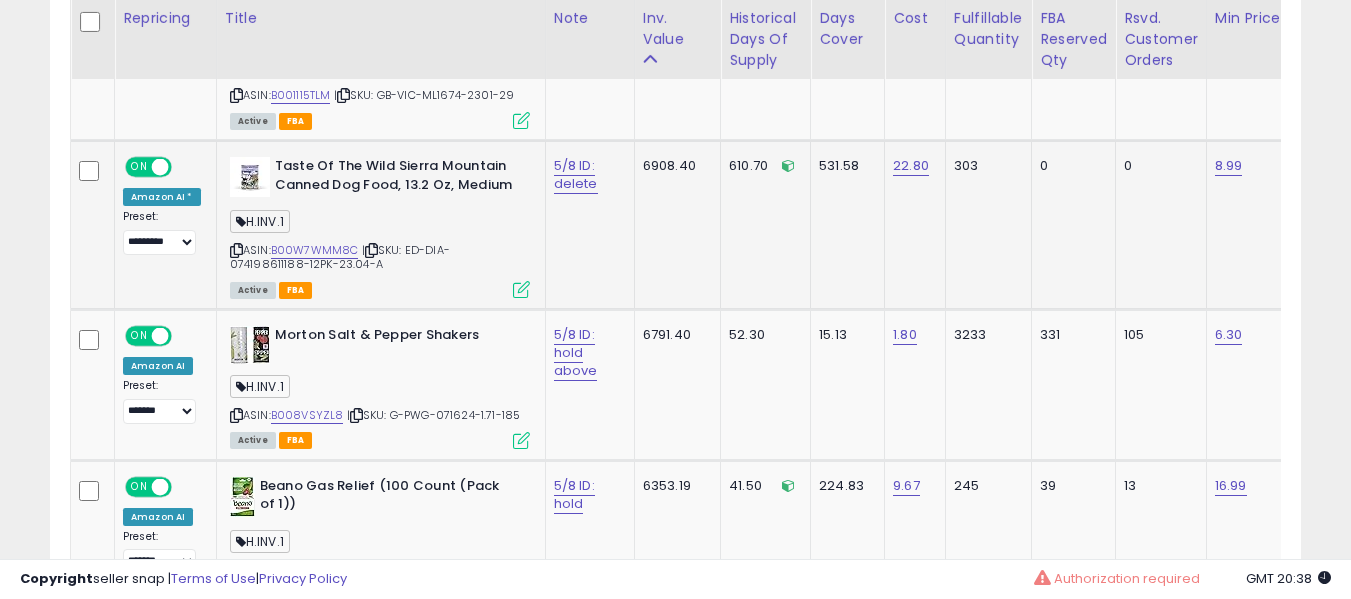 scroll, scrollTop: 10293, scrollLeft: 0, axis: vertical 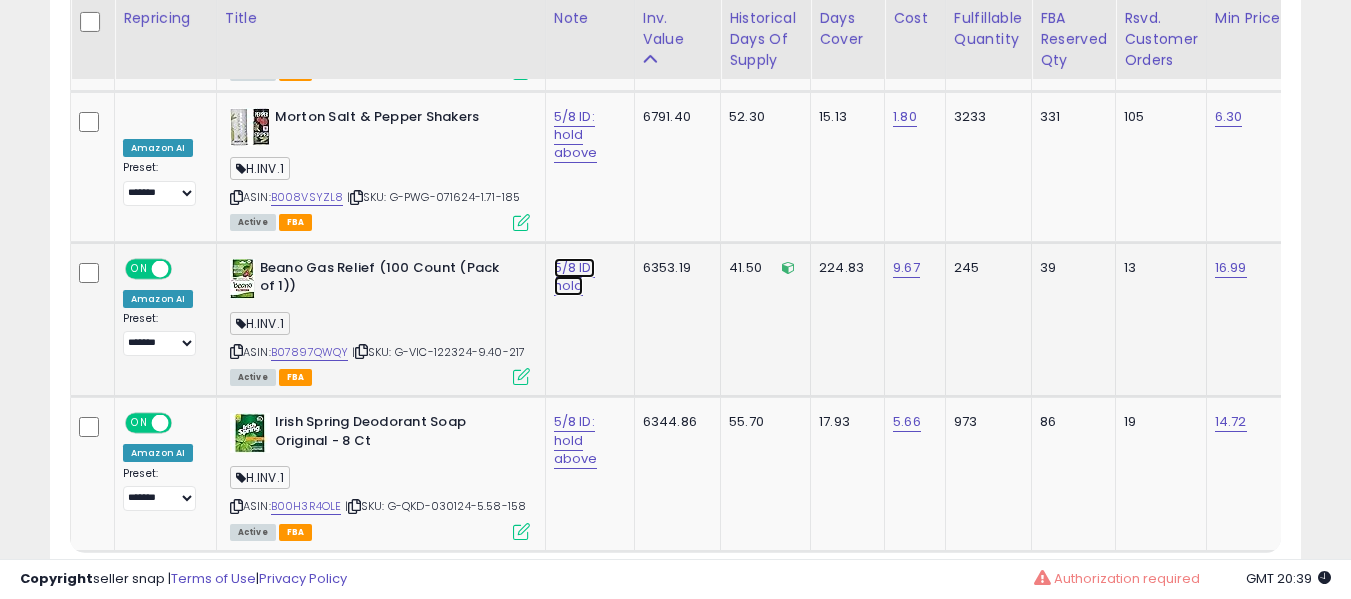 click on "5/8 ID: hold" at bounding box center [577, -9342] 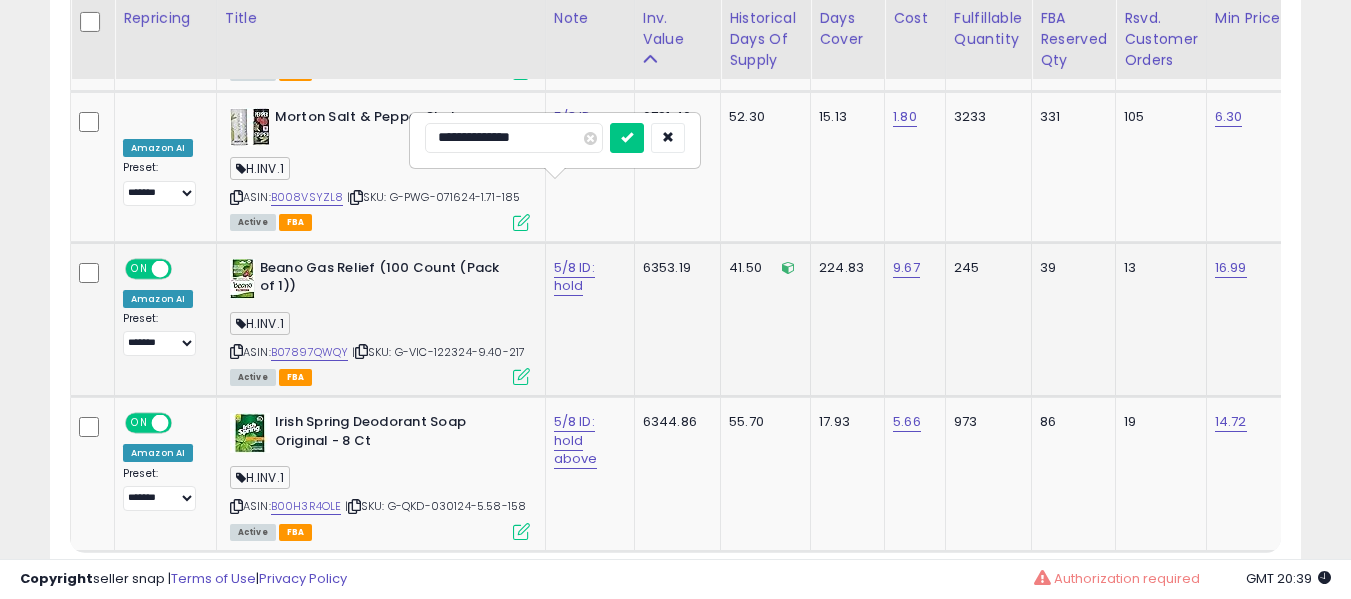 type on "**********" 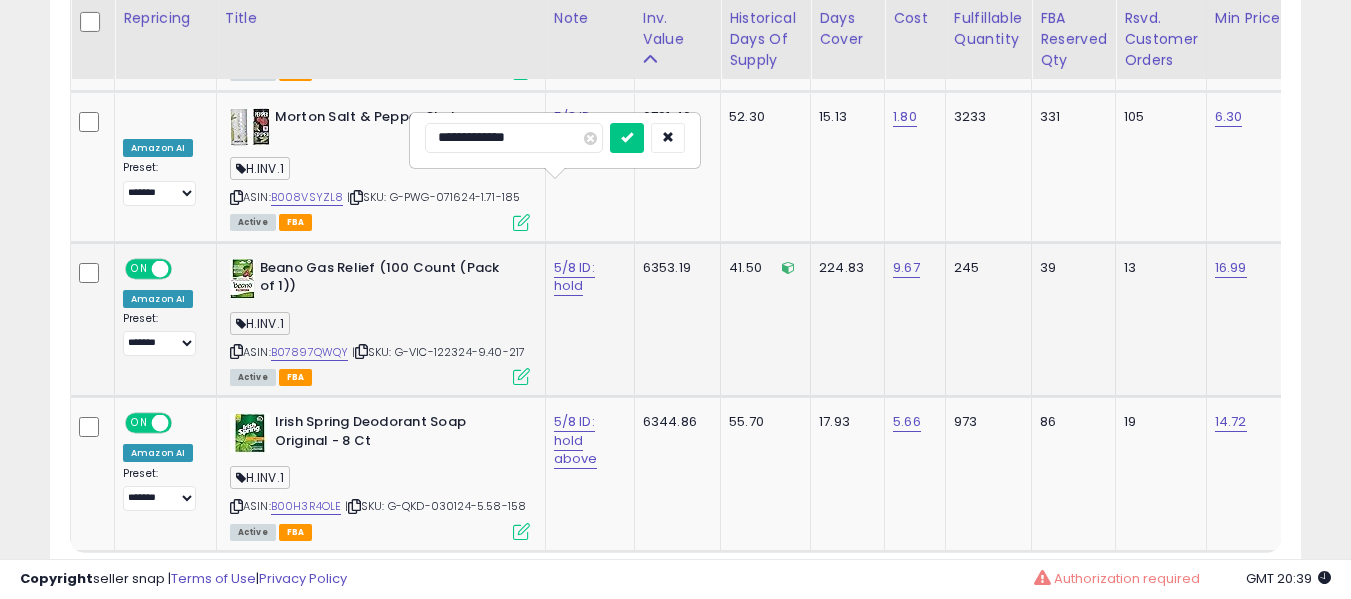 type on "**********" 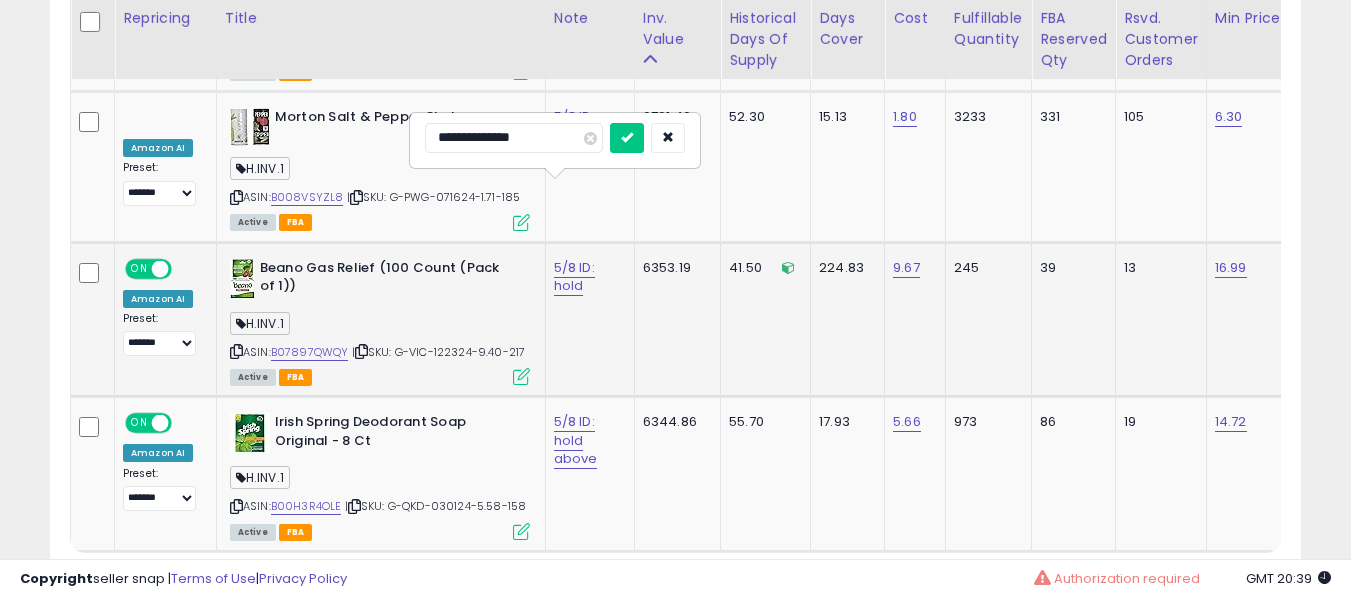 click at bounding box center [627, 138] 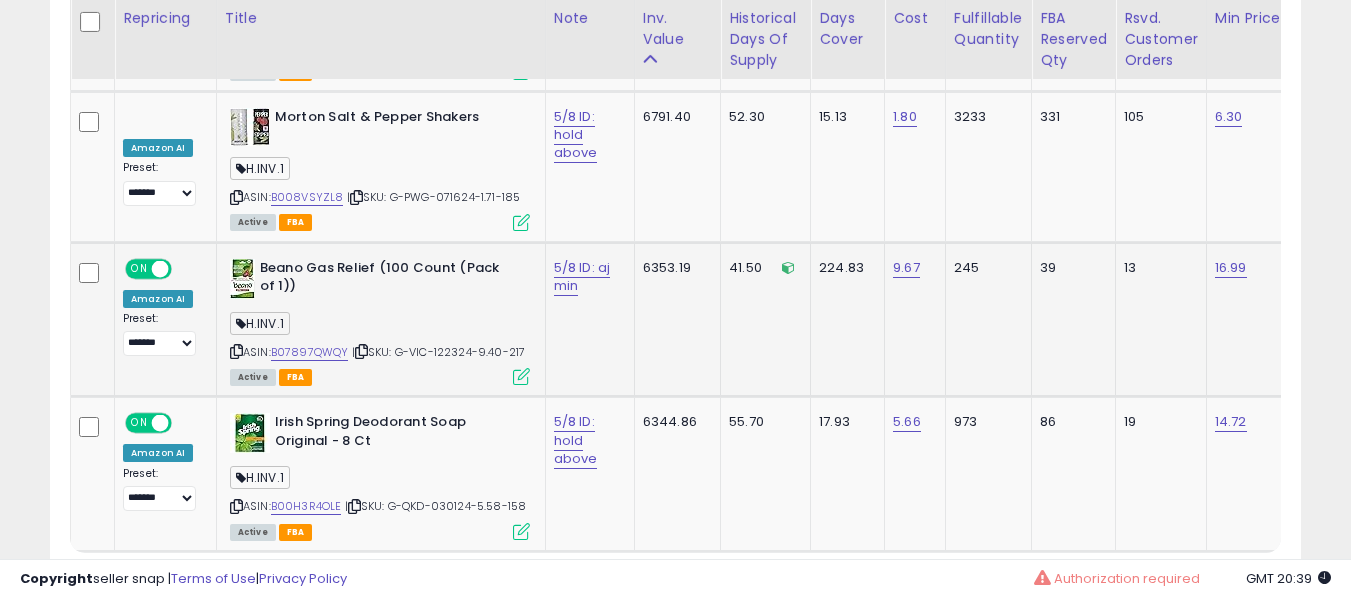 click on "16.99" 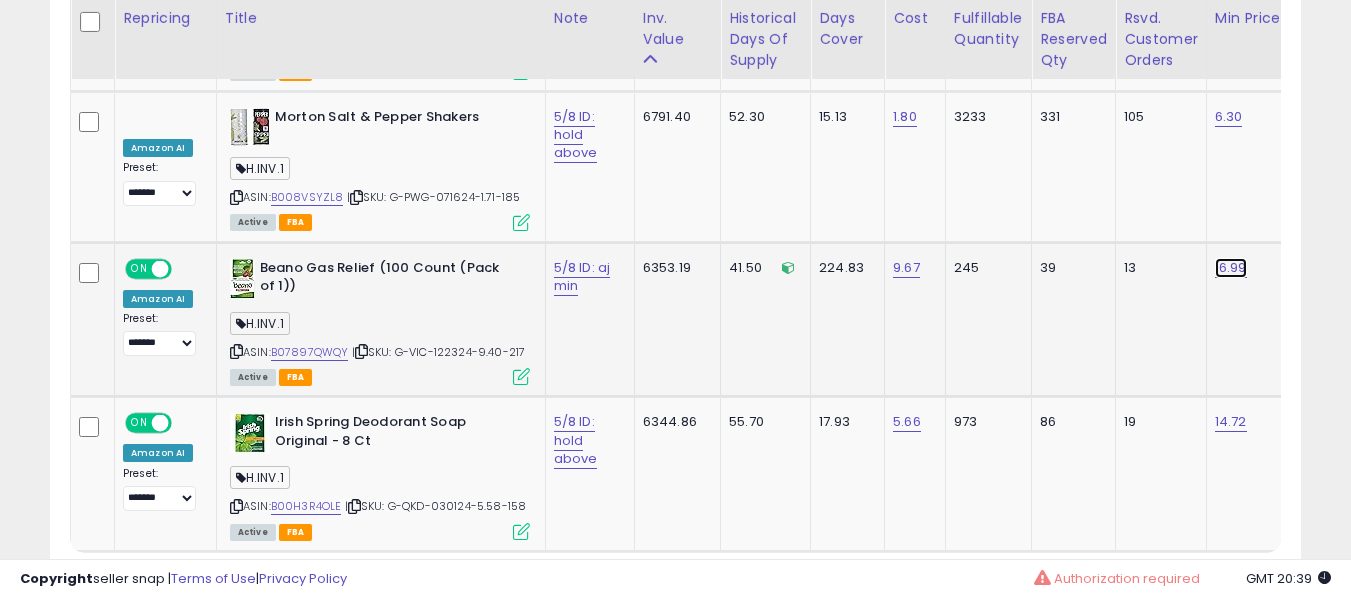 click on "16.99" at bounding box center (1232, -9369) 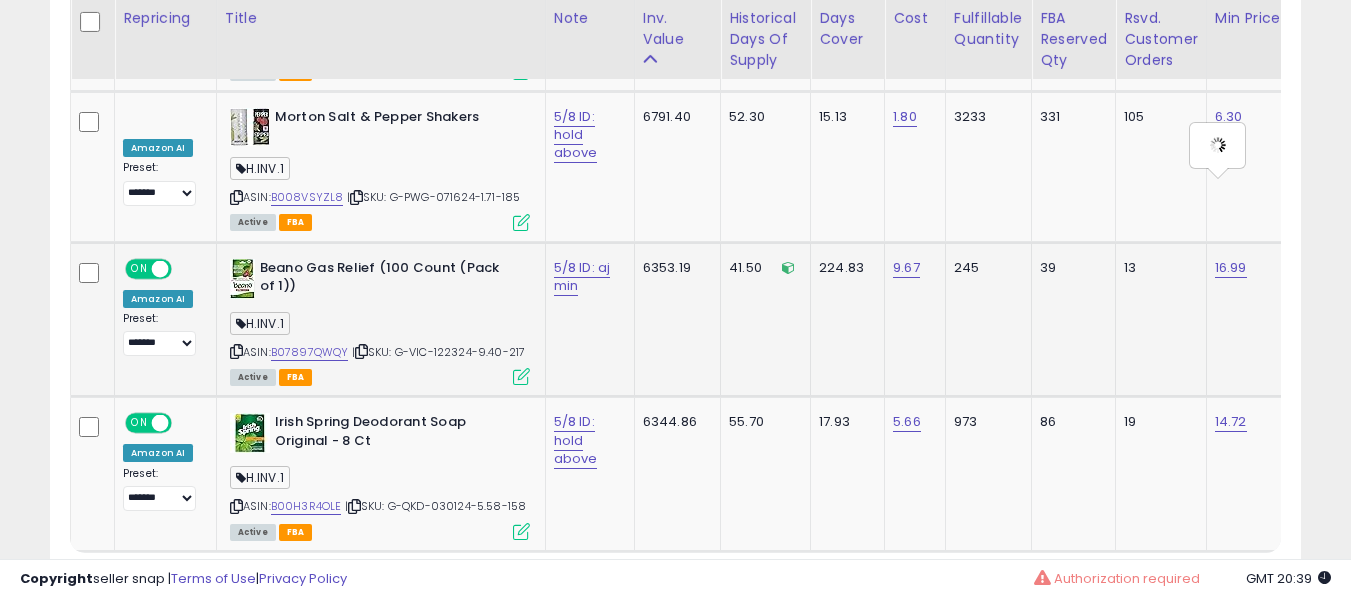 scroll, scrollTop: 0, scrollLeft: 132, axis: horizontal 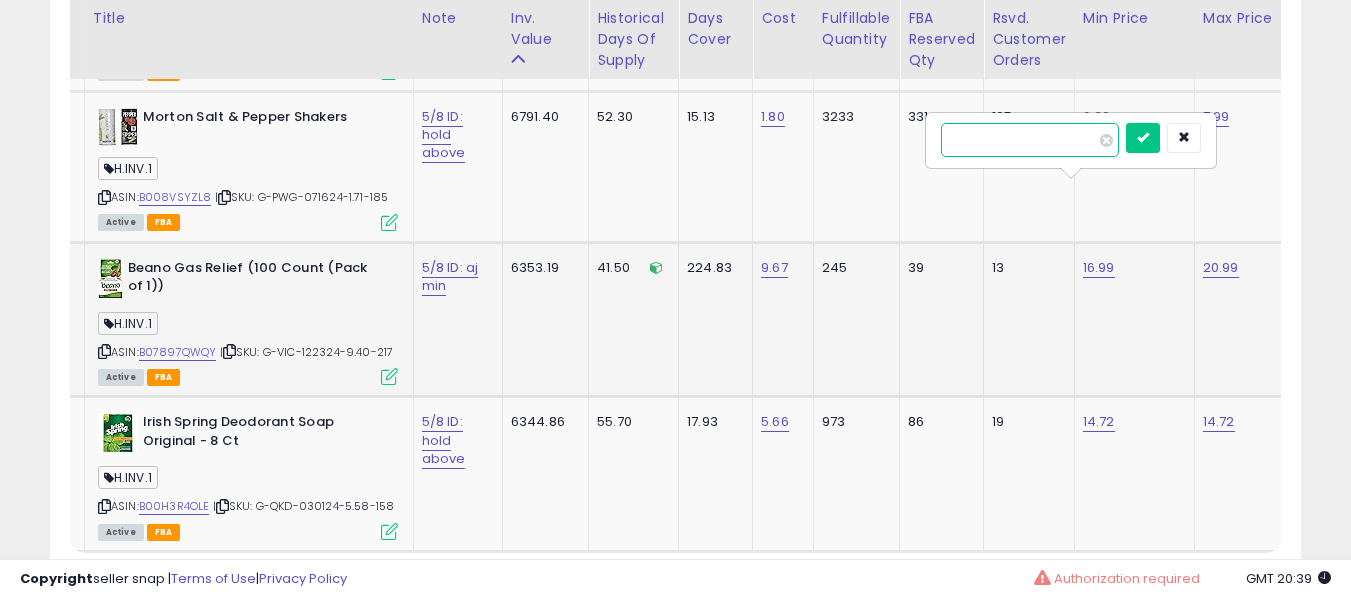 type on "*****" 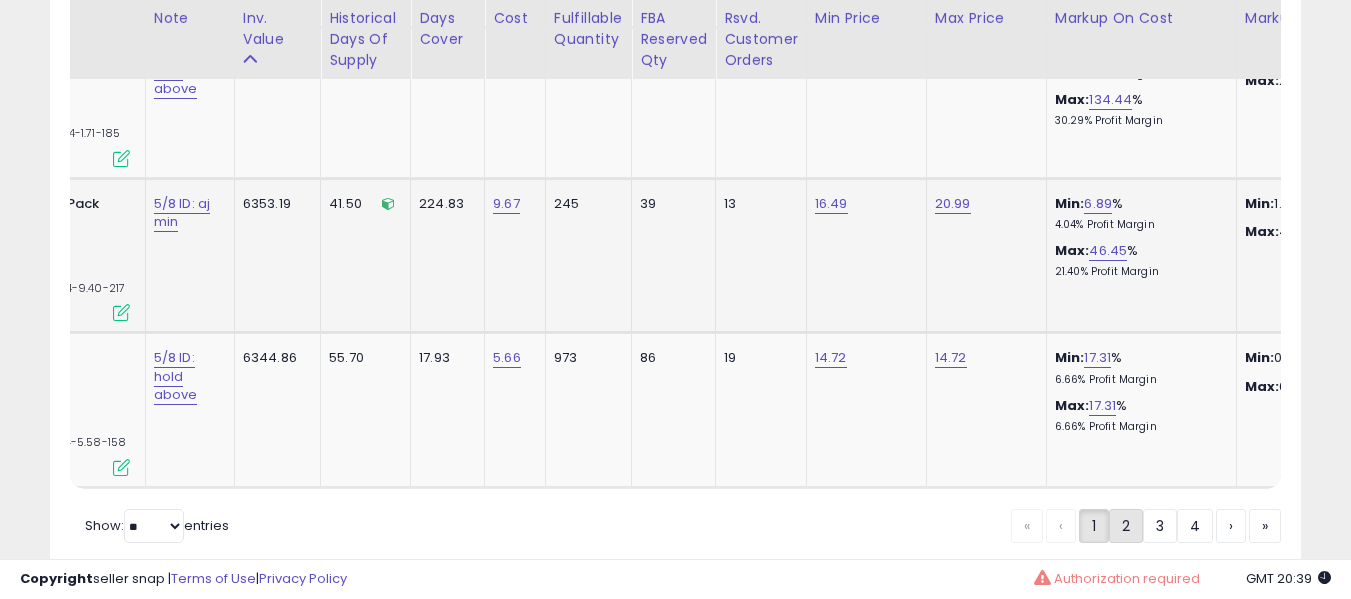 click on "2" 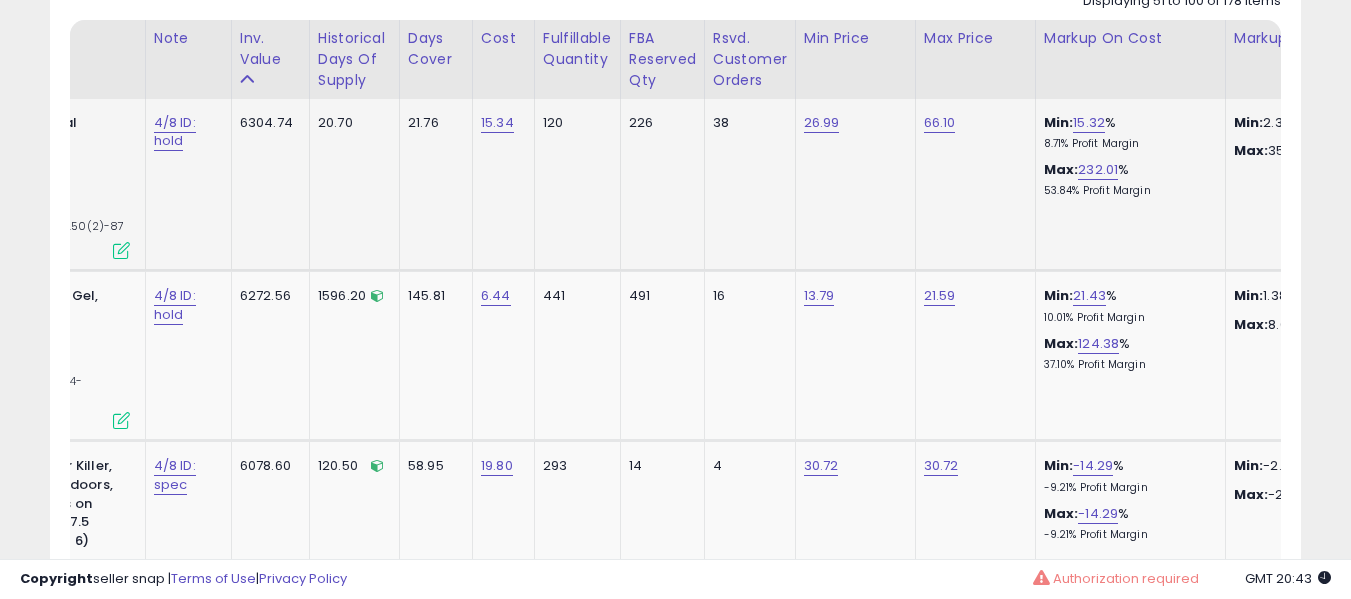 scroll, scrollTop: 891, scrollLeft: 0, axis: vertical 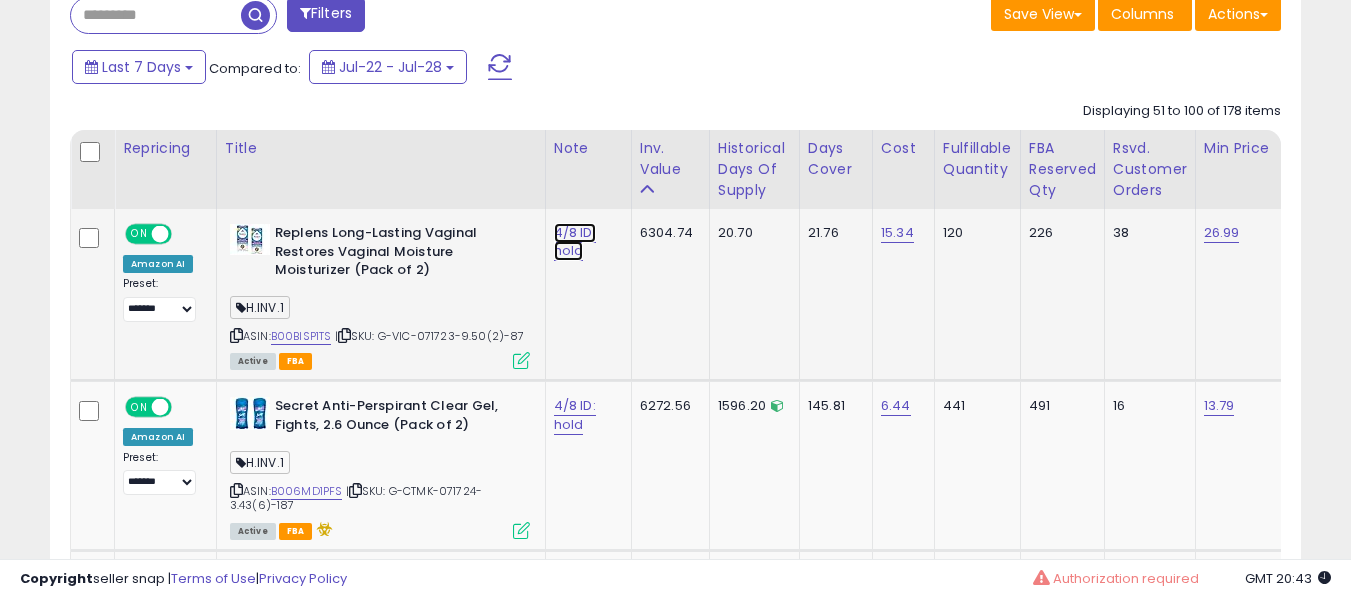 click on "4/8 ID: hold" at bounding box center [575, 242] 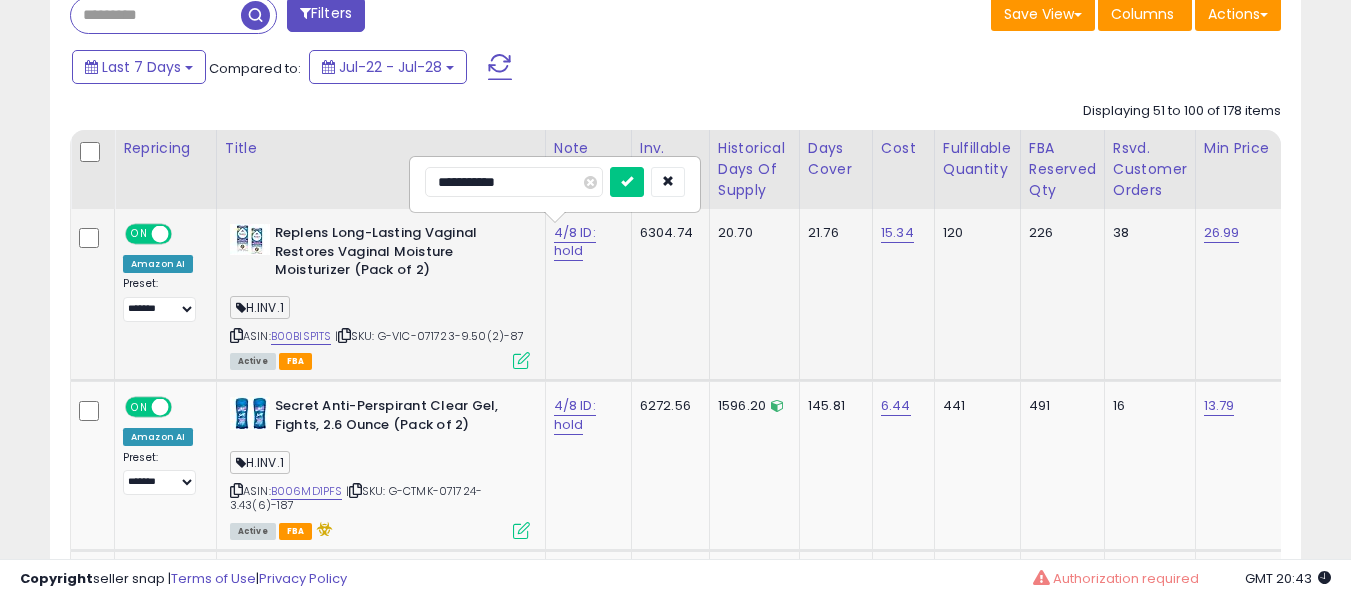 type on "**********" 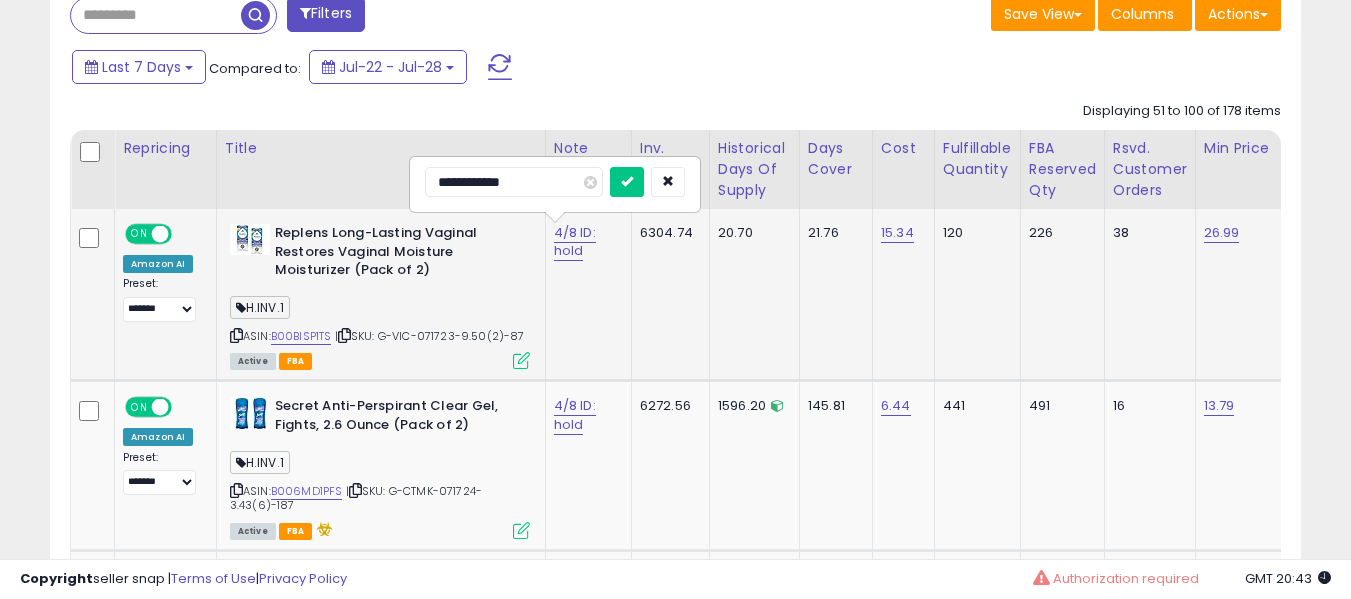 click at bounding box center [627, 182] 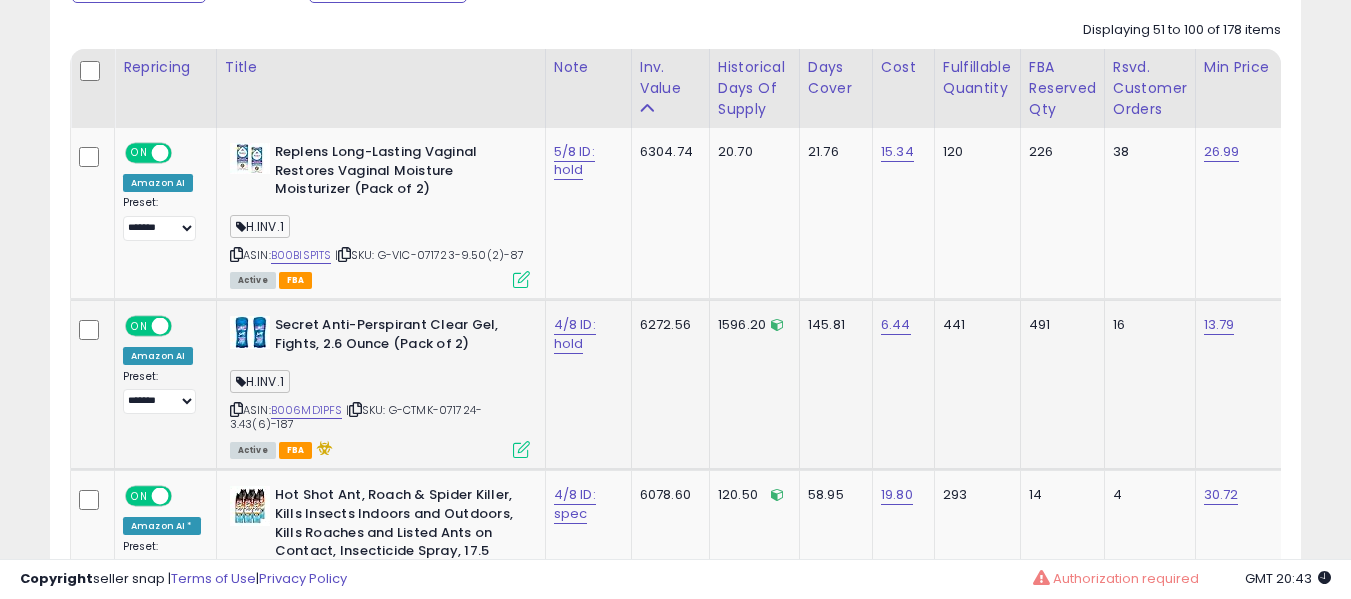 scroll, scrollTop: 991, scrollLeft: 0, axis: vertical 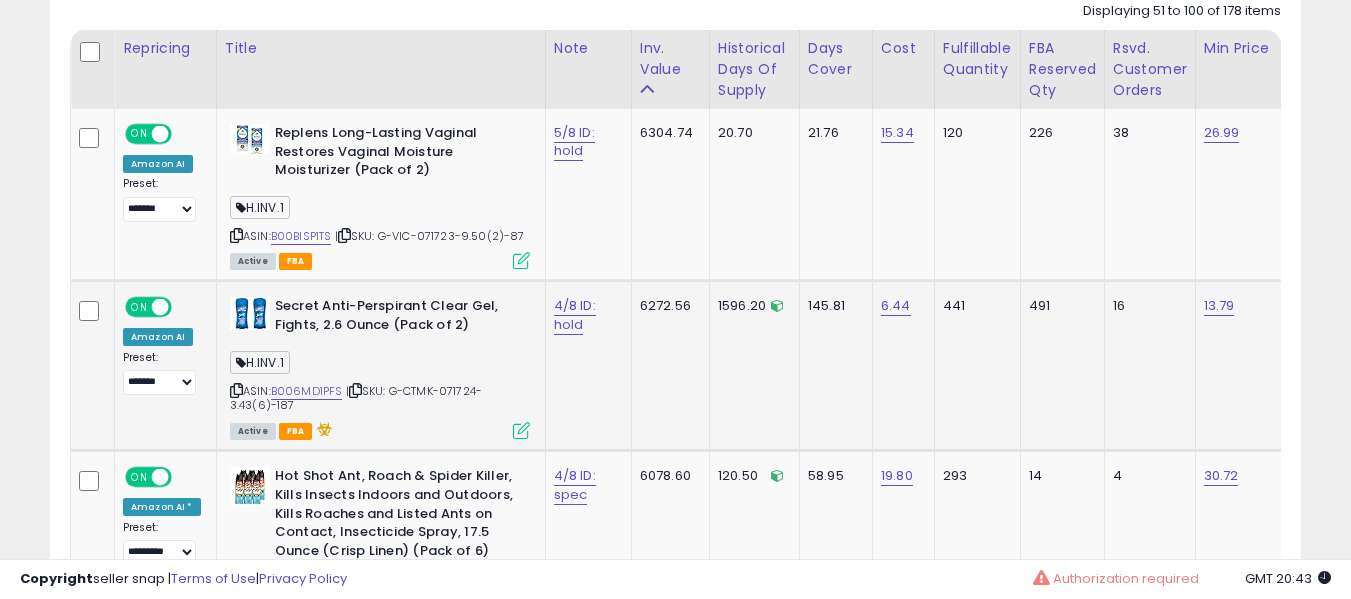 drag, startPoint x: 574, startPoint y: 345, endPoint x: 573, endPoint y: 320, distance: 25.019993 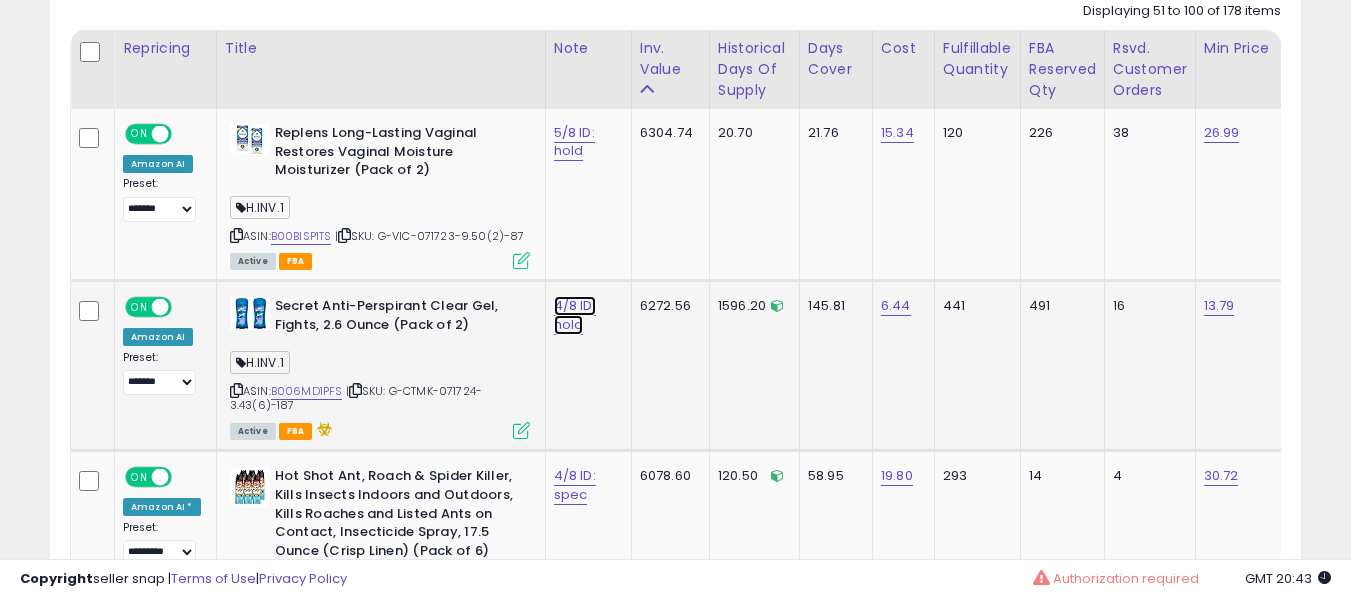 click on "4/8 ID: hold" at bounding box center (574, 142) 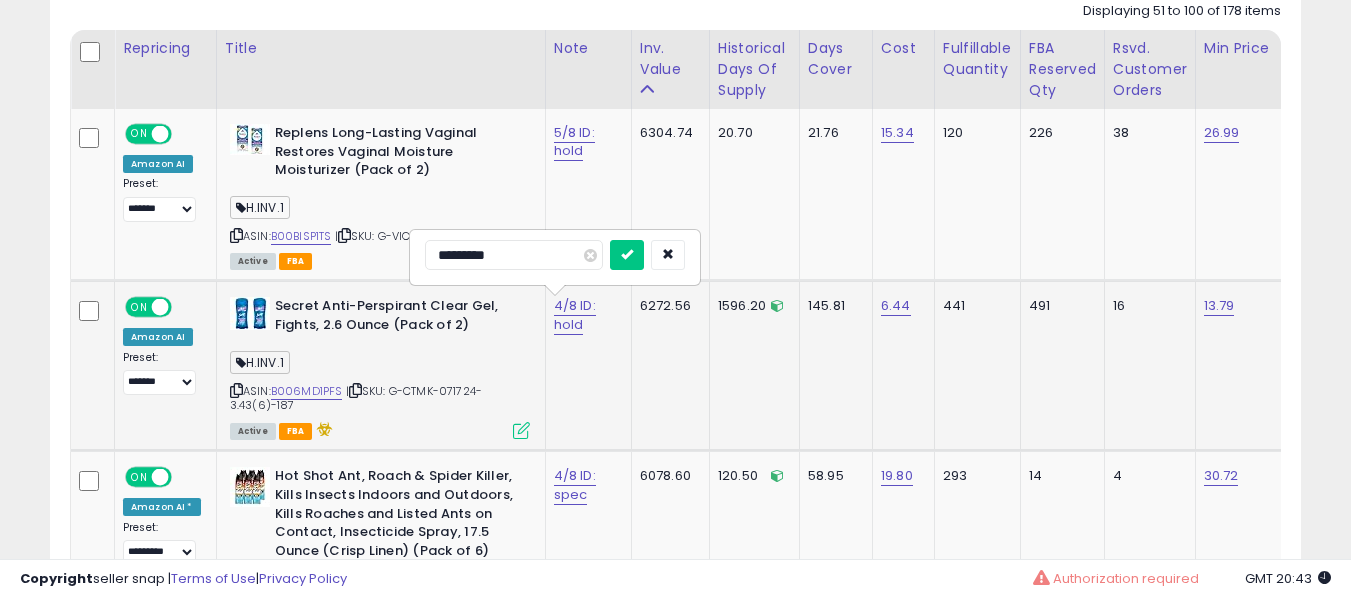 type on "**********" 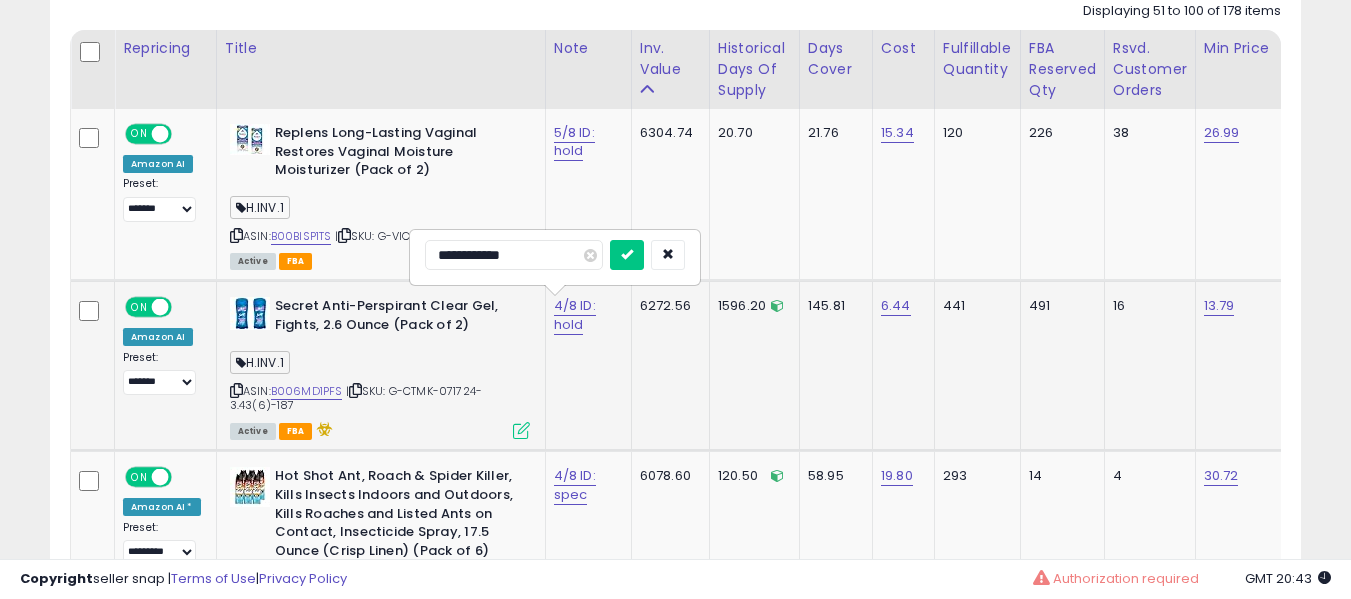 click at bounding box center [627, 255] 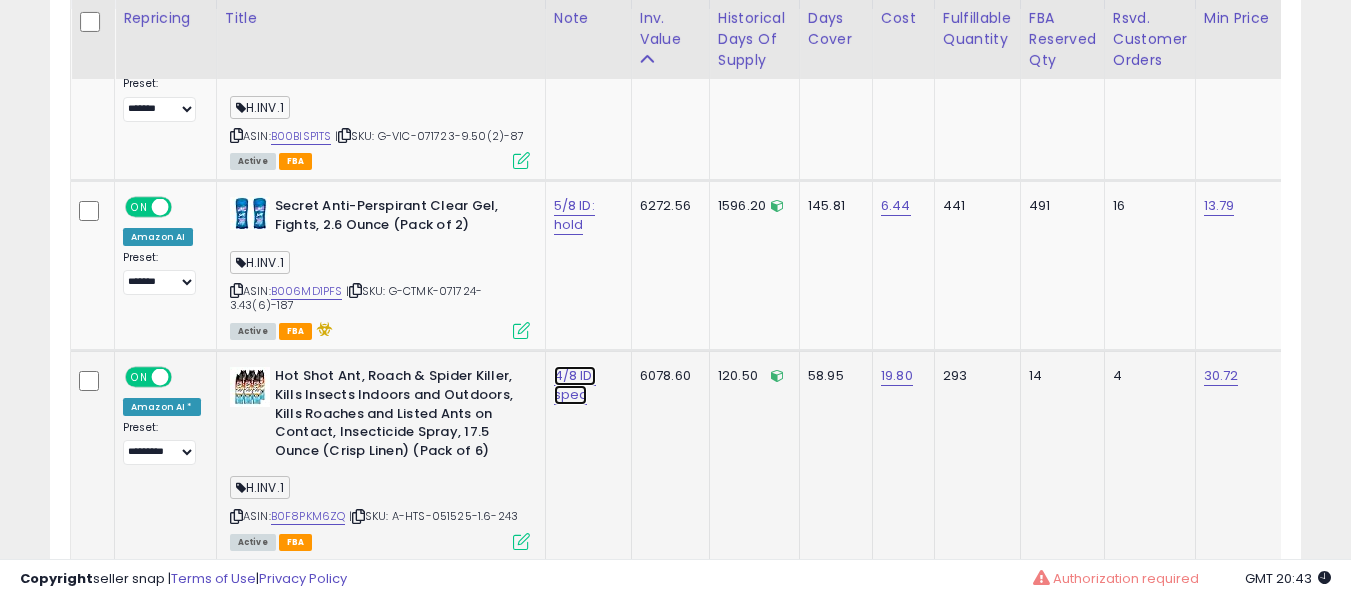 click on "4/8 ID: spec" at bounding box center [574, 42] 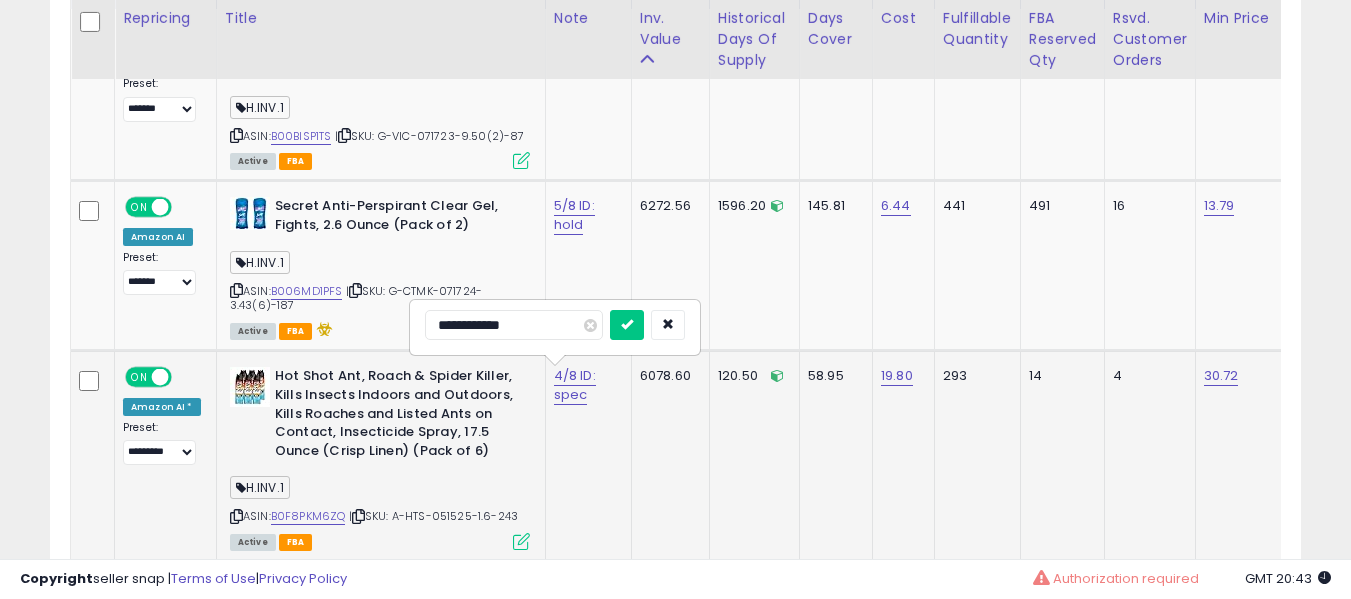 scroll, scrollTop: 1191, scrollLeft: 0, axis: vertical 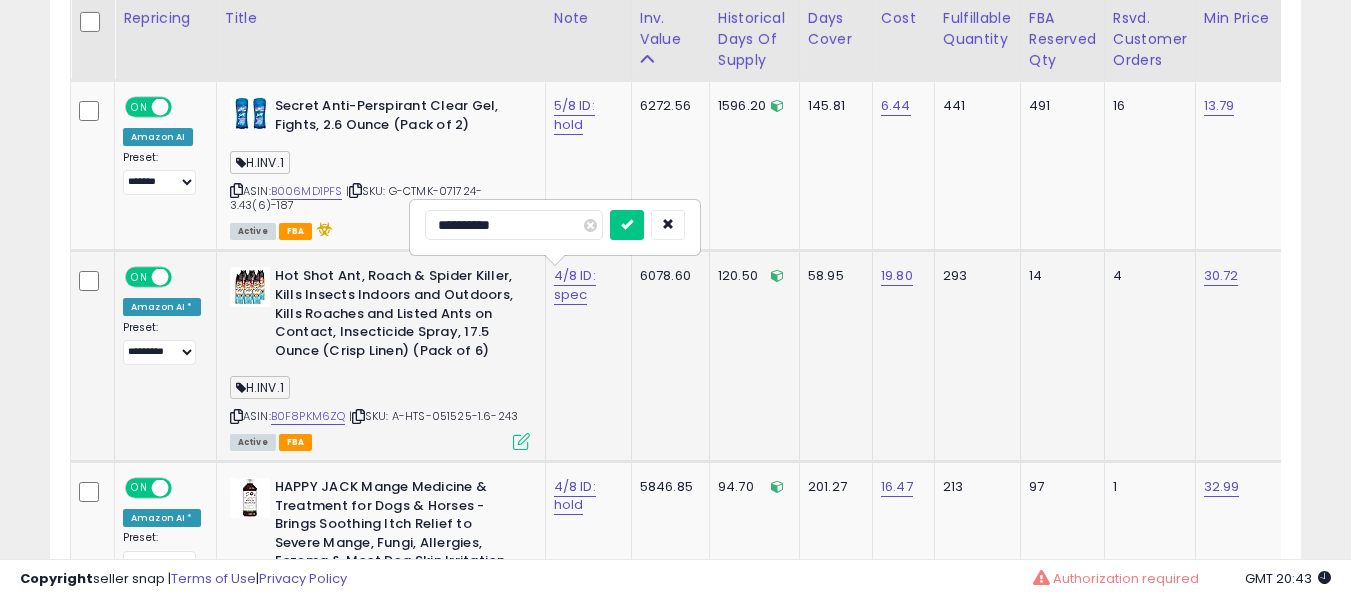 type on "**********" 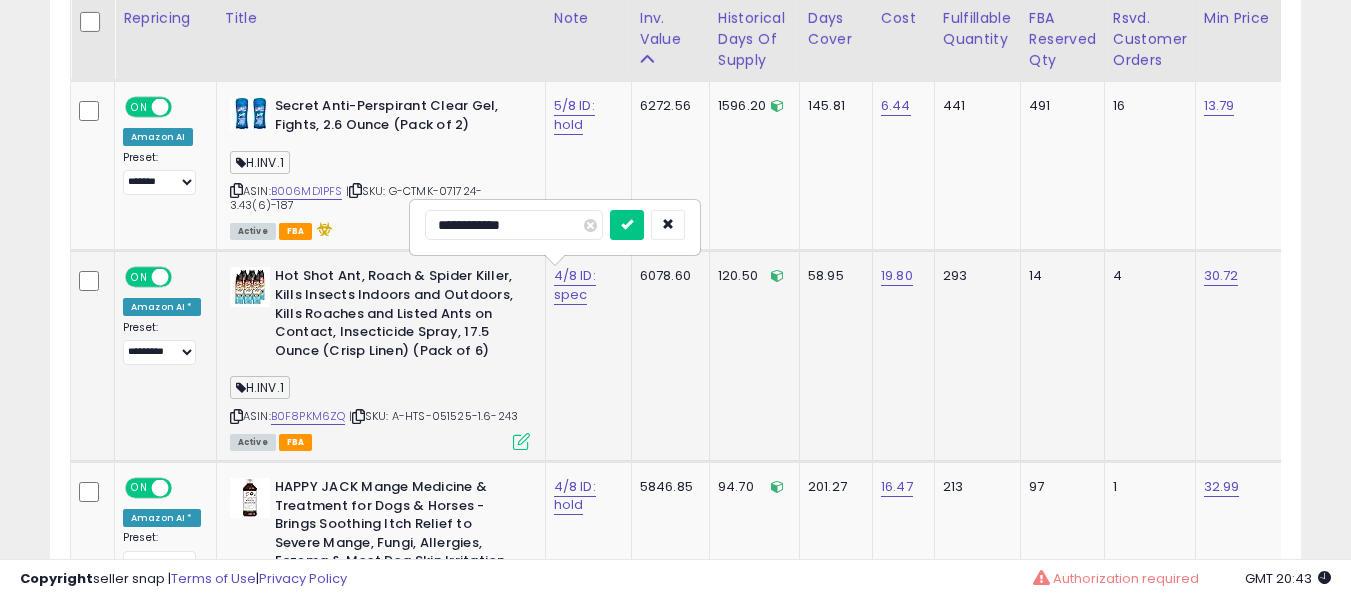 click at bounding box center [627, 225] 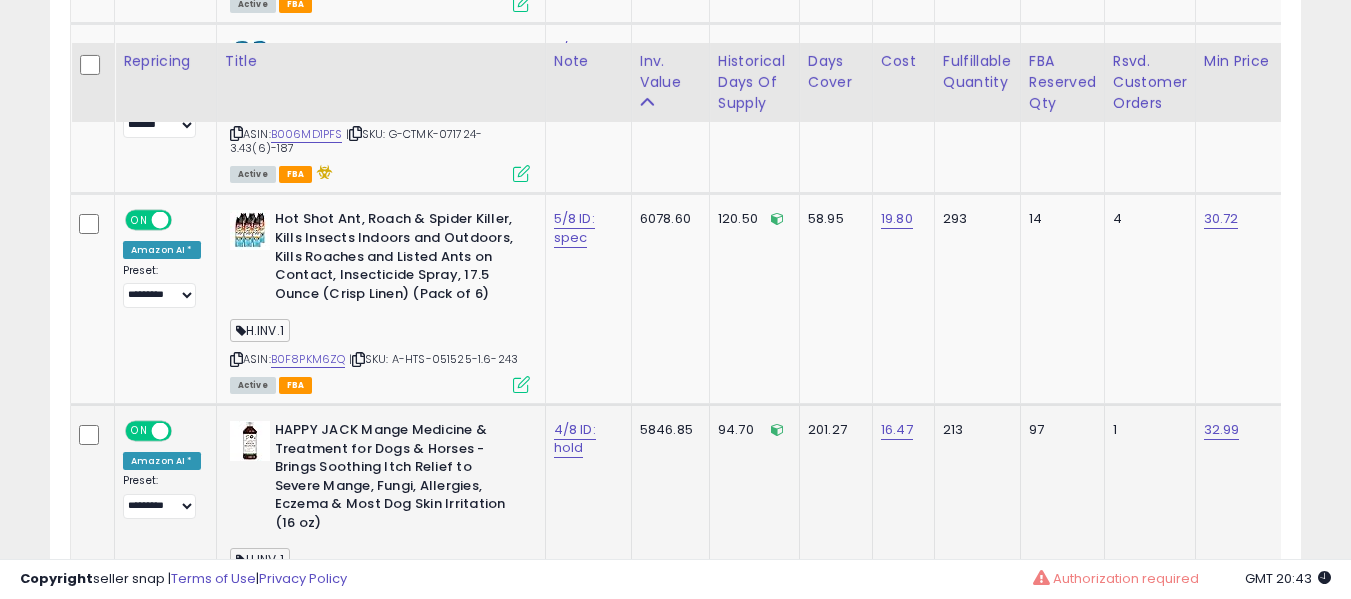 scroll, scrollTop: 1291, scrollLeft: 0, axis: vertical 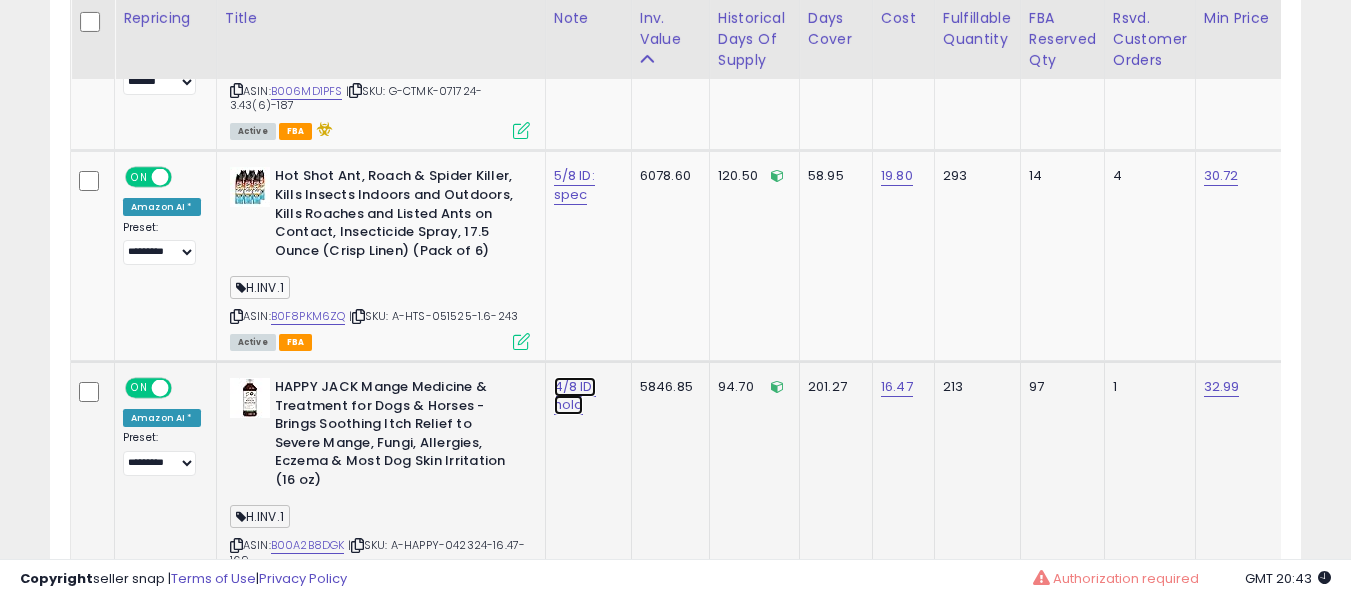click on "4/8 ID: hold" at bounding box center [574, -158] 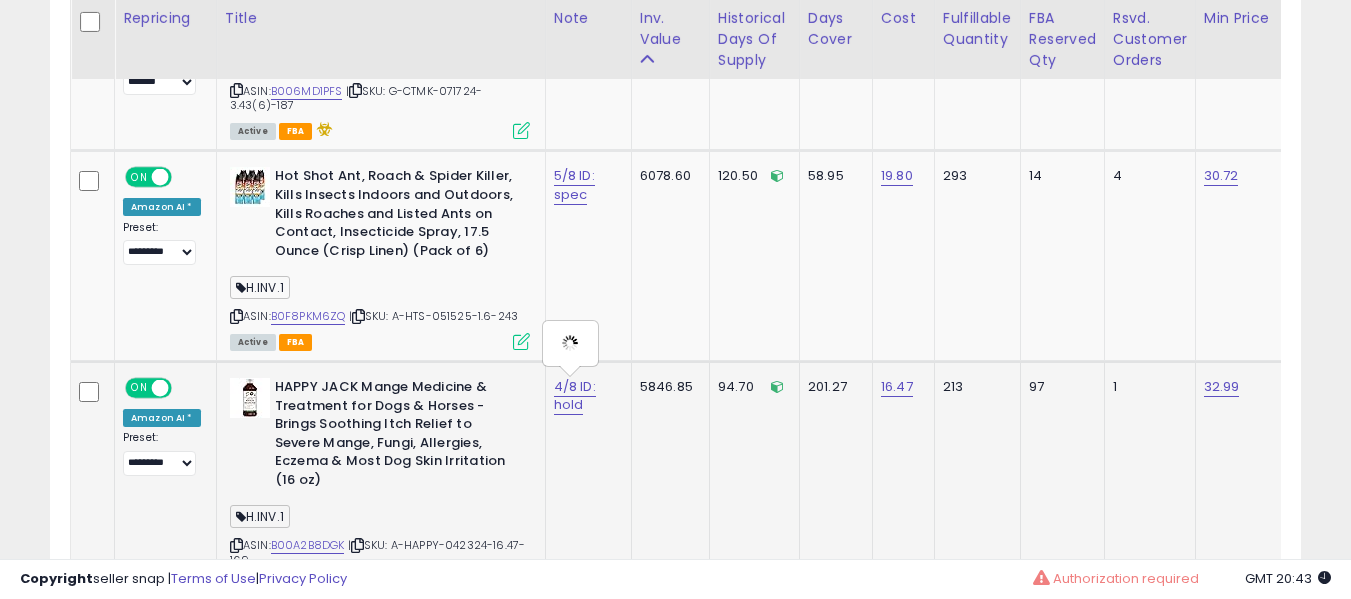type on "**********" 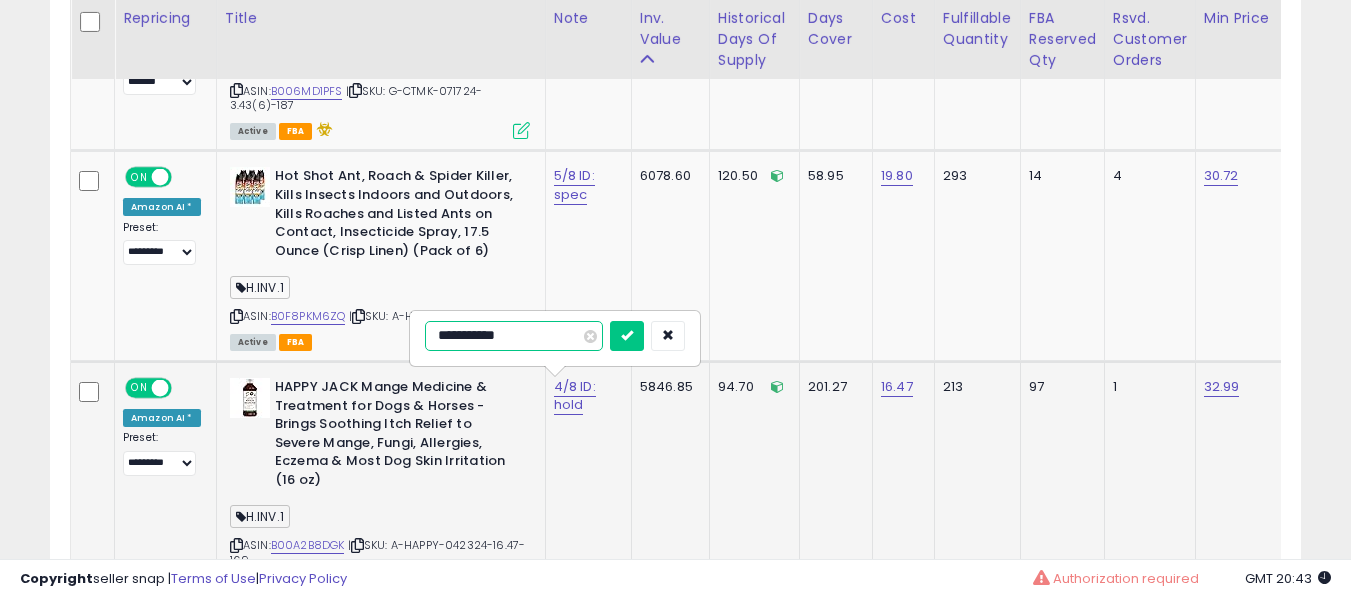 type on "**********" 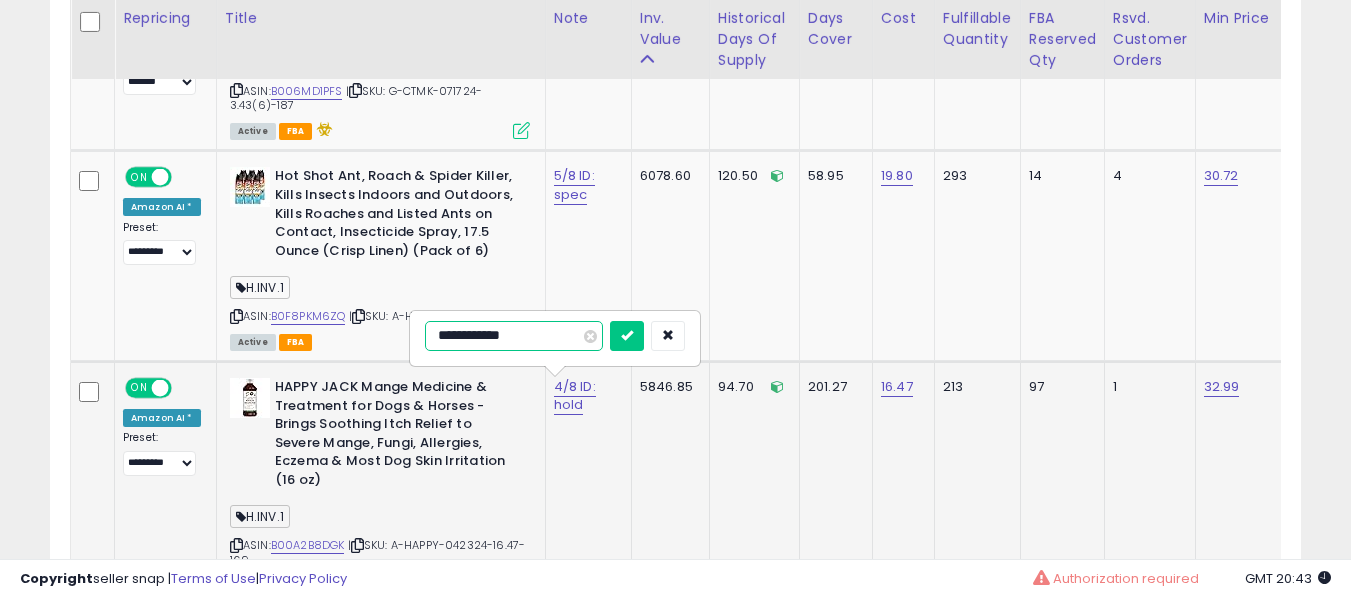 click at bounding box center (627, 336) 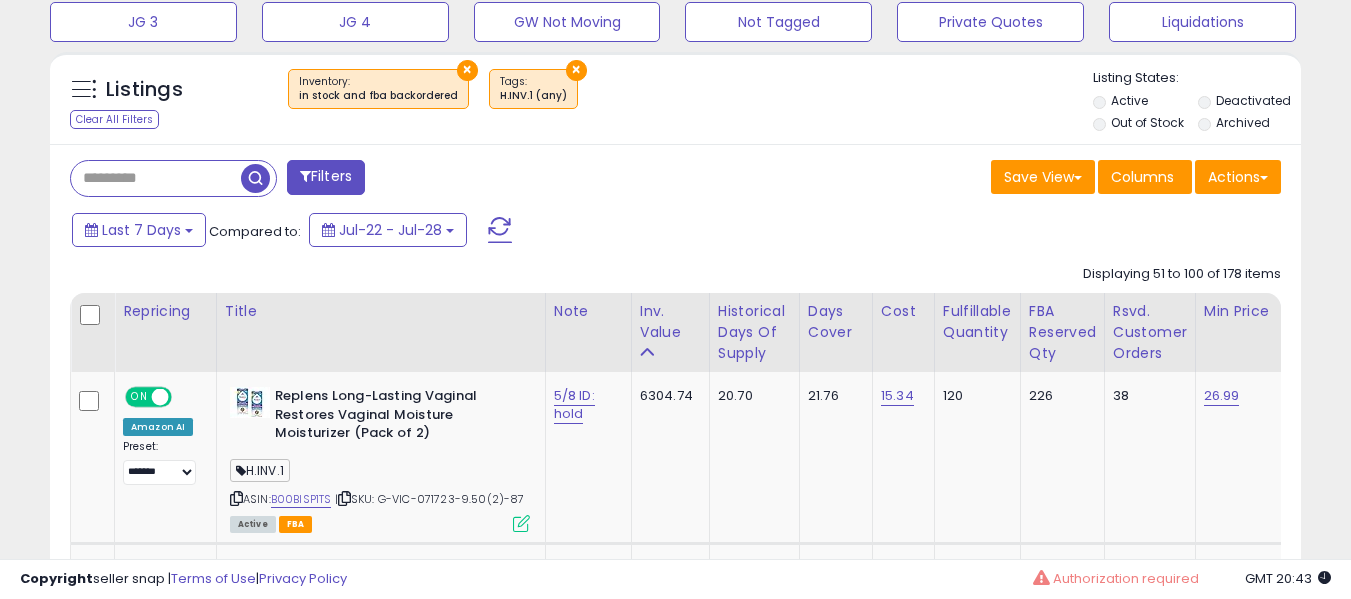 scroll, scrollTop: 791, scrollLeft: 0, axis: vertical 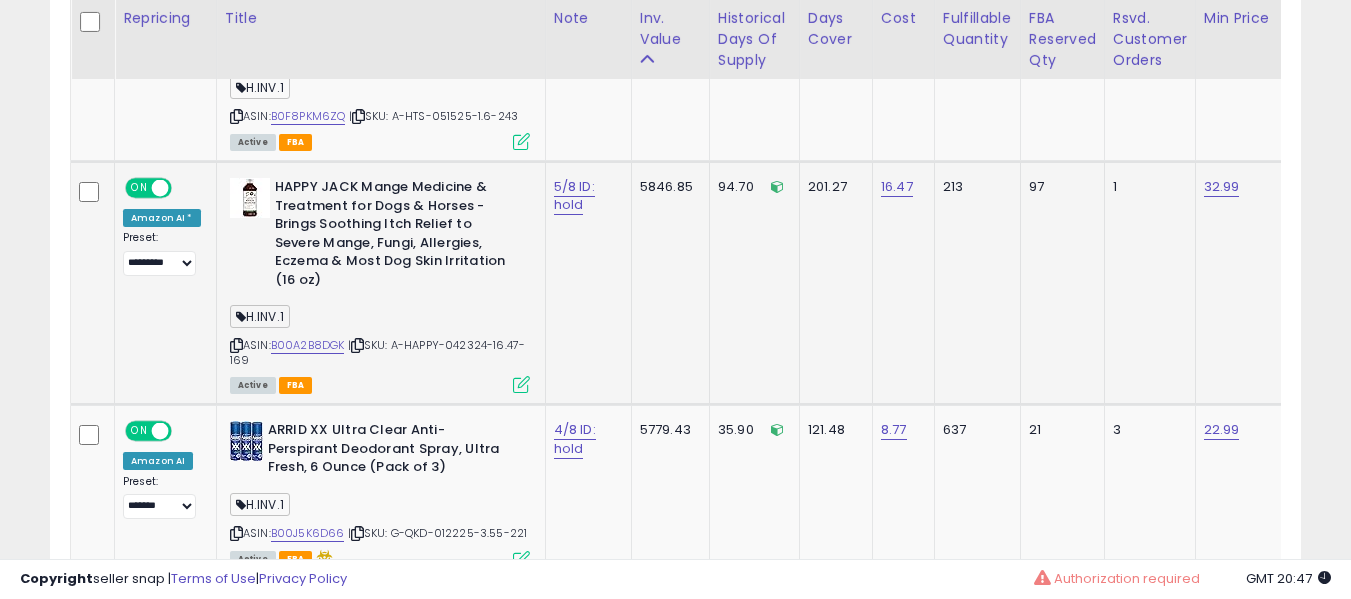 click on "ASIN:  B00A2B8DGK    |   SKU: A-HAPPY-042324-16.47-169 Active FBA" at bounding box center [380, 284] 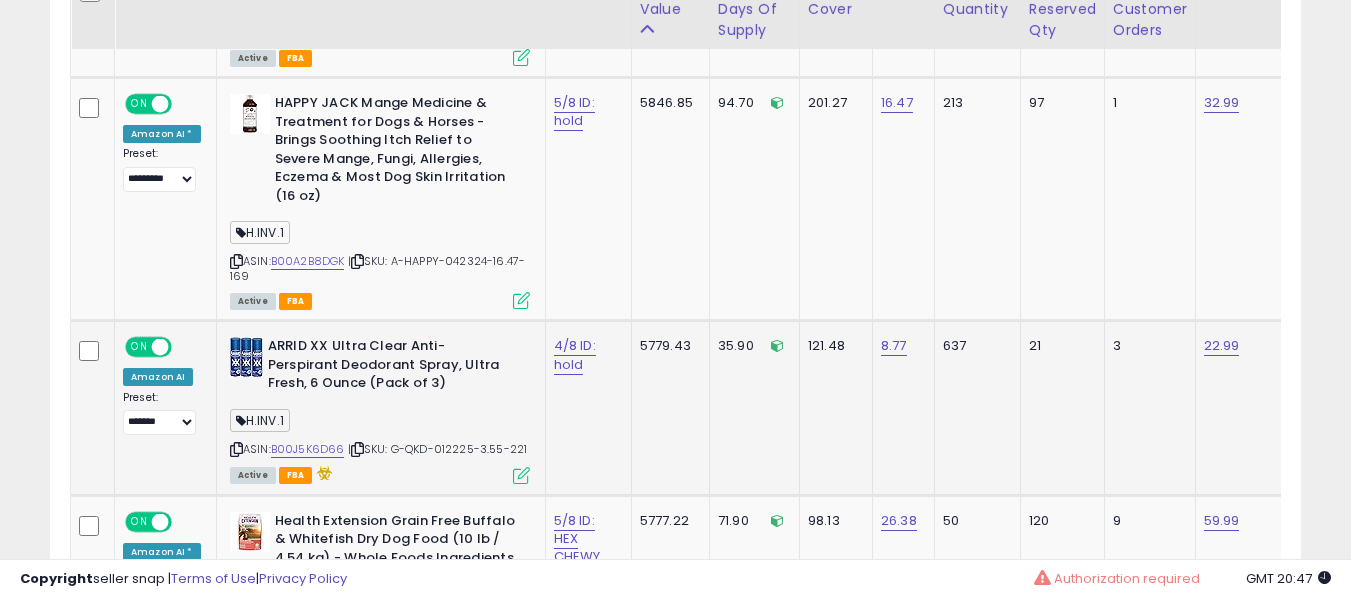 scroll, scrollTop: 1591, scrollLeft: 0, axis: vertical 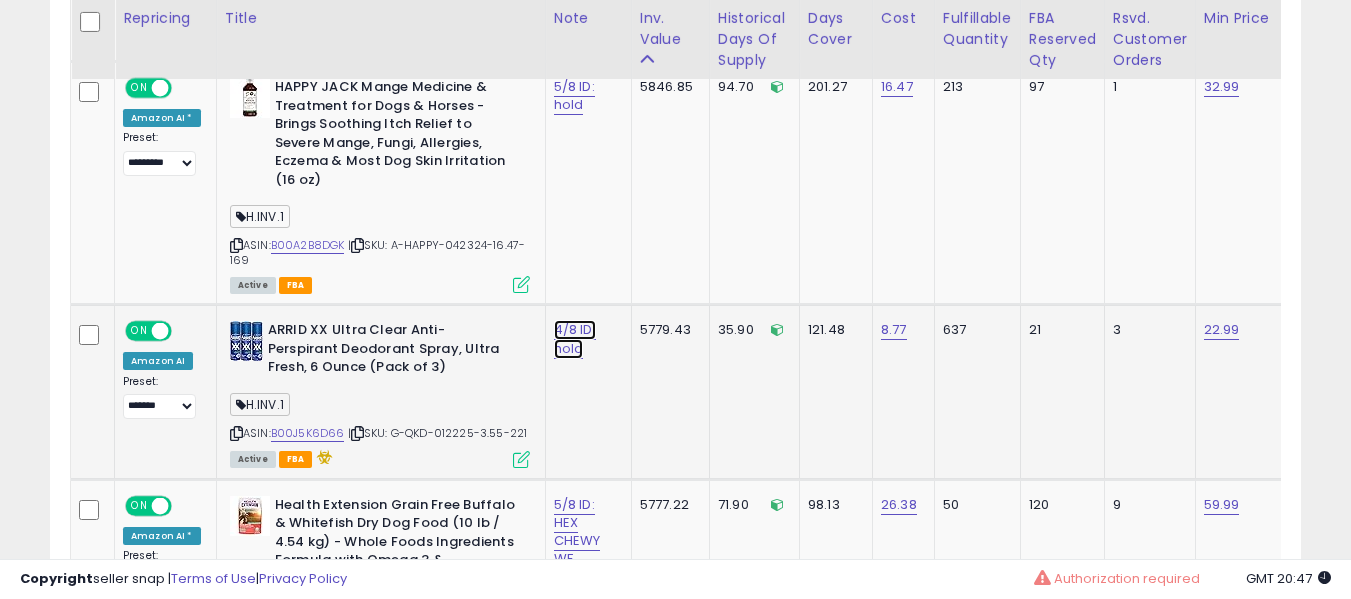 click on "4/8 ID: hold" at bounding box center (574, -458) 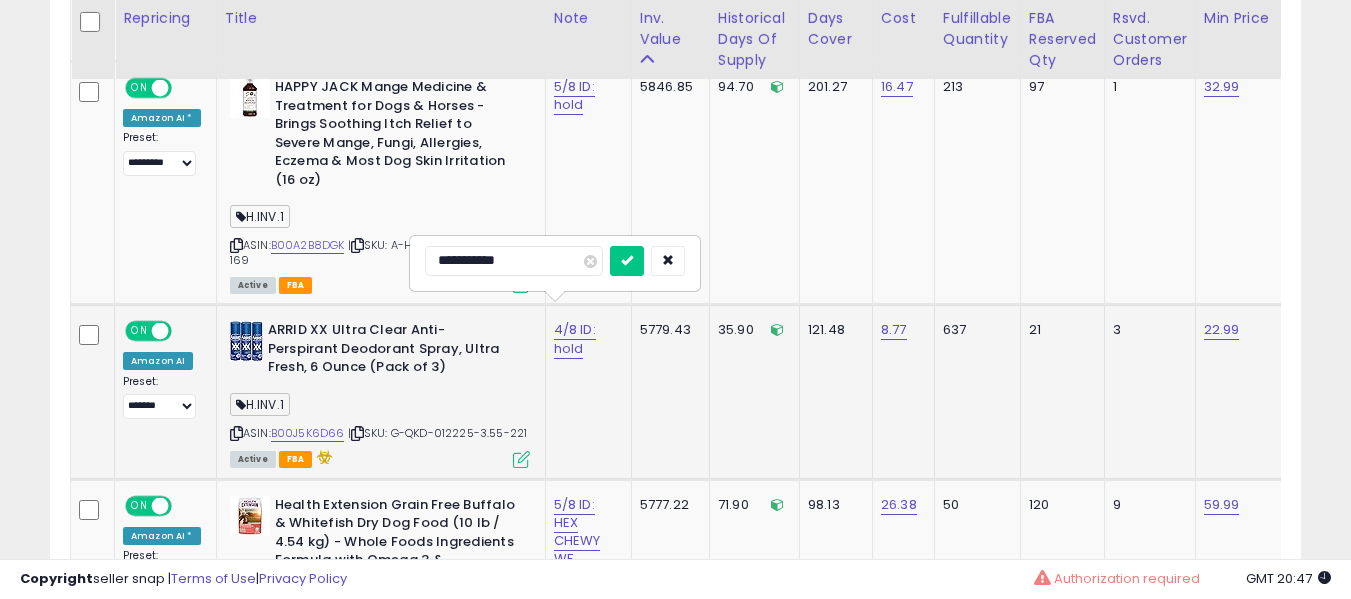 type on "**********" 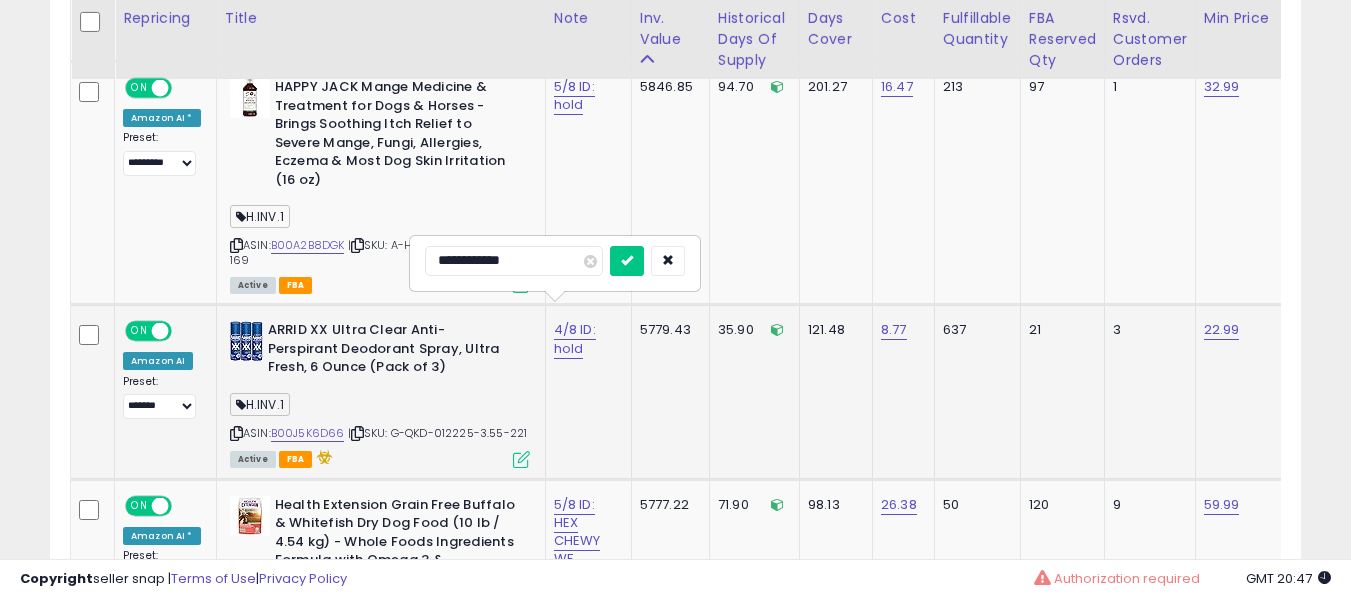 click at bounding box center (627, 261) 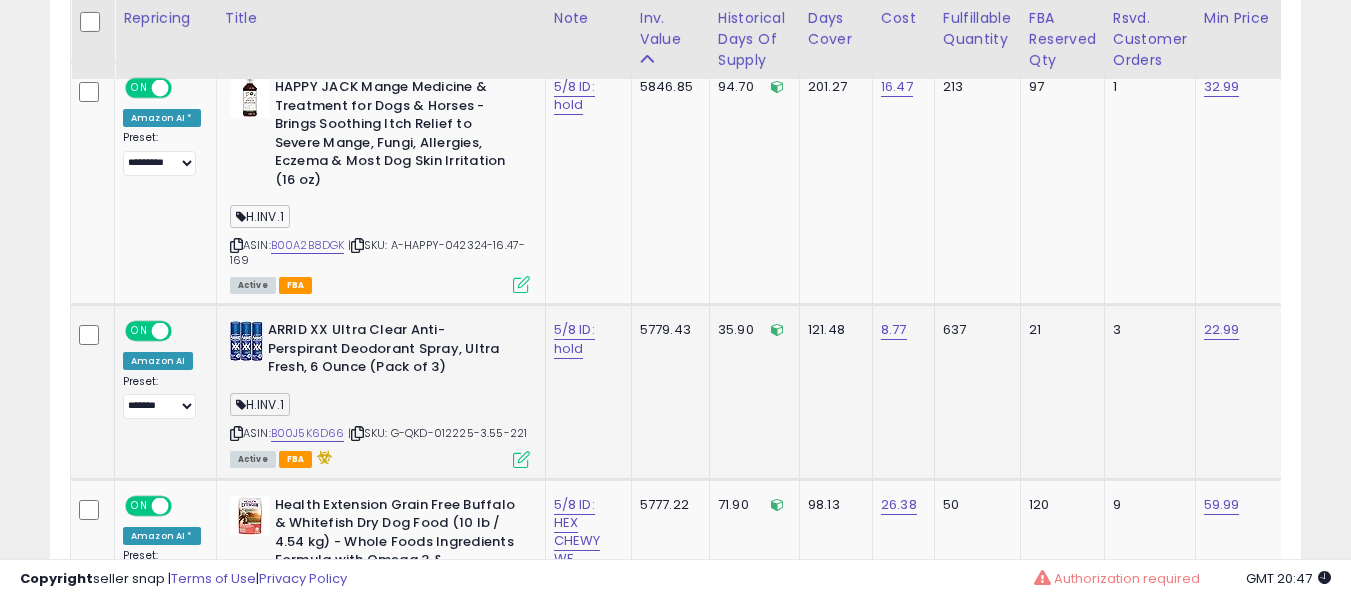 scroll, scrollTop: 0, scrollLeft: 1, axis: horizontal 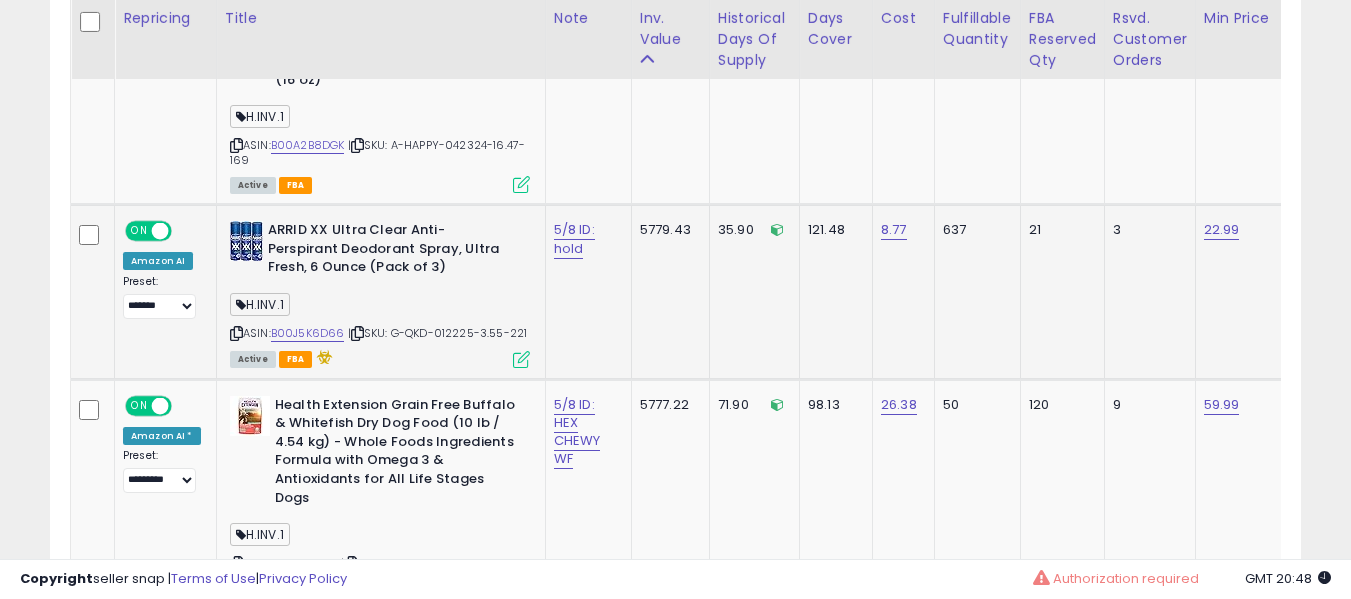 click on "5/8 ID: hold" at bounding box center [585, 239] 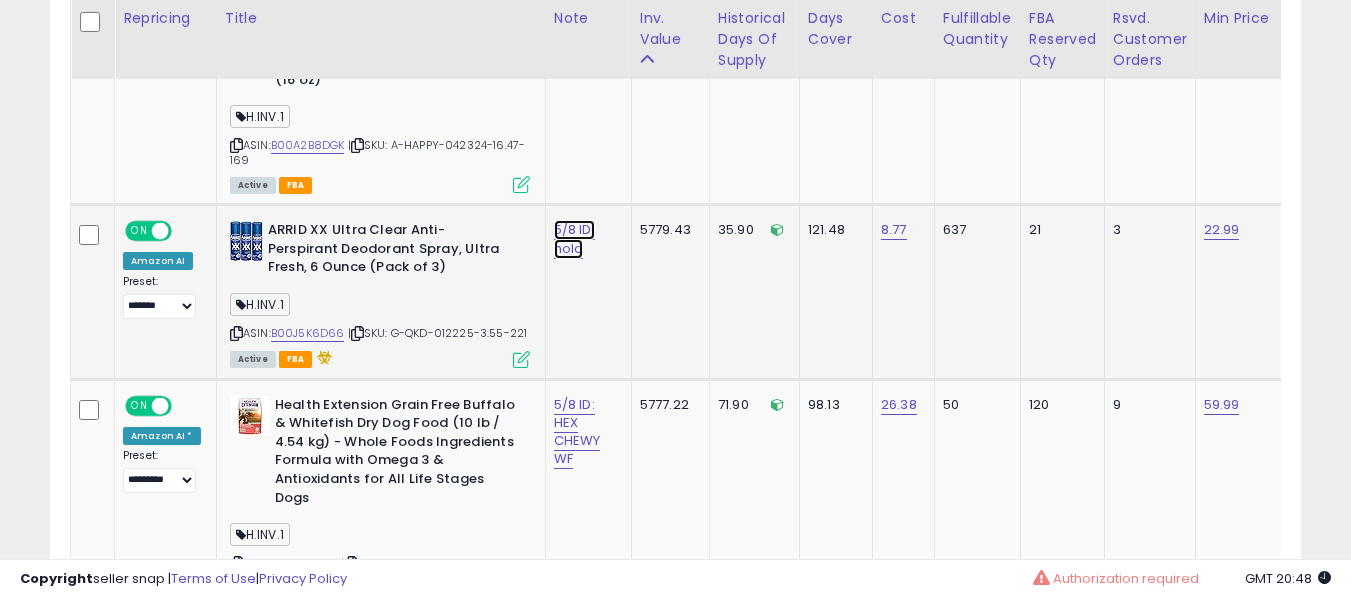 click on "5/8 ID: hold" at bounding box center (574, -558) 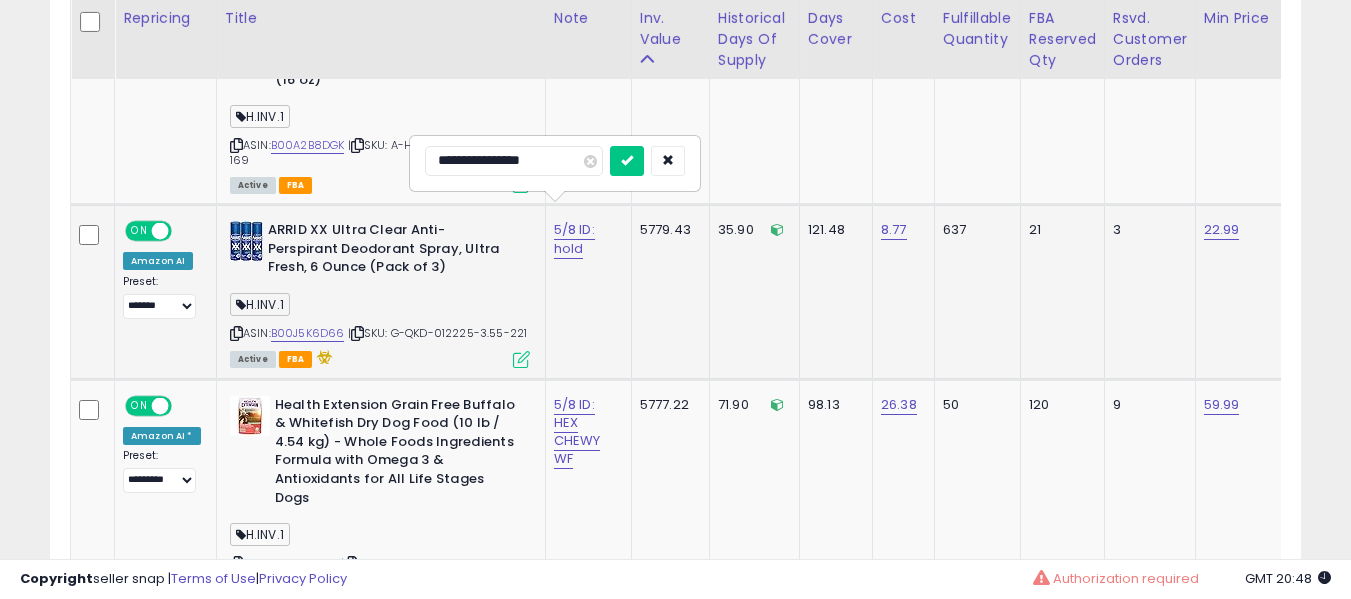 type on "**********" 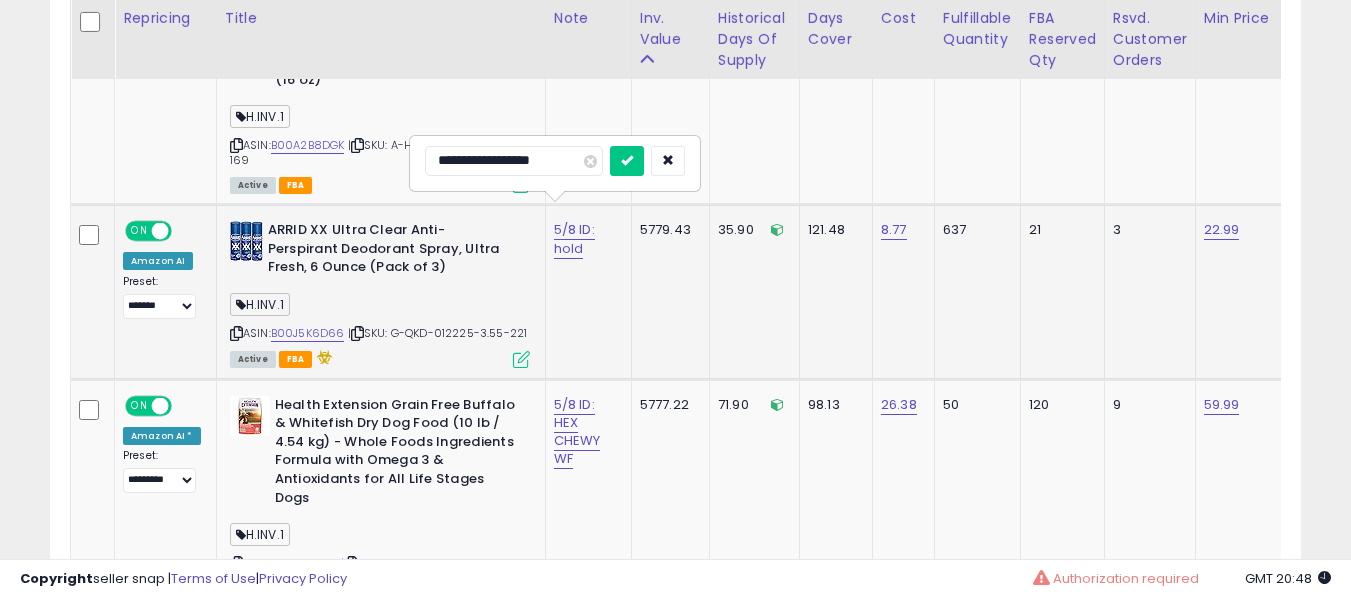 click at bounding box center (627, 161) 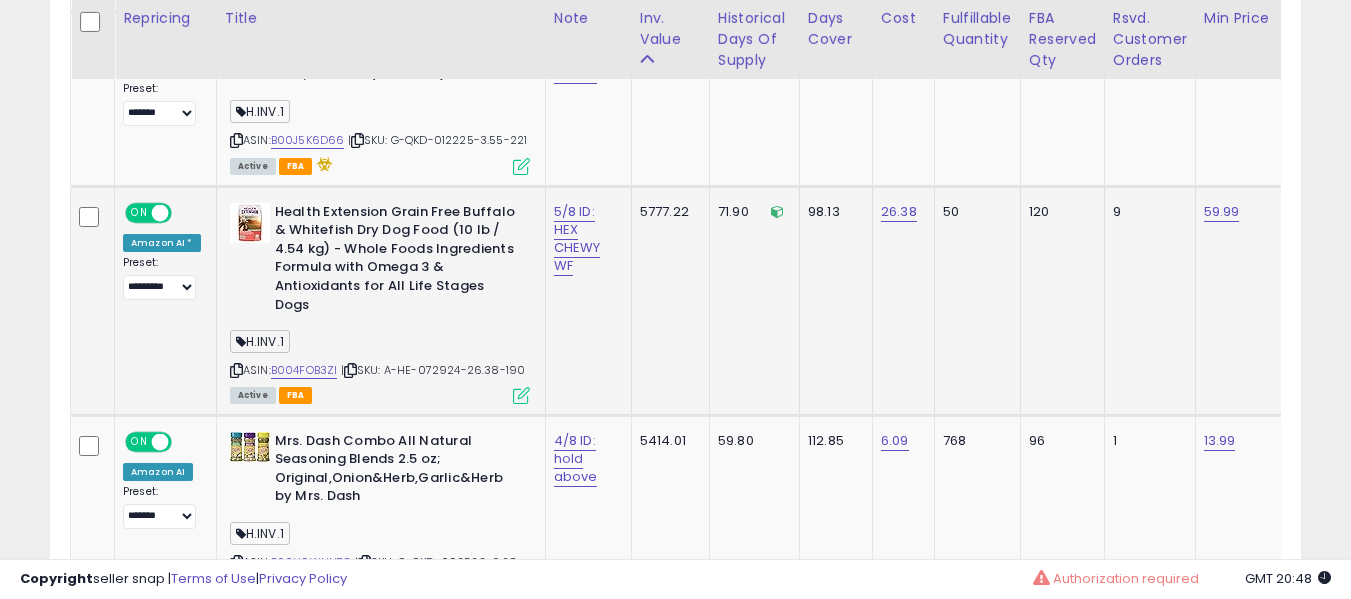 scroll, scrollTop: 1891, scrollLeft: 0, axis: vertical 